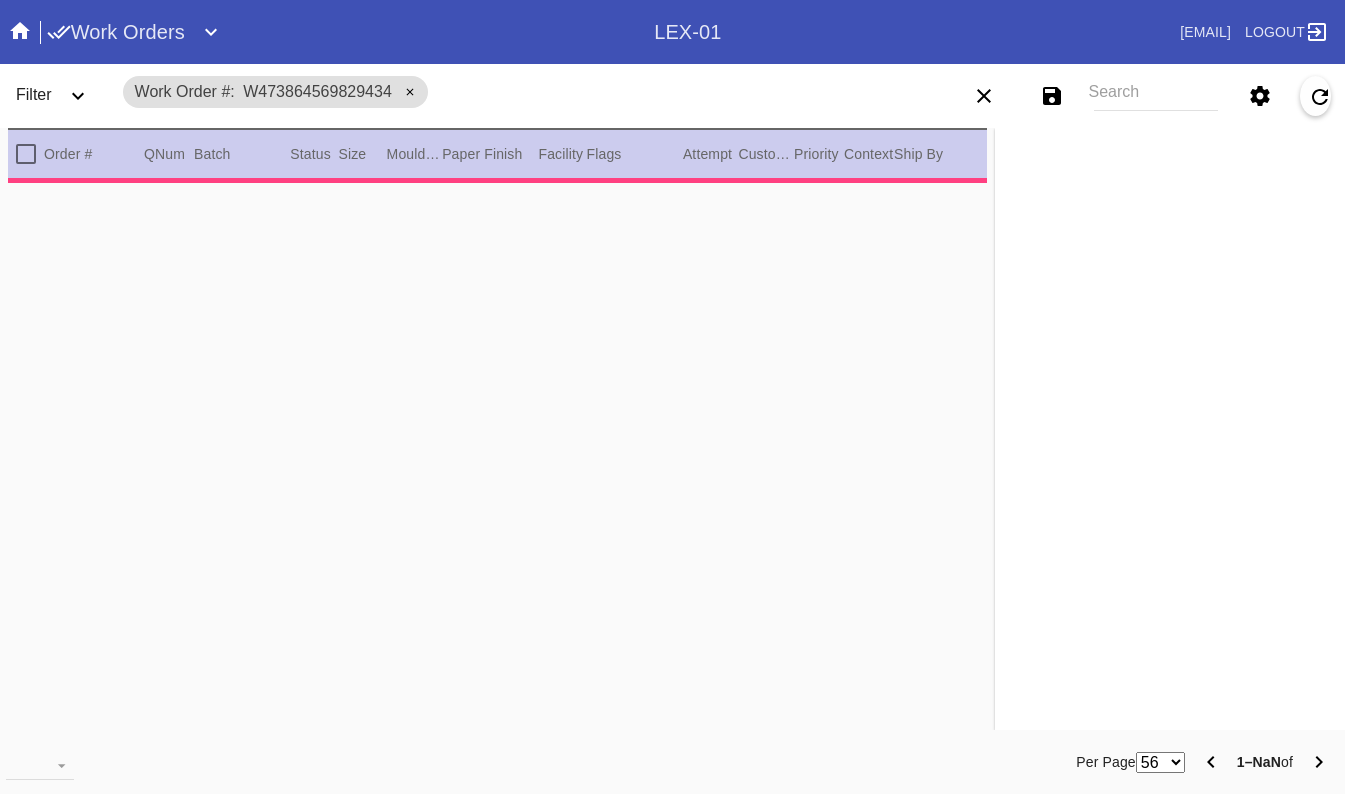 scroll, scrollTop: 0, scrollLeft: 0, axis: both 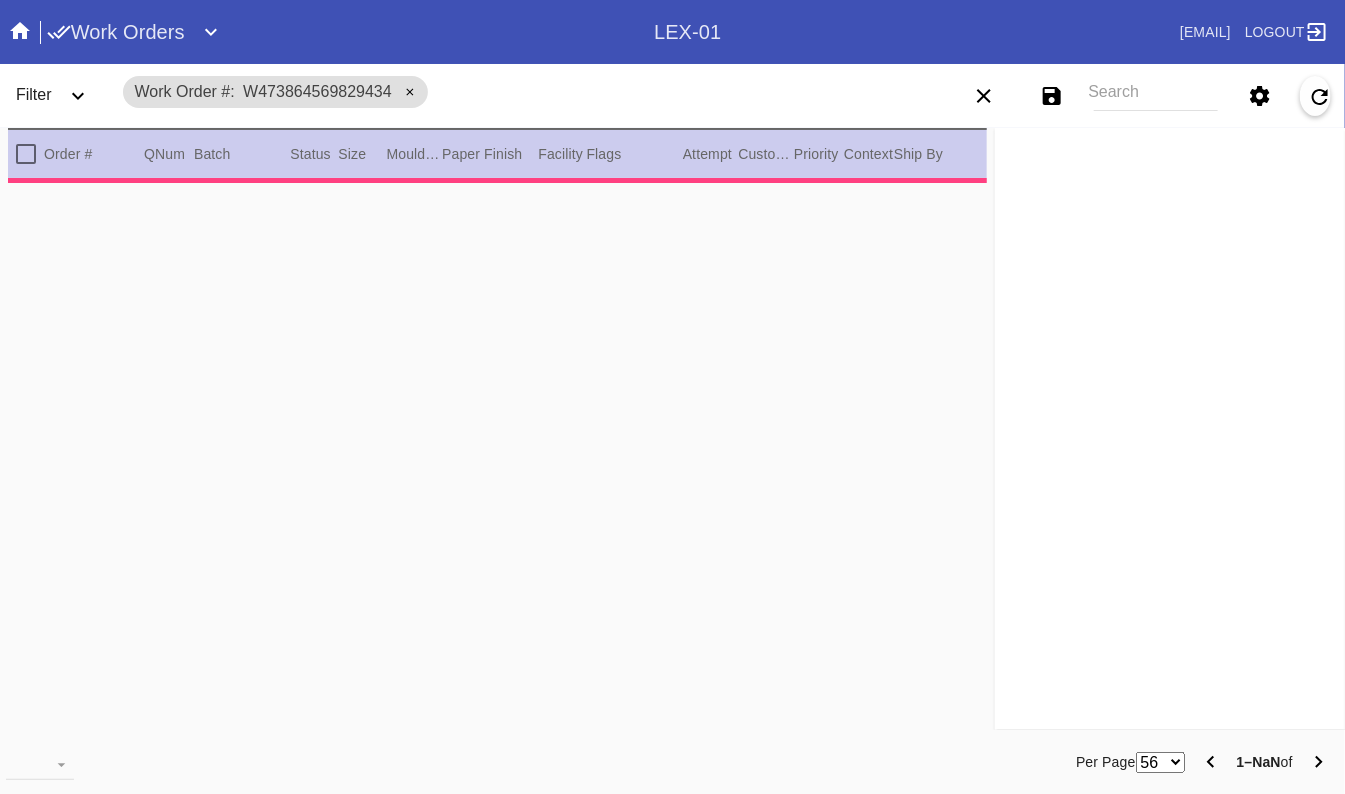 type on "2.5" 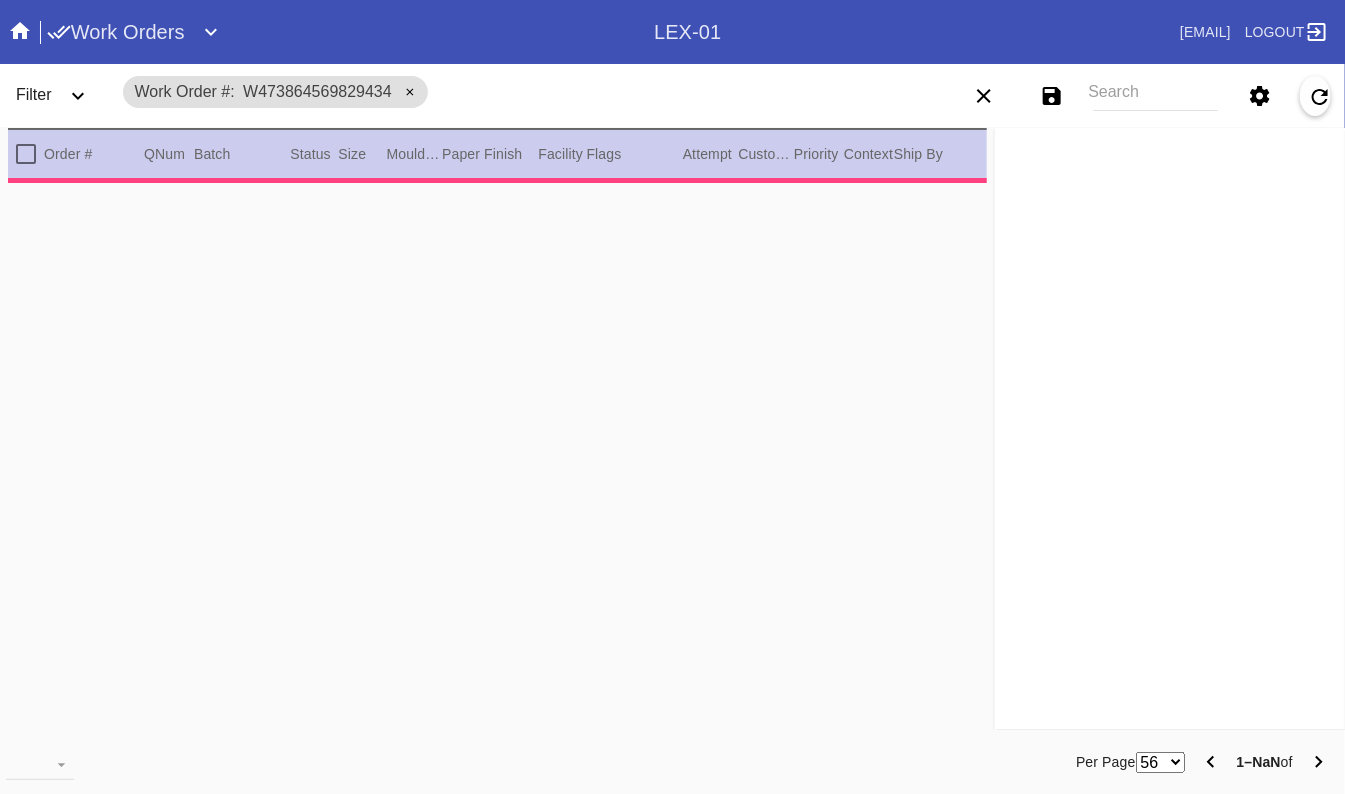 type on "2.5" 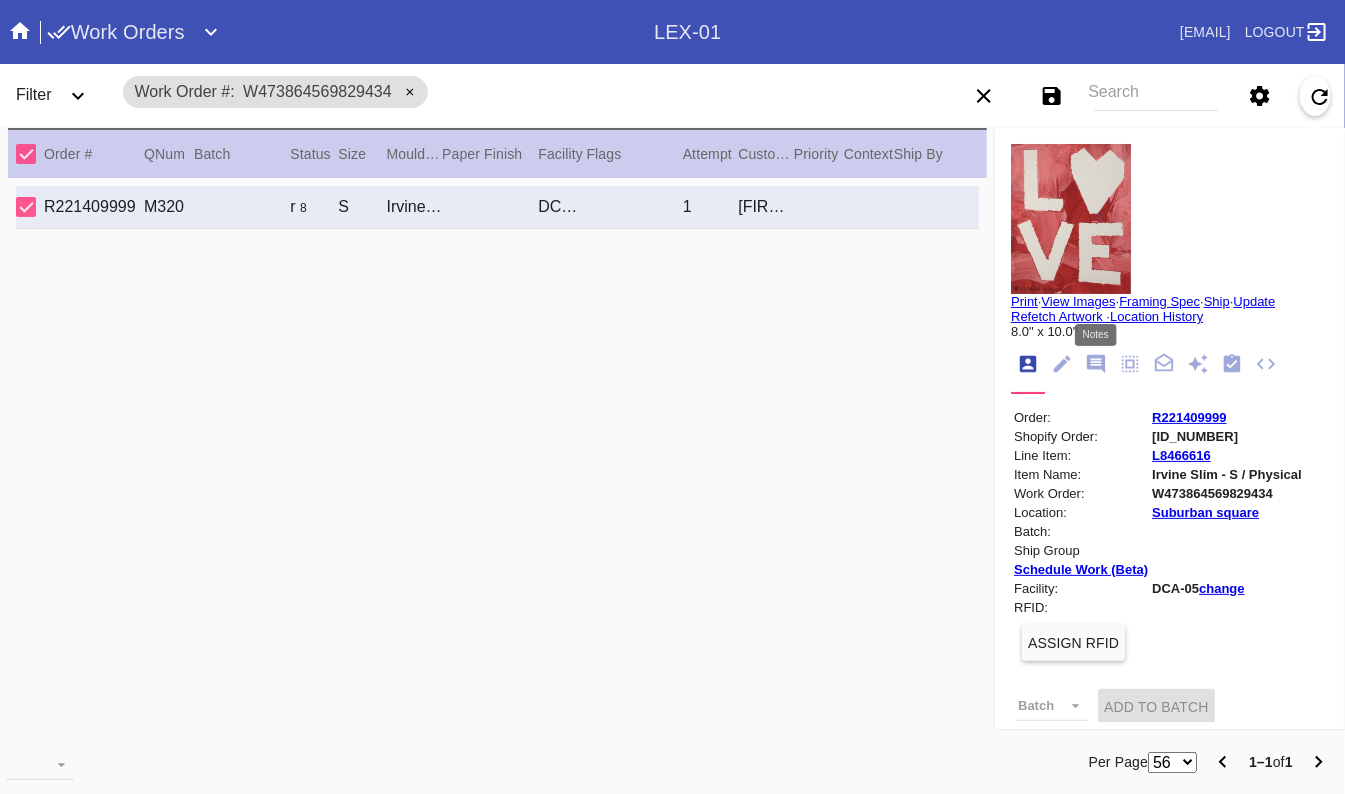 click 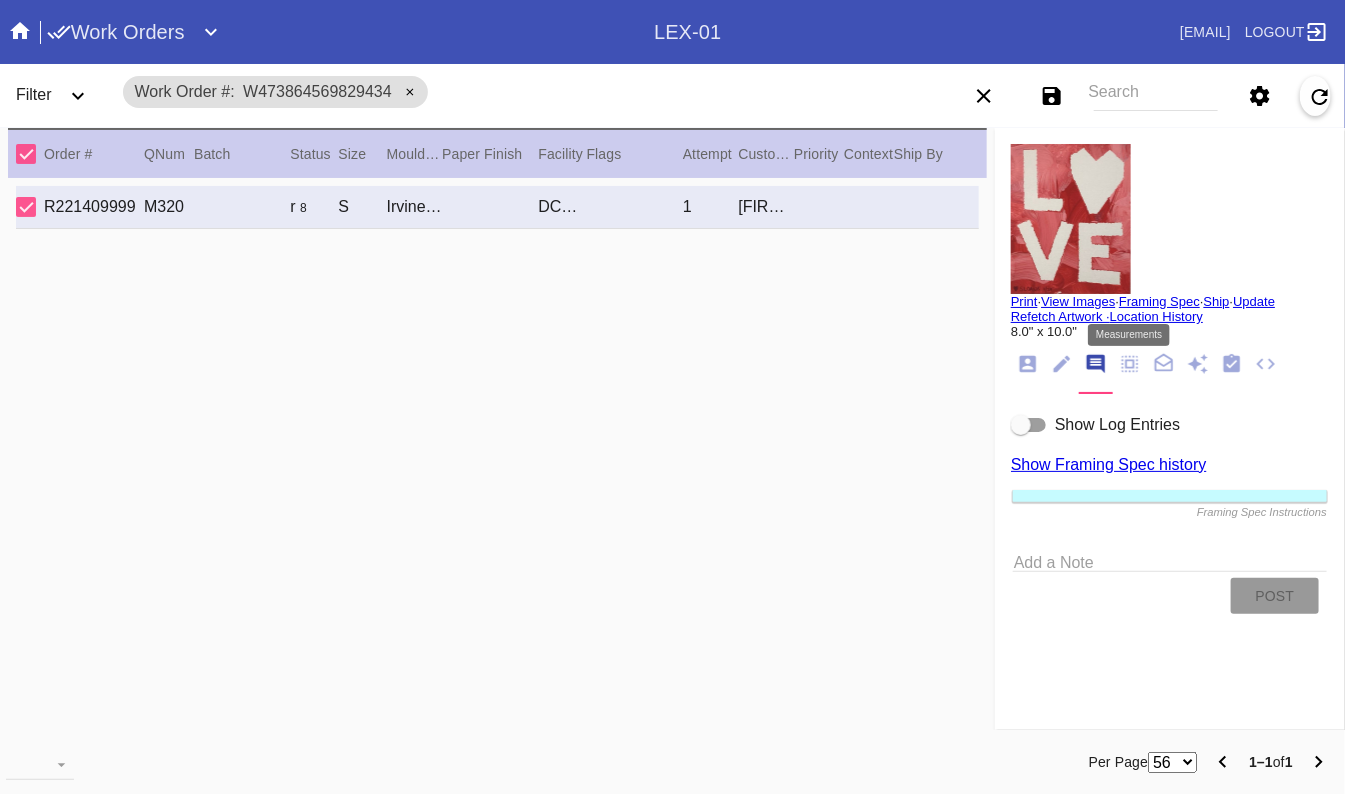 click 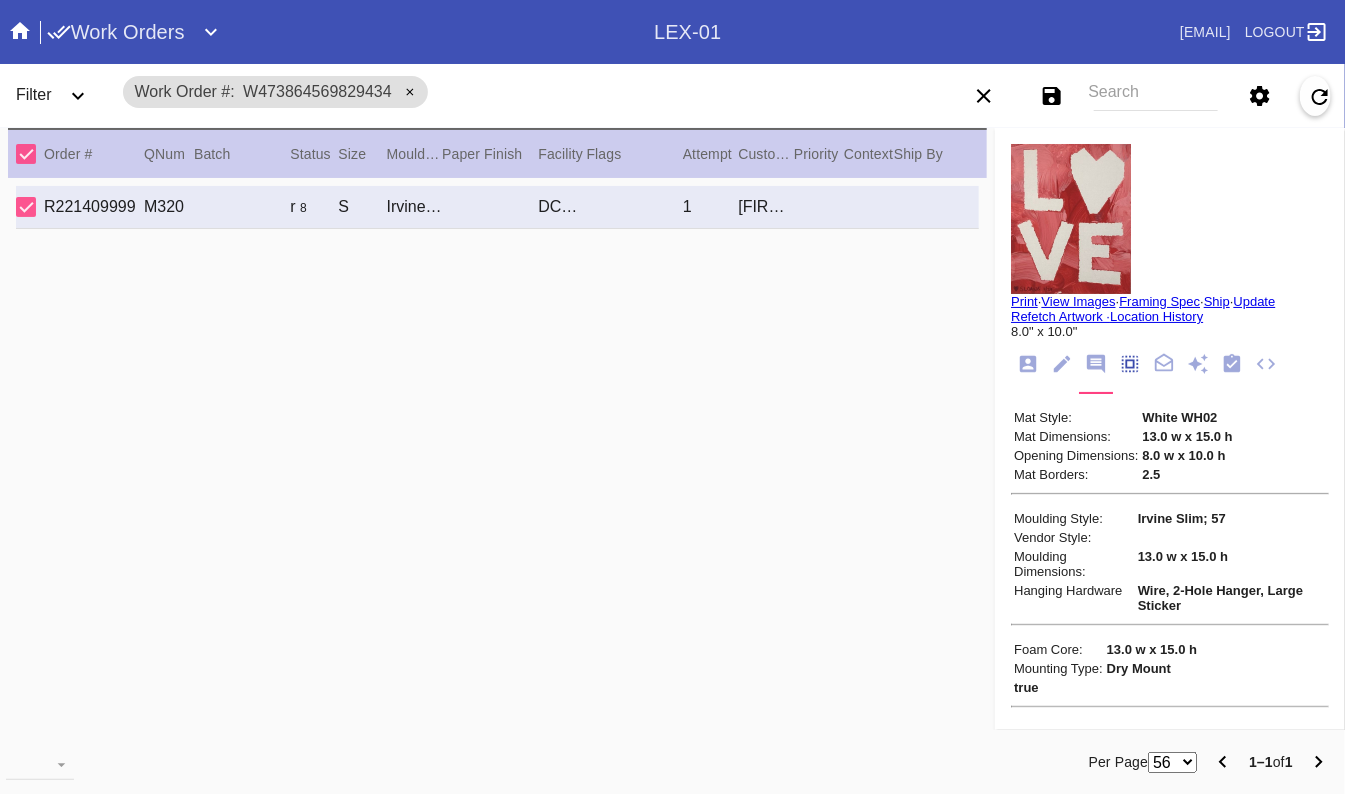 scroll, scrollTop: 173, scrollLeft: 0, axis: vertical 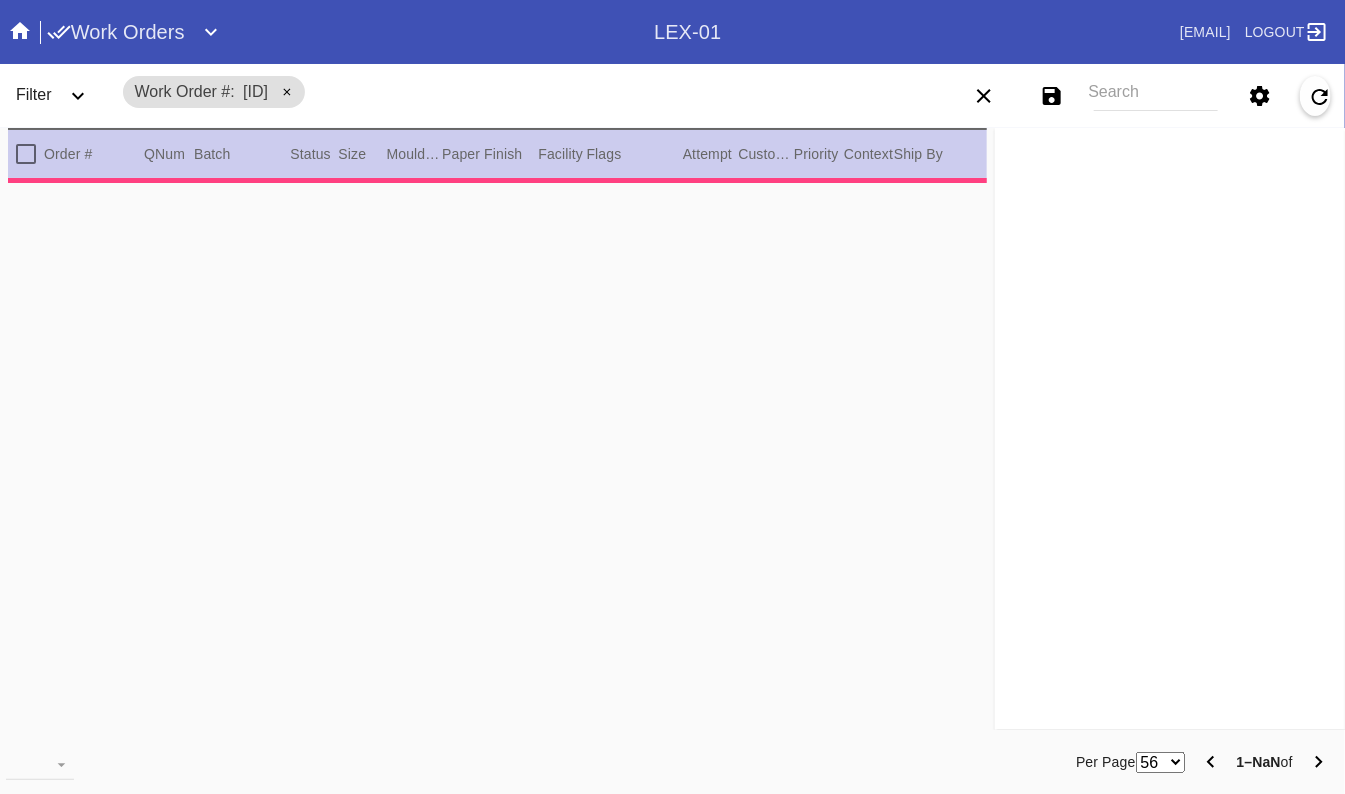 type on "0.0" 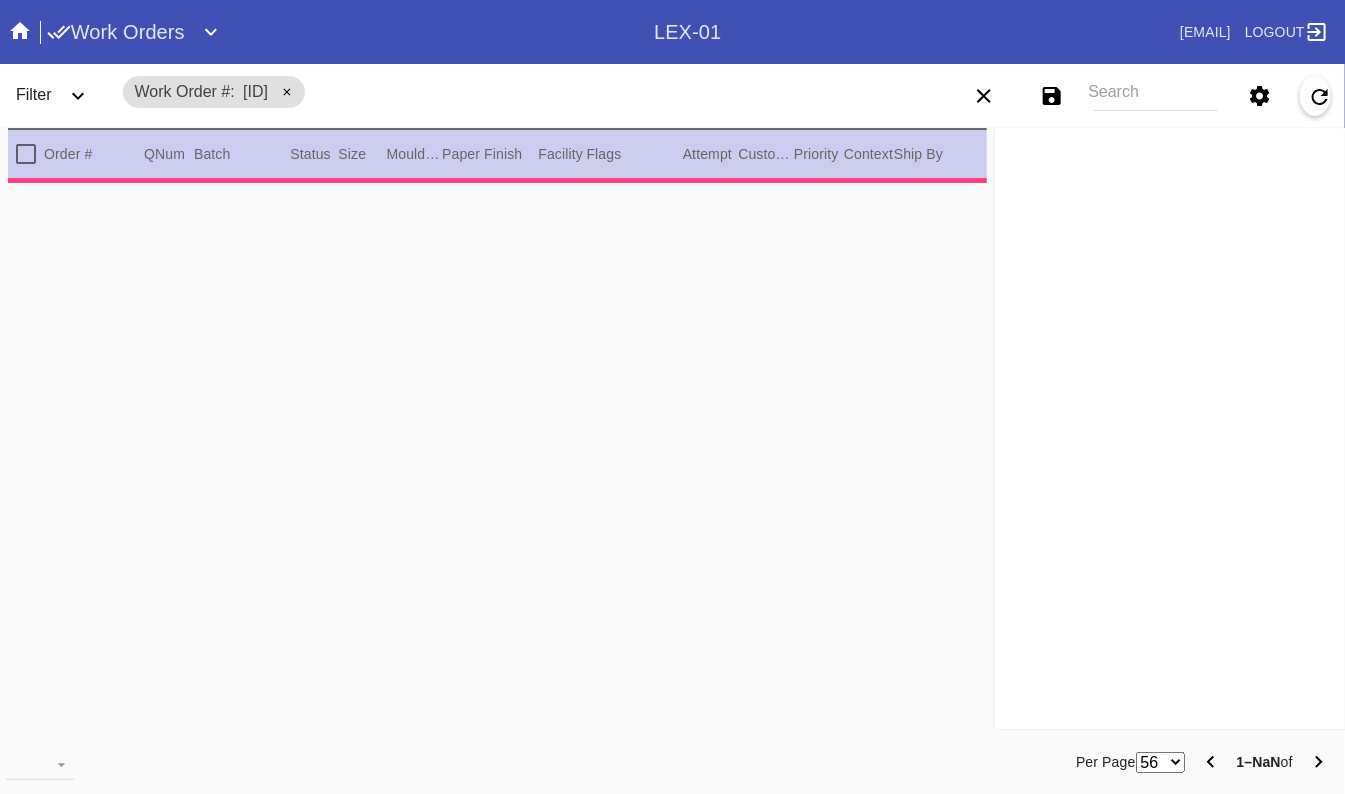 type on "8/7/2025" 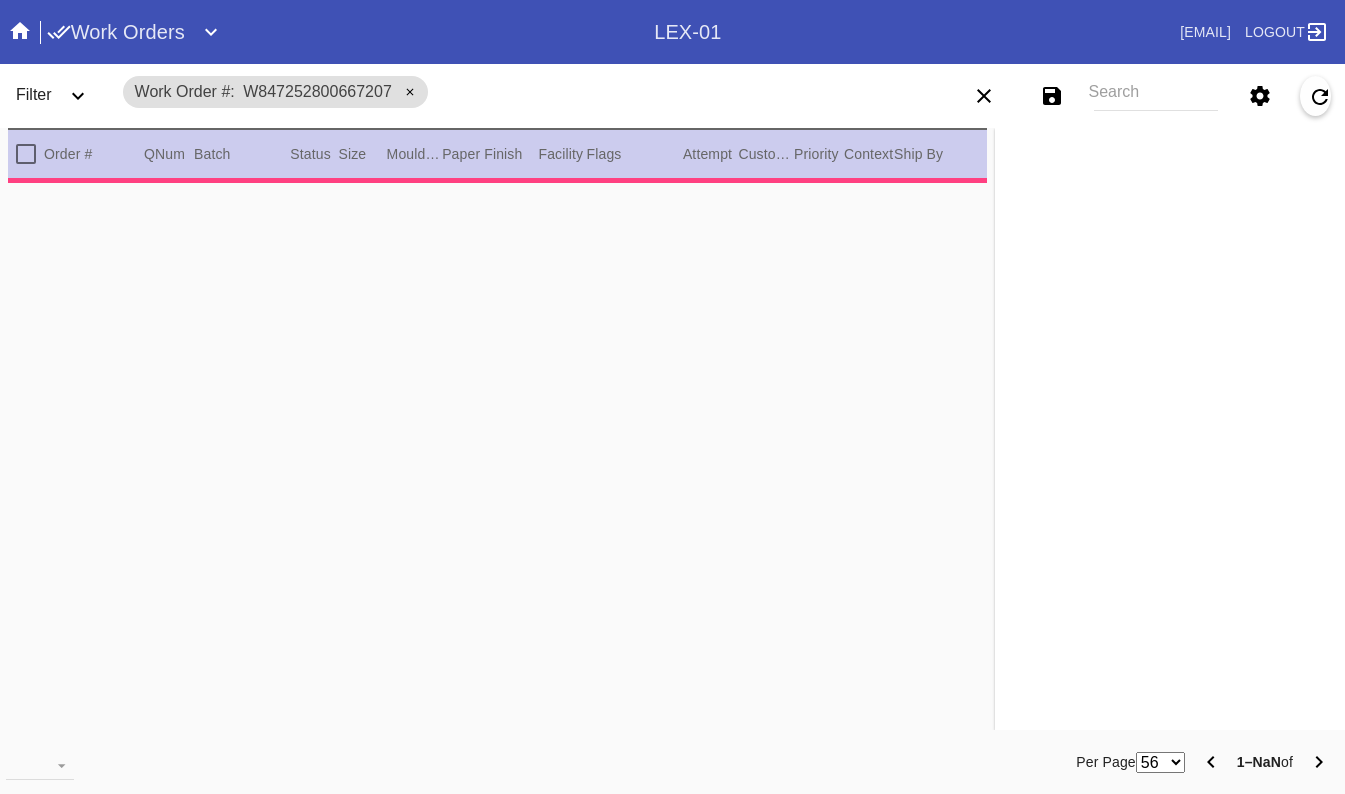 scroll, scrollTop: 0, scrollLeft: 0, axis: both 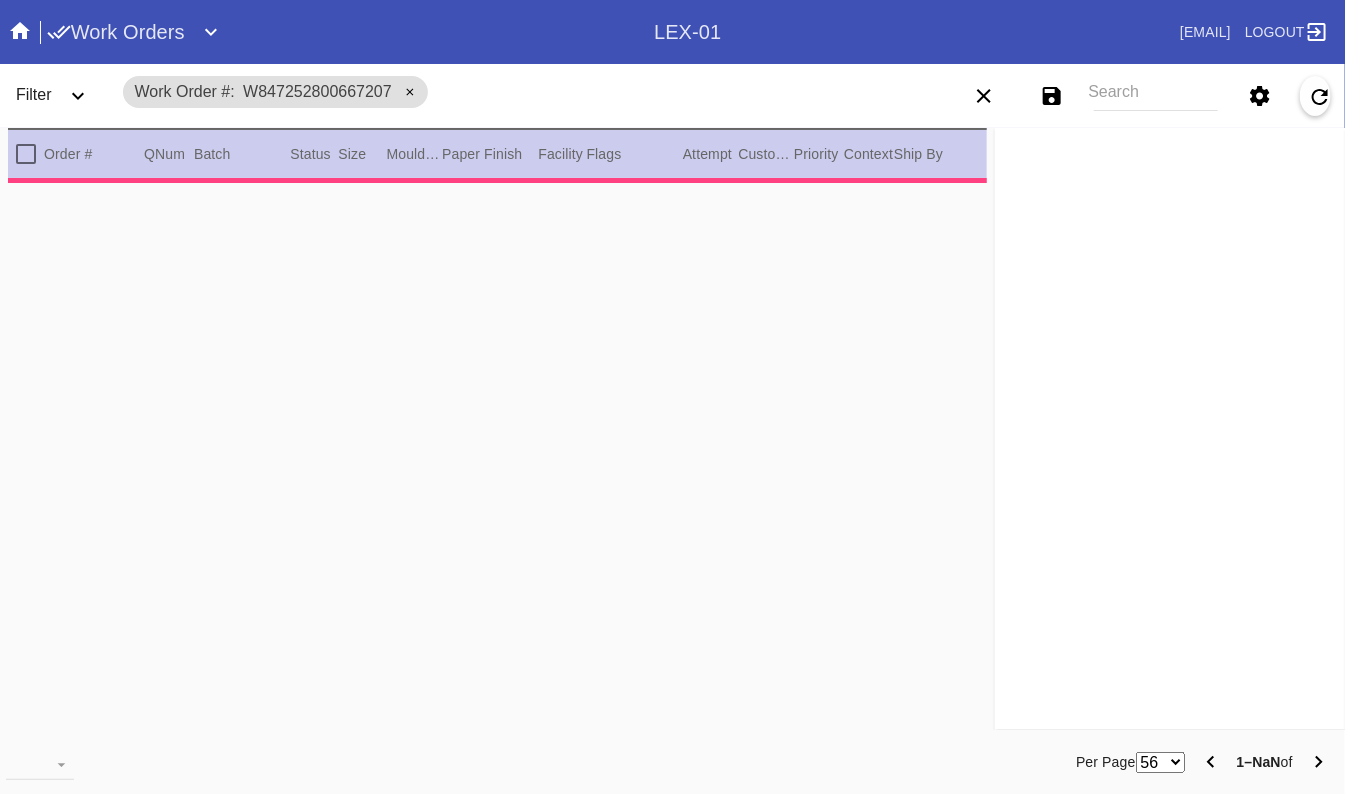 type on "2.5" 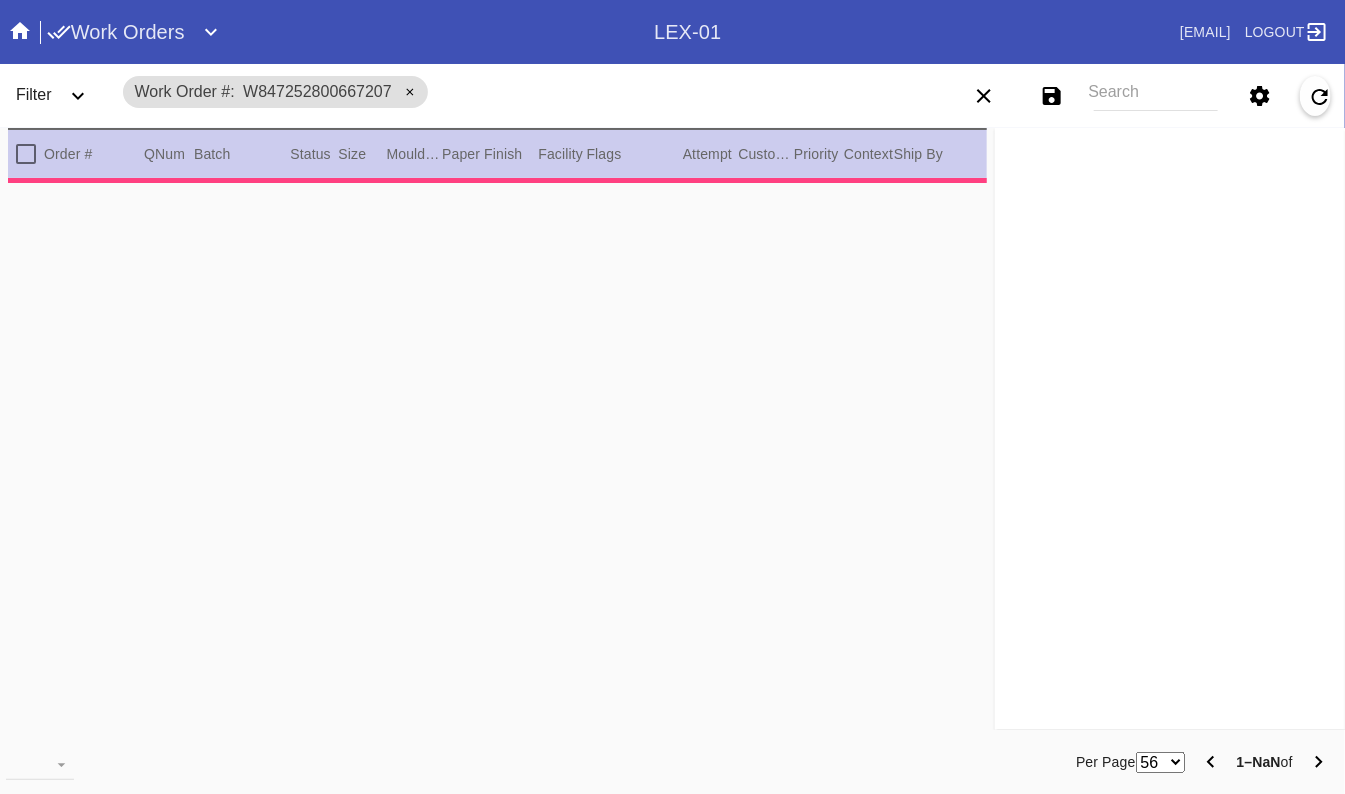 type on "2.5" 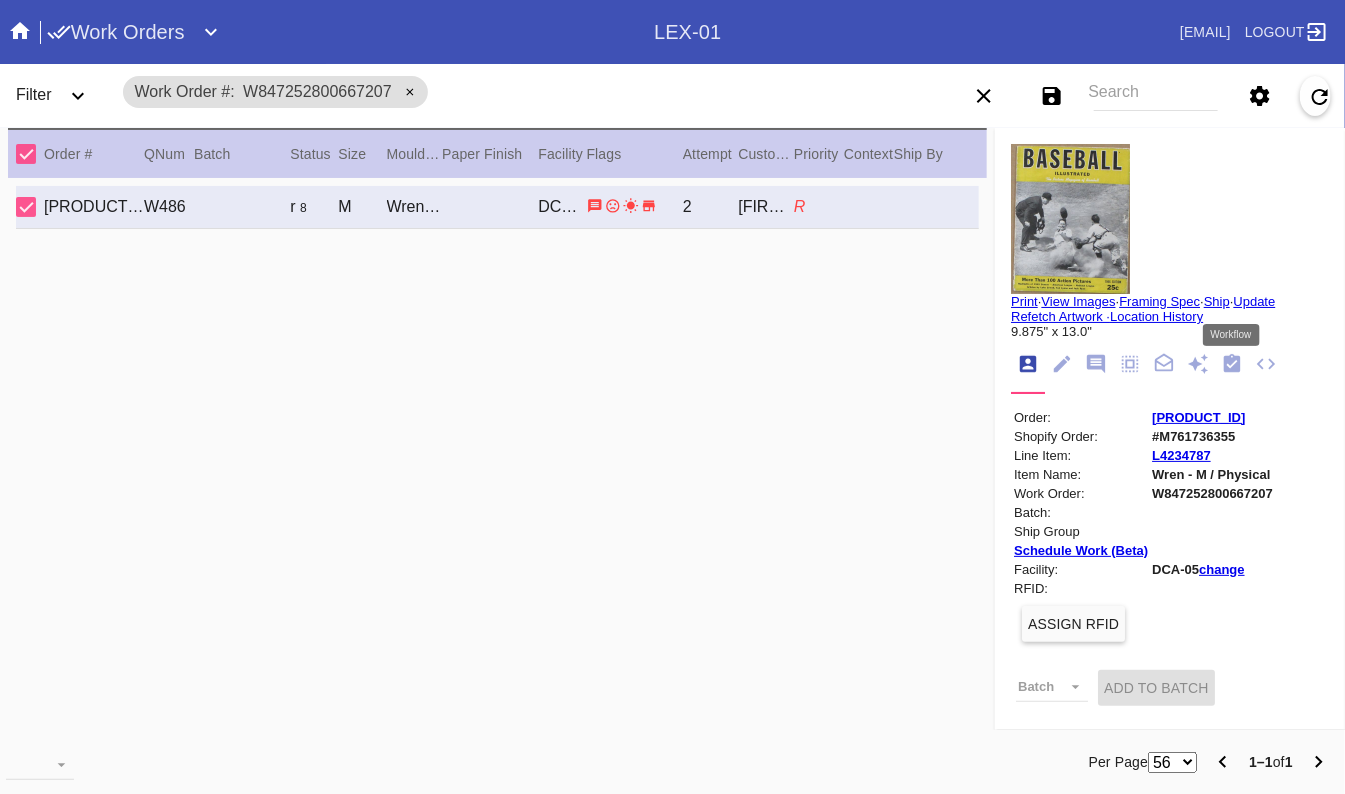 click 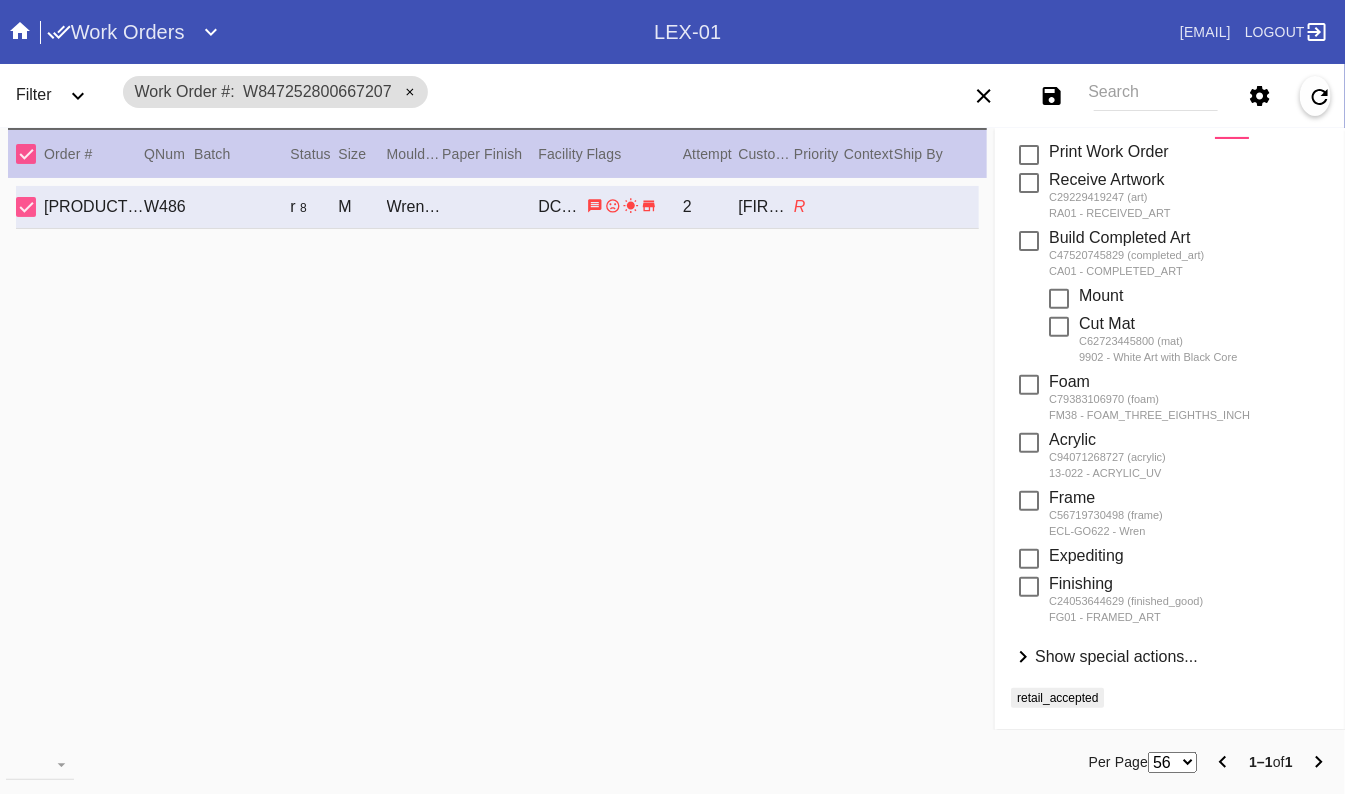 scroll, scrollTop: 0, scrollLeft: 0, axis: both 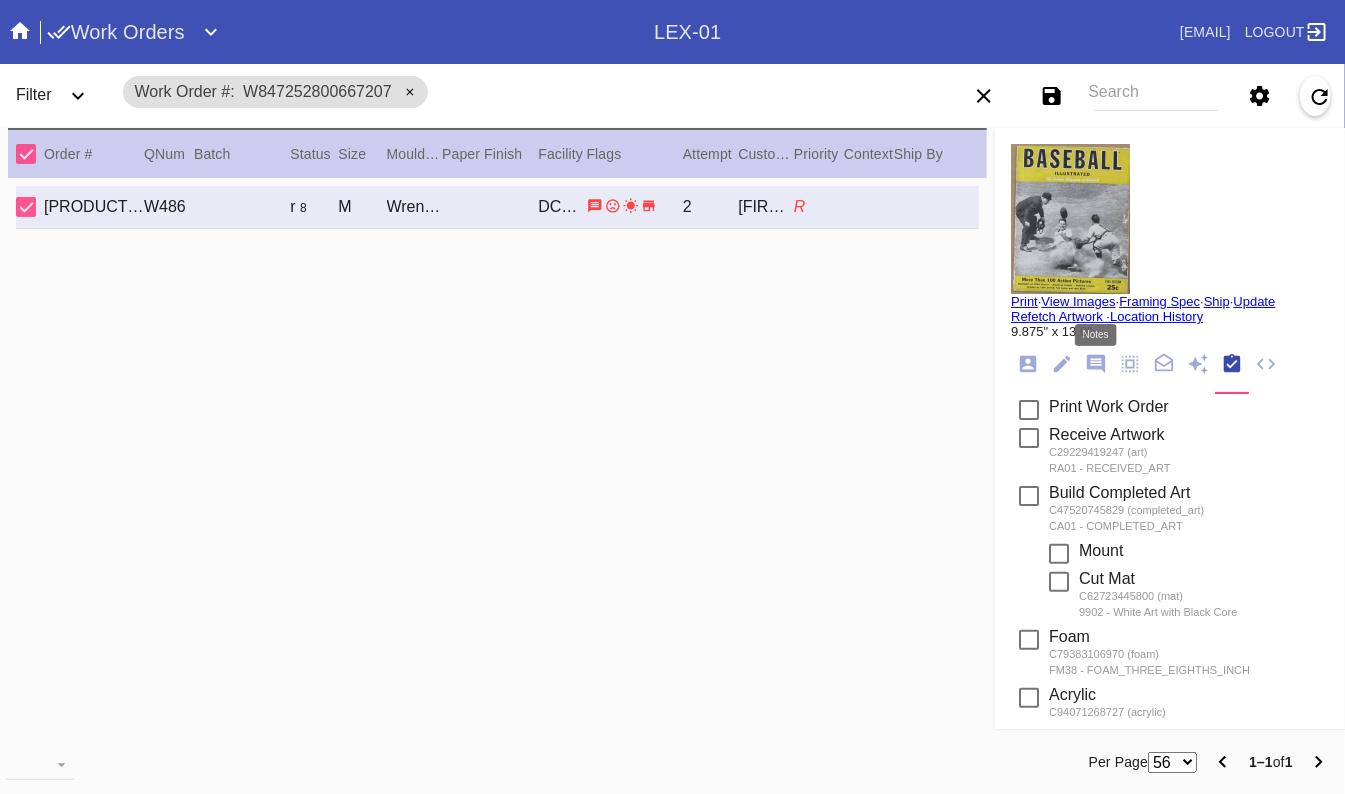 click 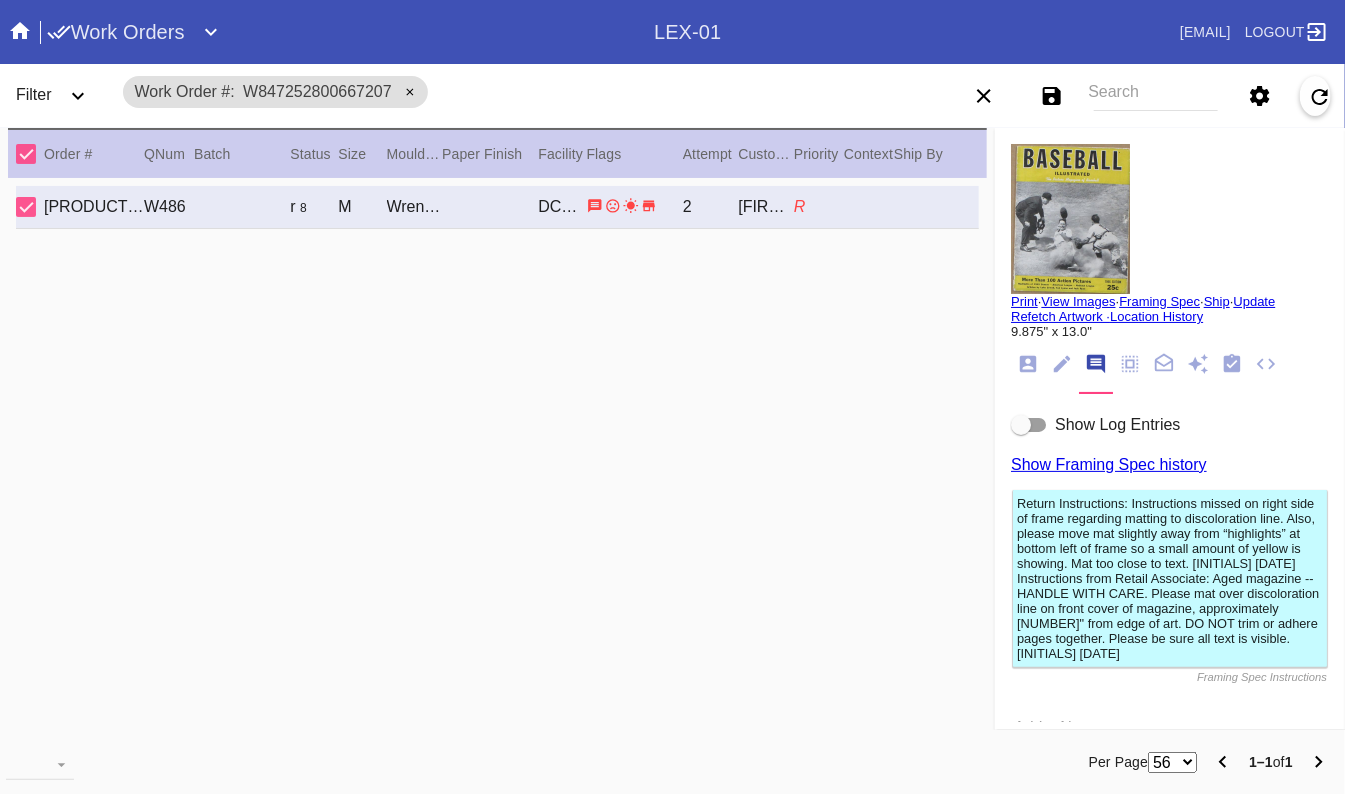 click at bounding box center (1029, 425) 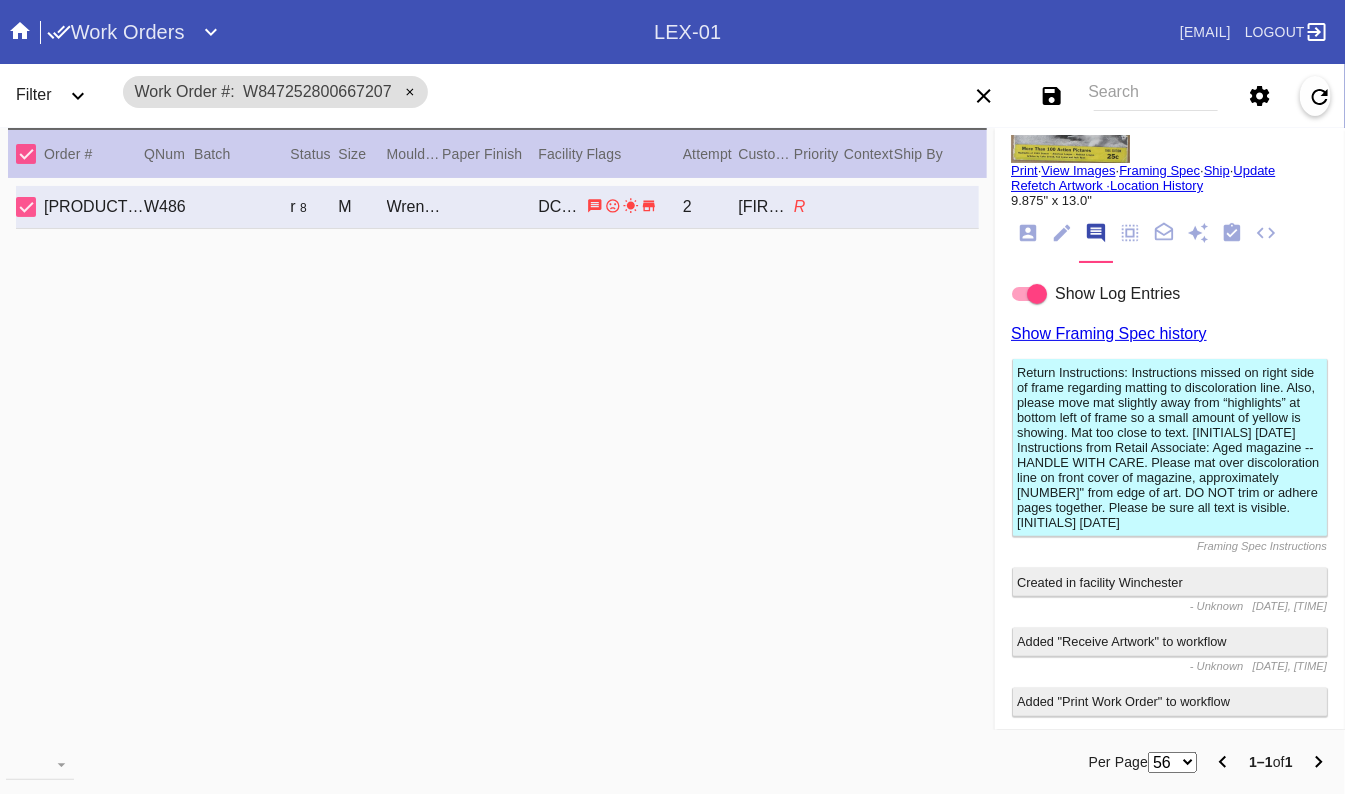 scroll, scrollTop: 130, scrollLeft: 0, axis: vertical 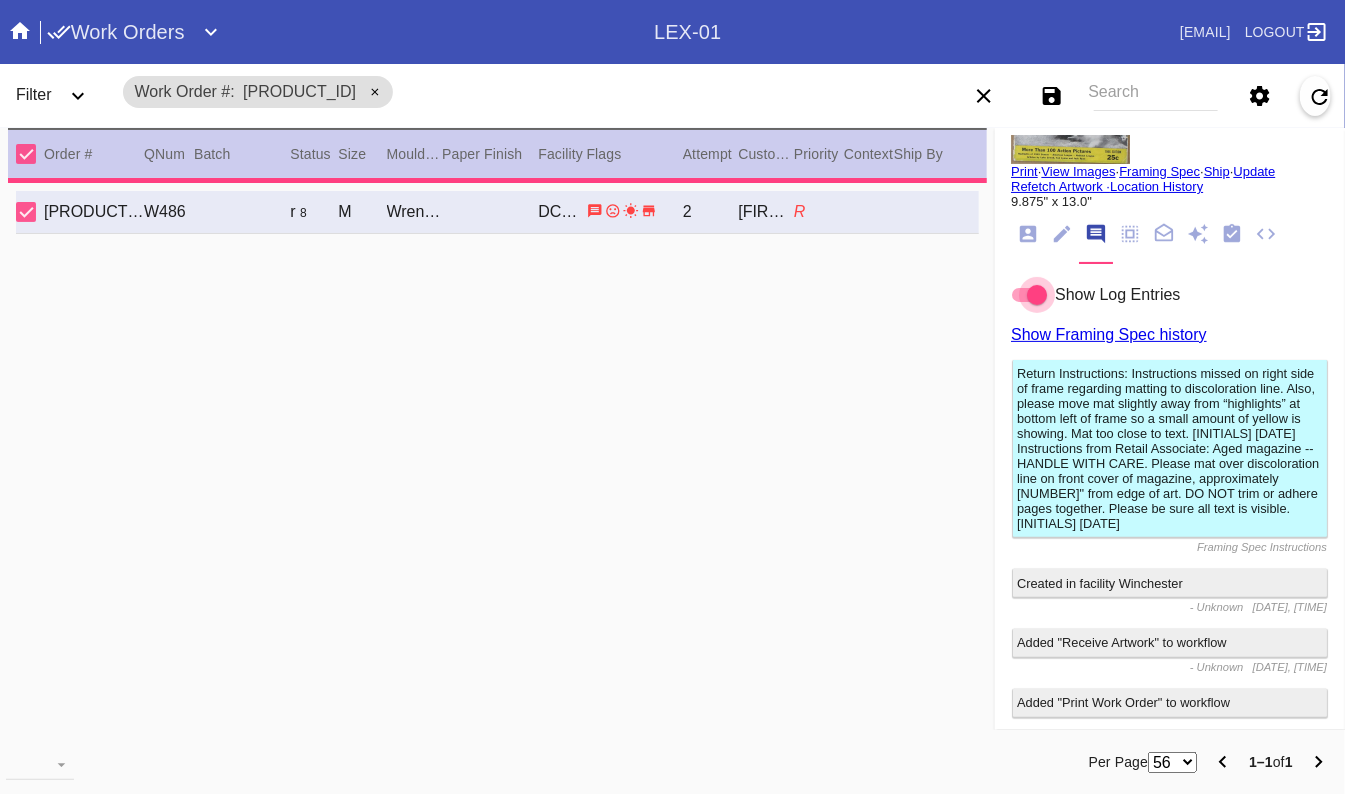 type on "7/24/2025" 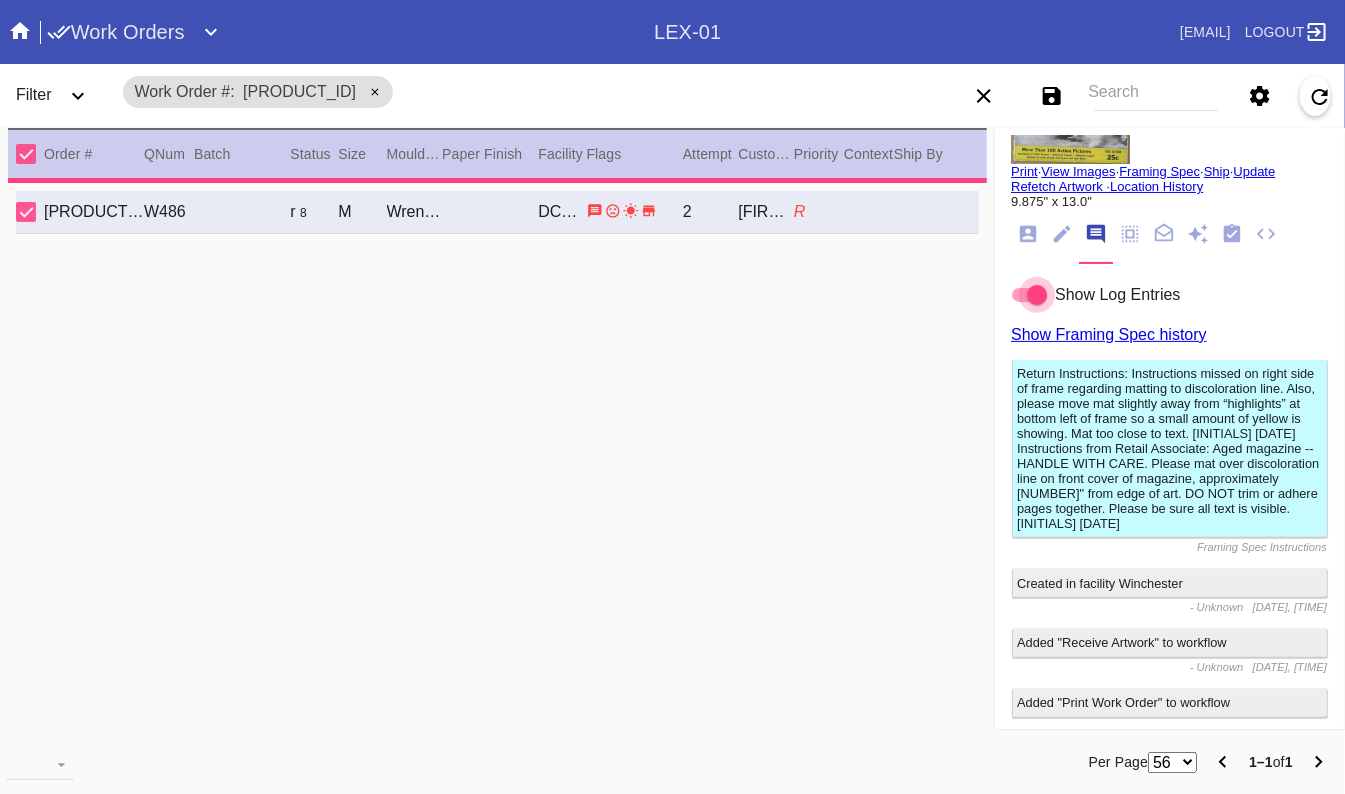 type on "7/26/2025" 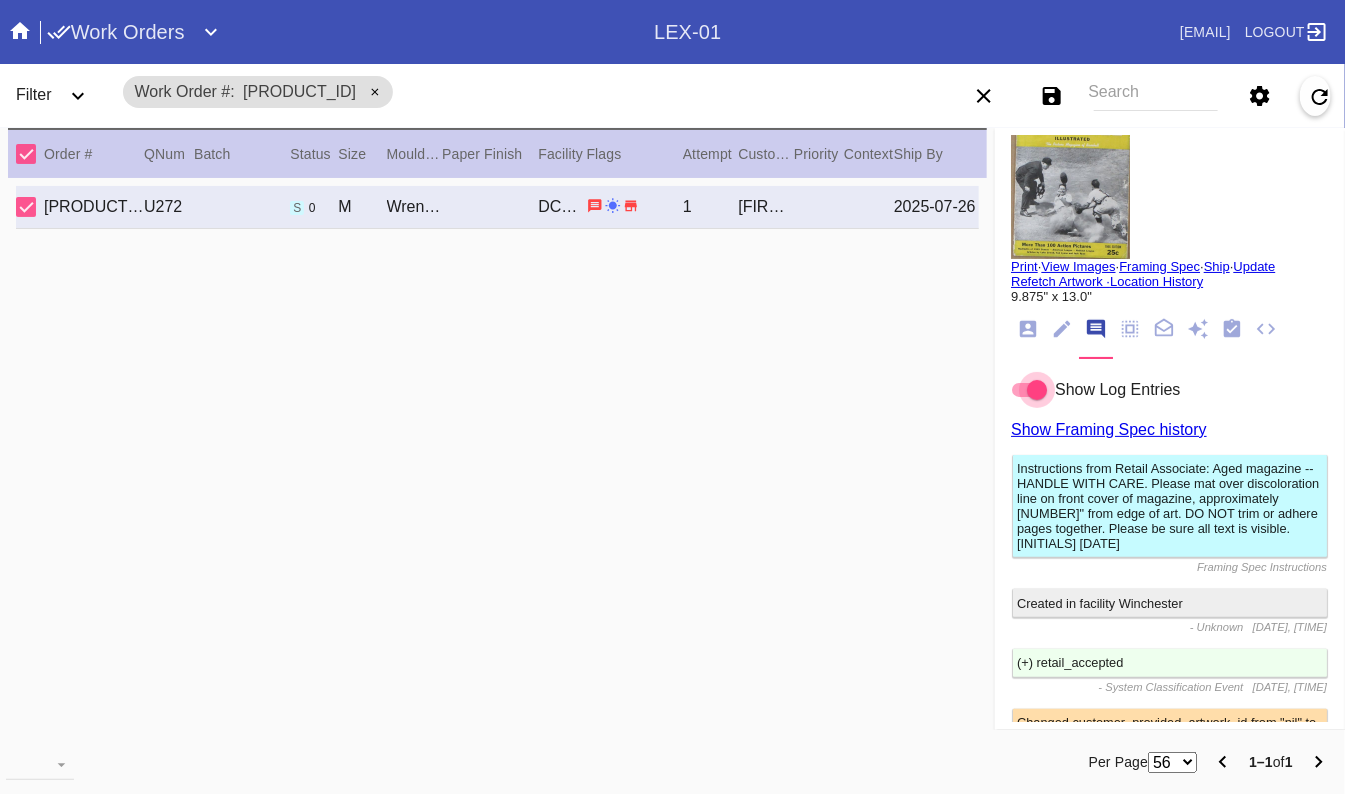 scroll, scrollTop: 0, scrollLeft: 0, axis: both 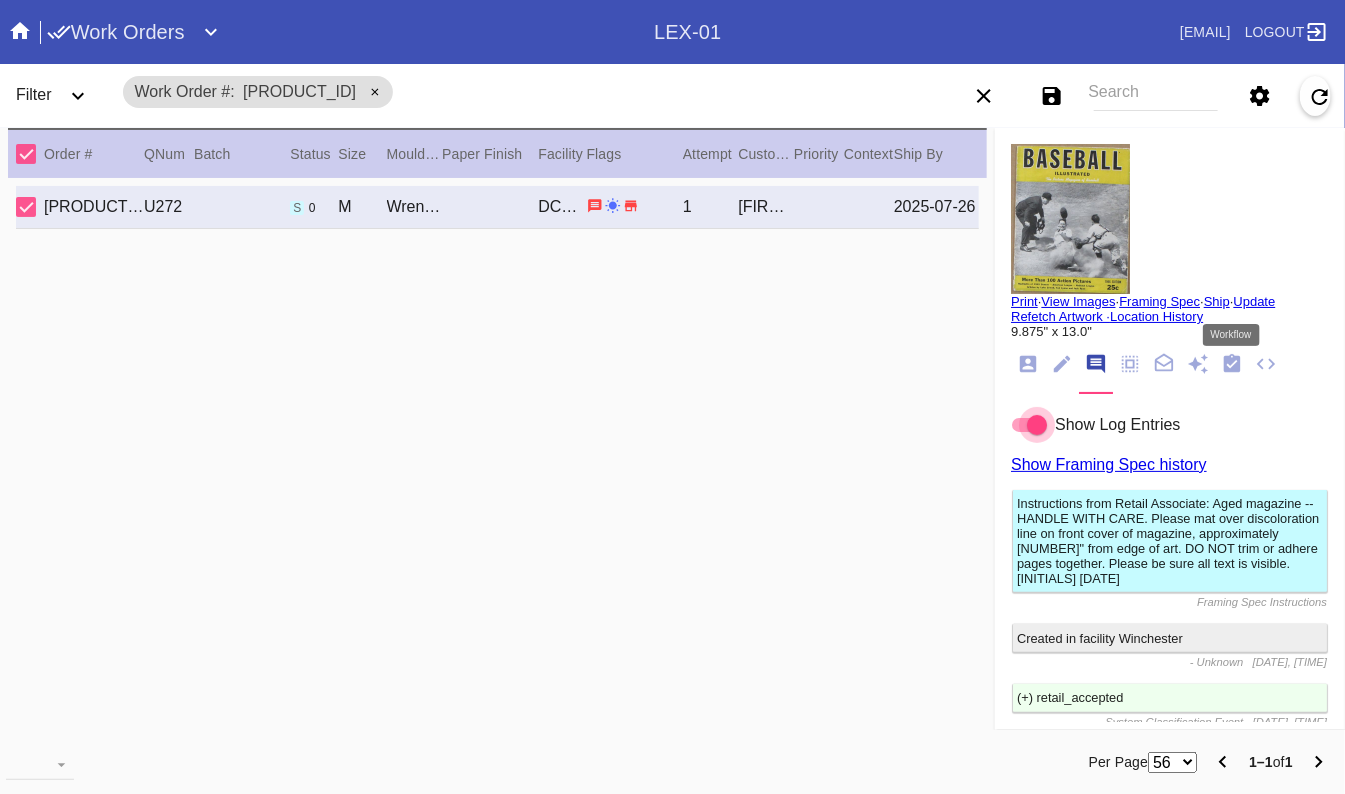 click 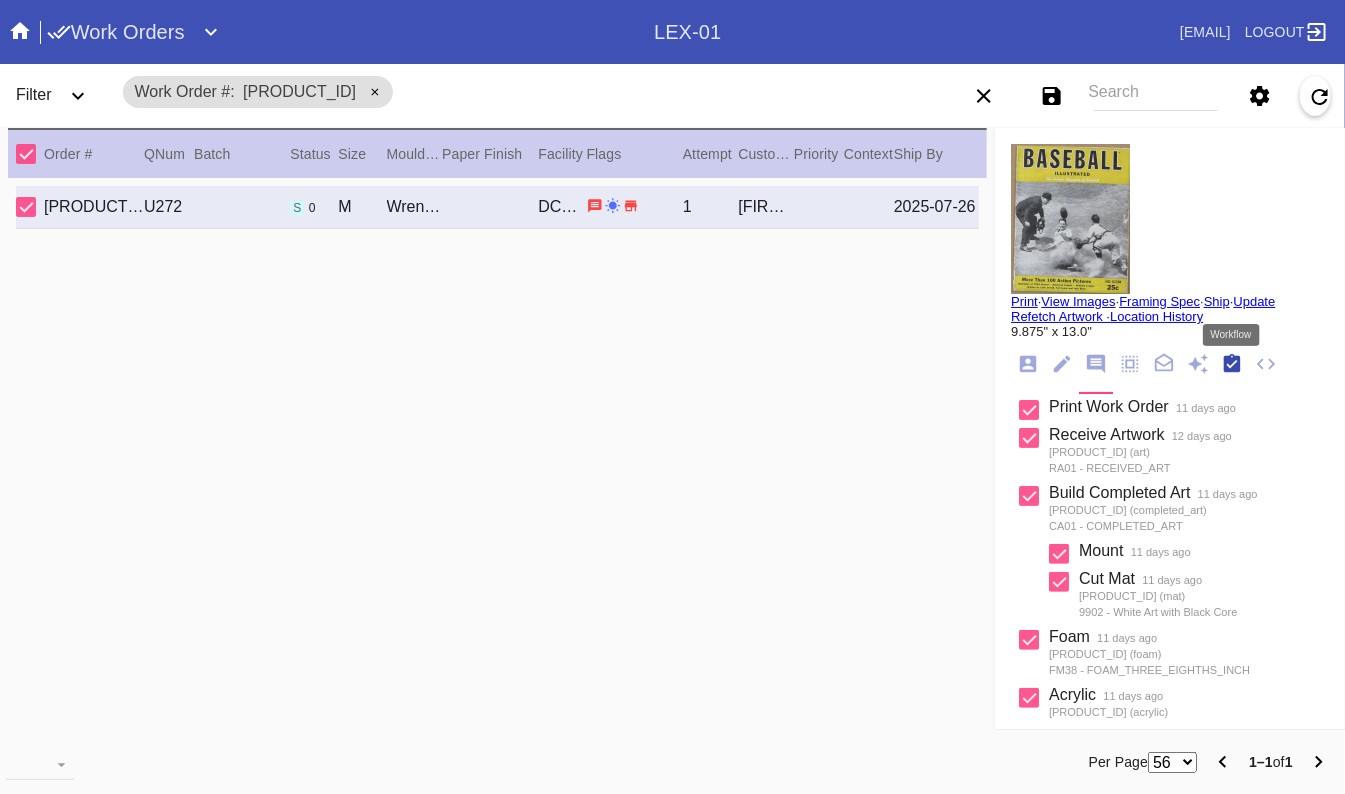 scroll, scrollTop: 322, scrollLeft: 0, axis: vertical 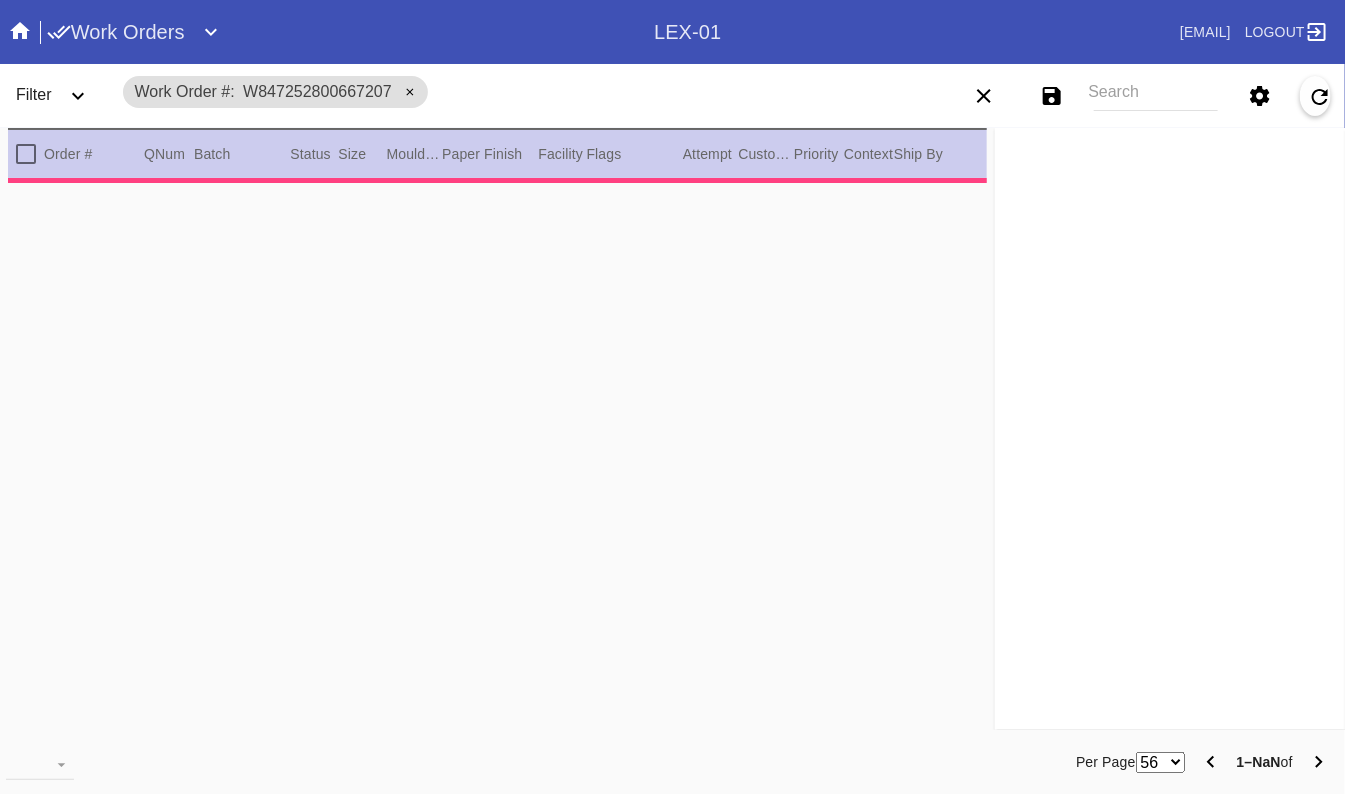 type on "2.5" 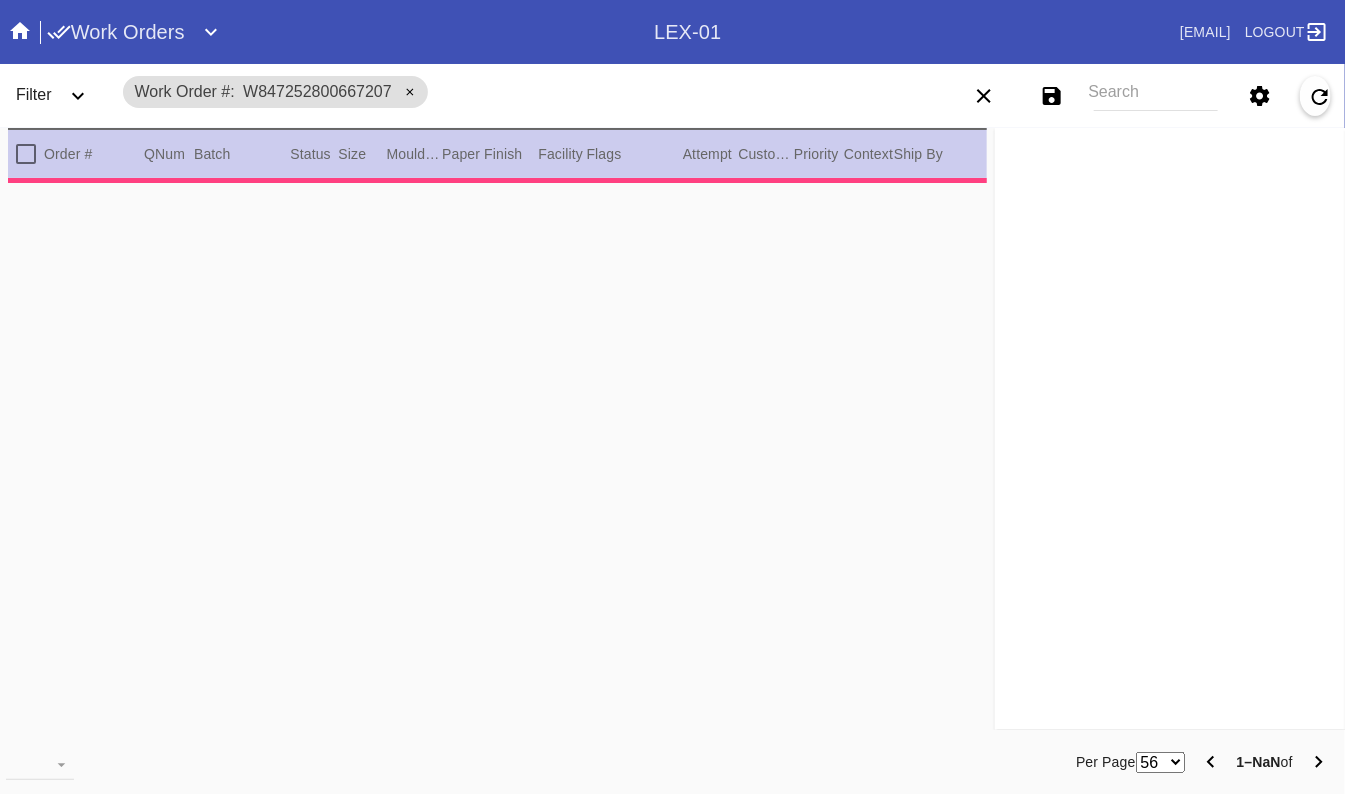 type on "2.5" 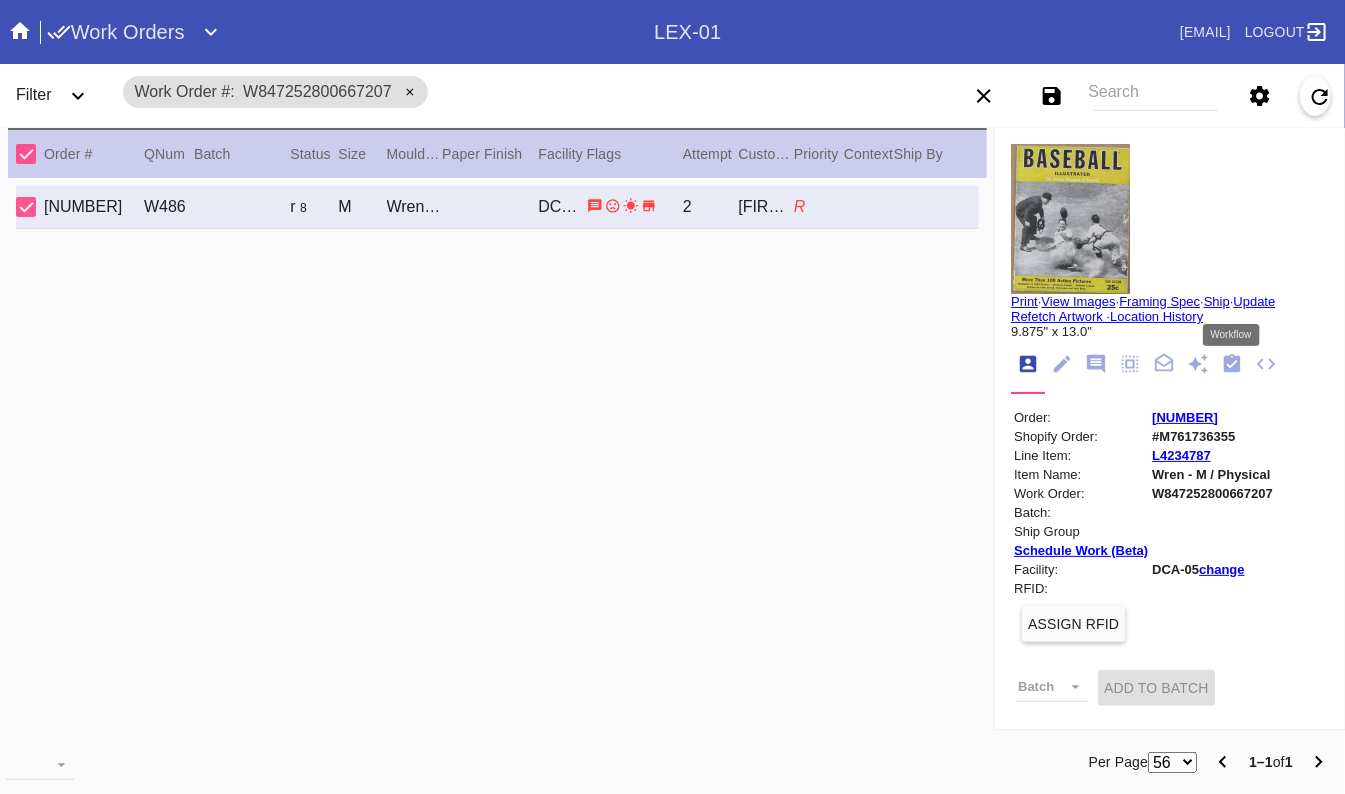 click 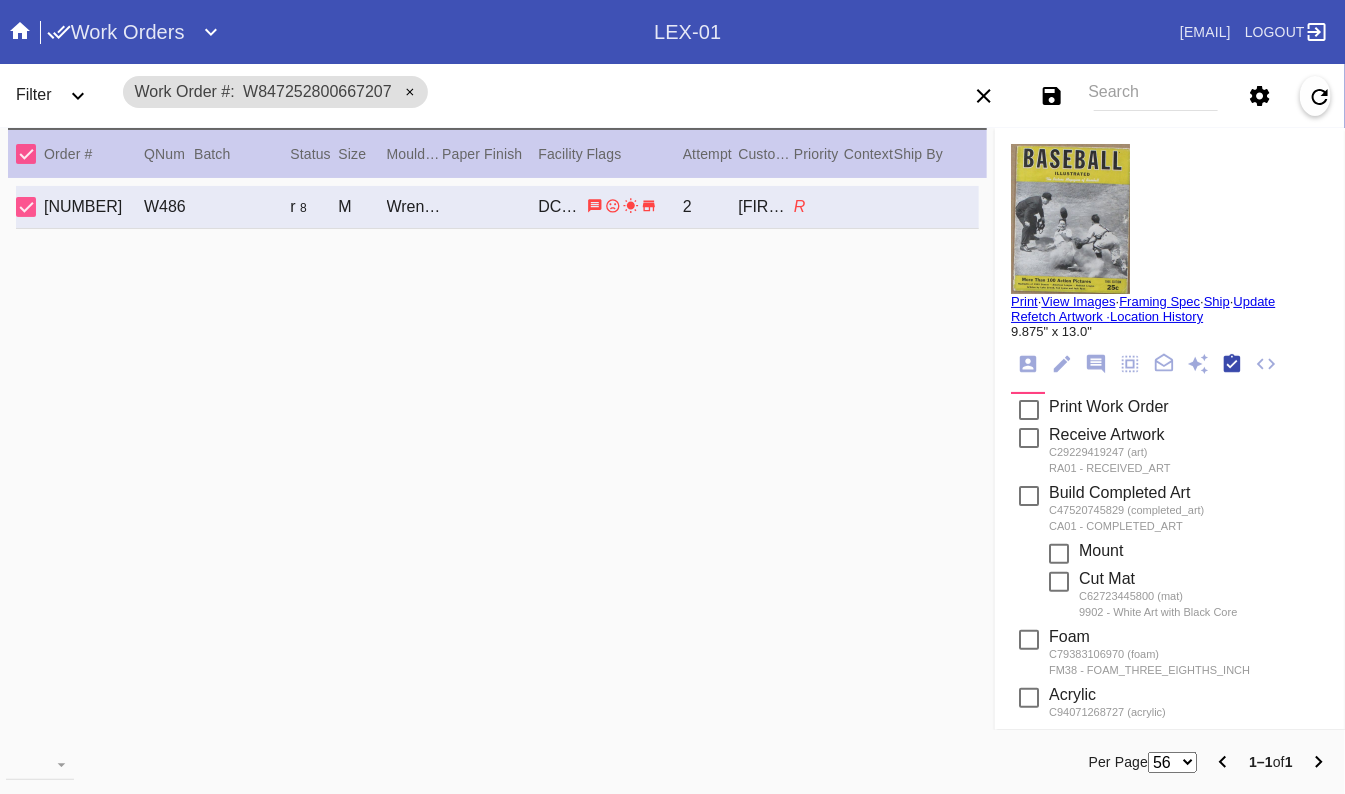 scroll, scrollTop: 322, scrollLeft: 0, axis: vertical 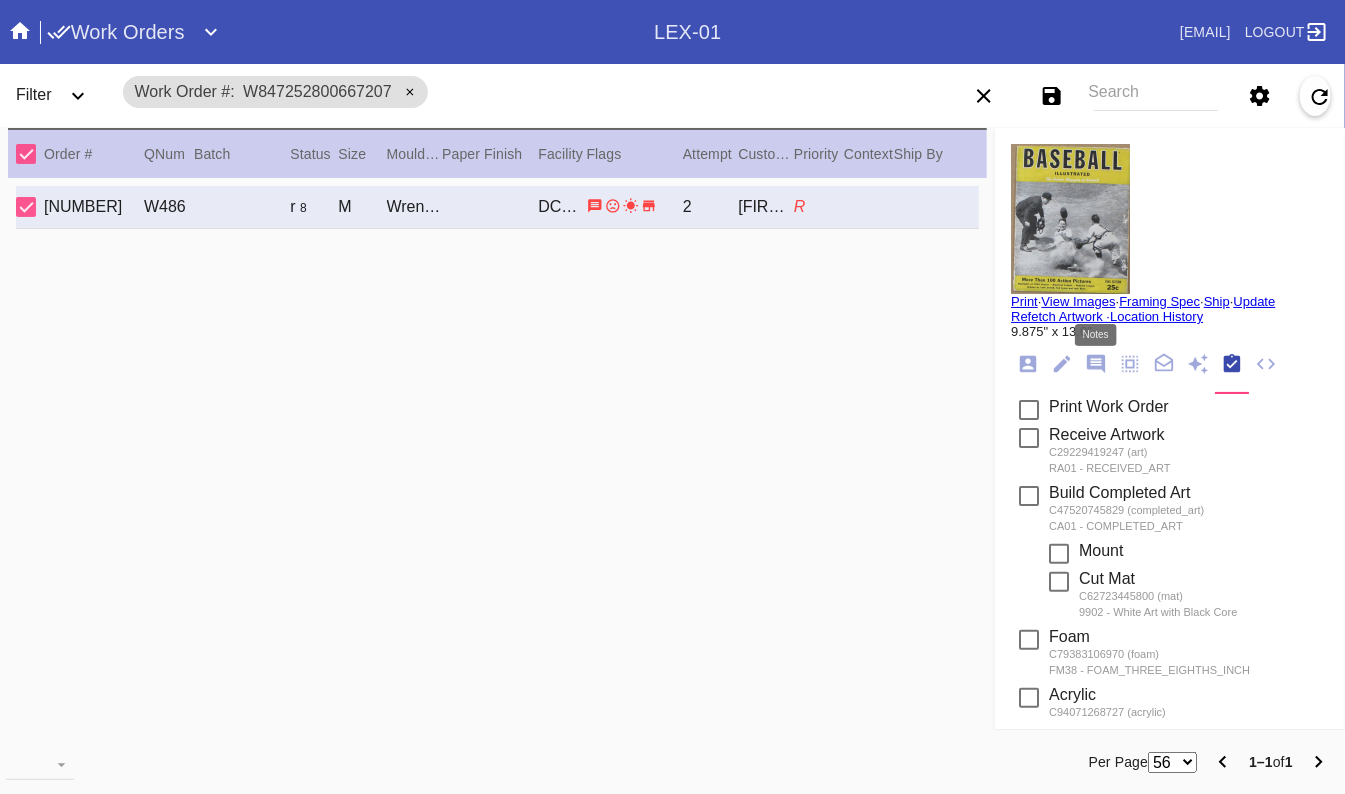 click 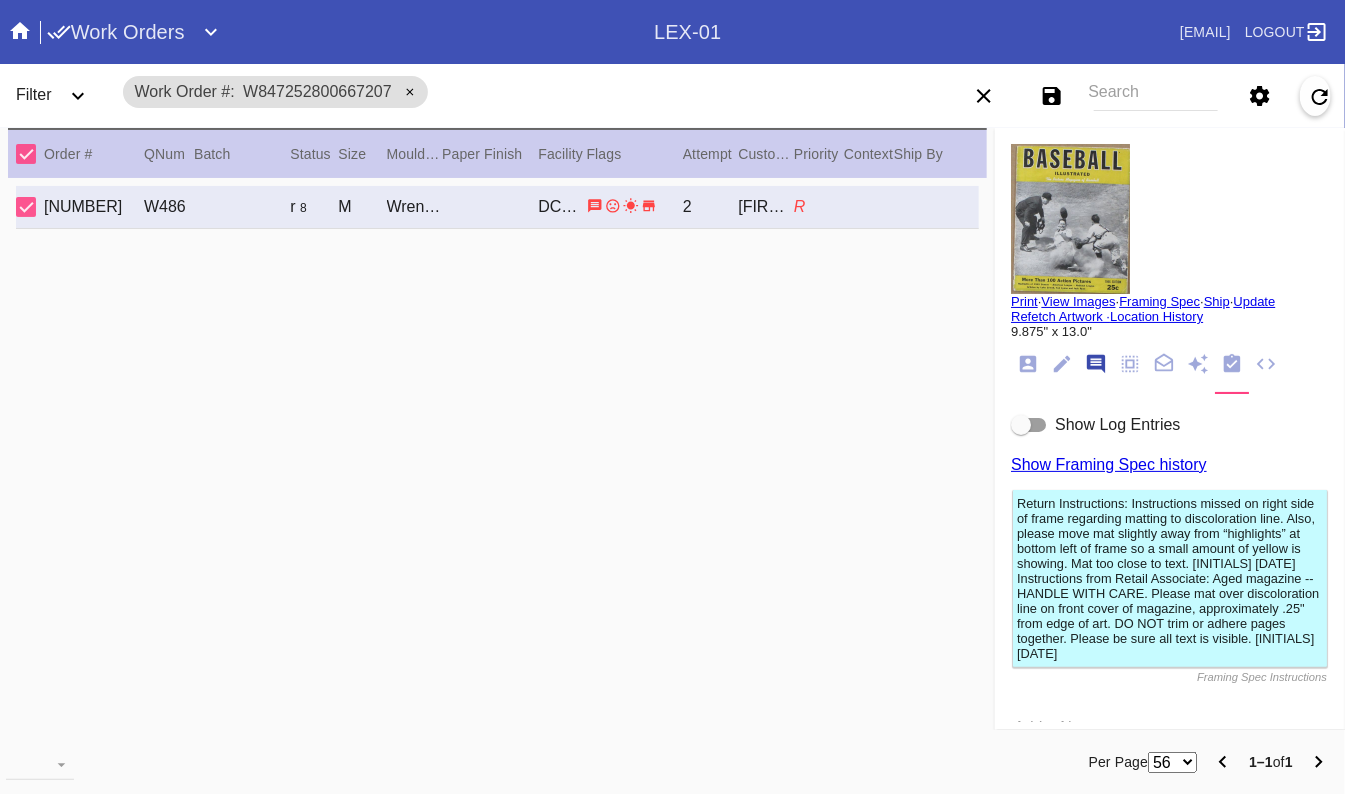 scroll, scrollTop: 123, scrollLeft: 0, axis: vertical 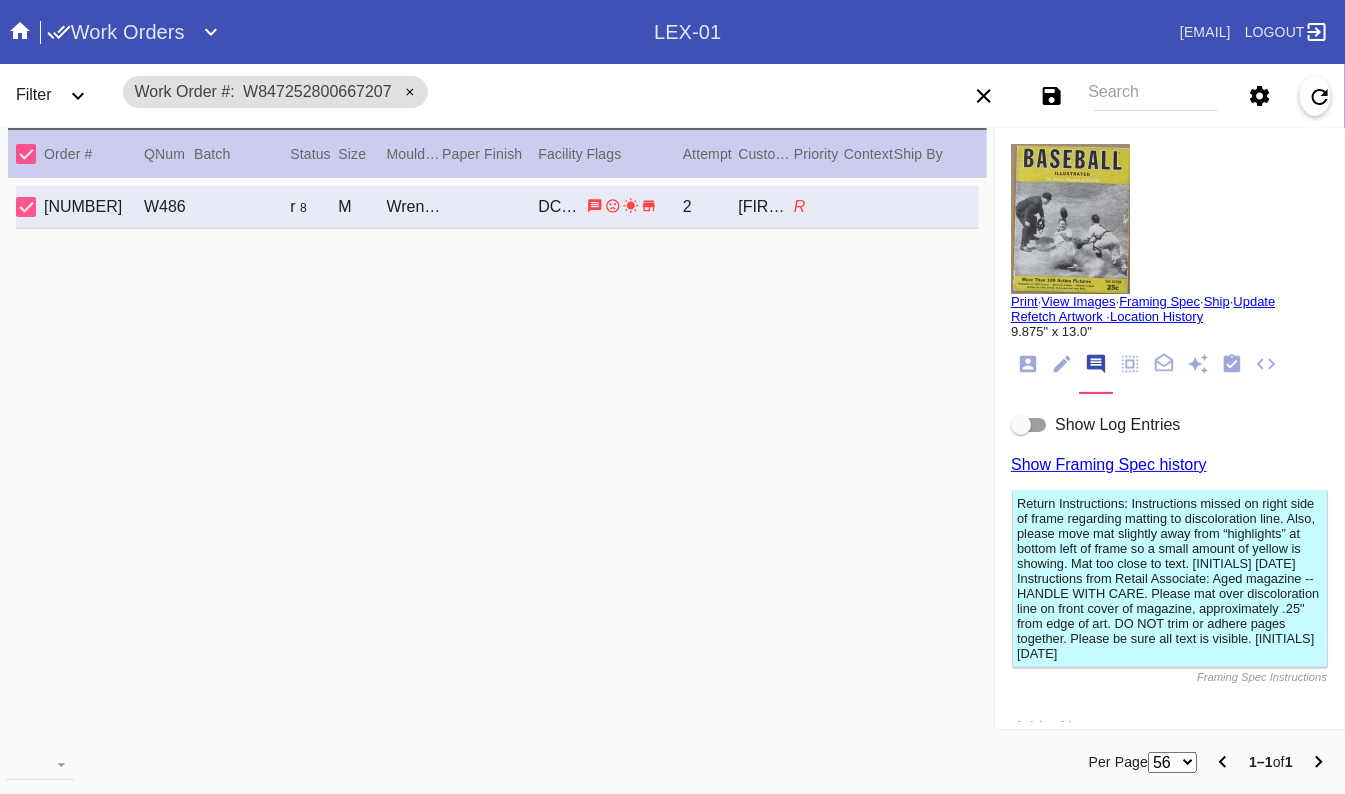 click at bounding box center (1029, 425) 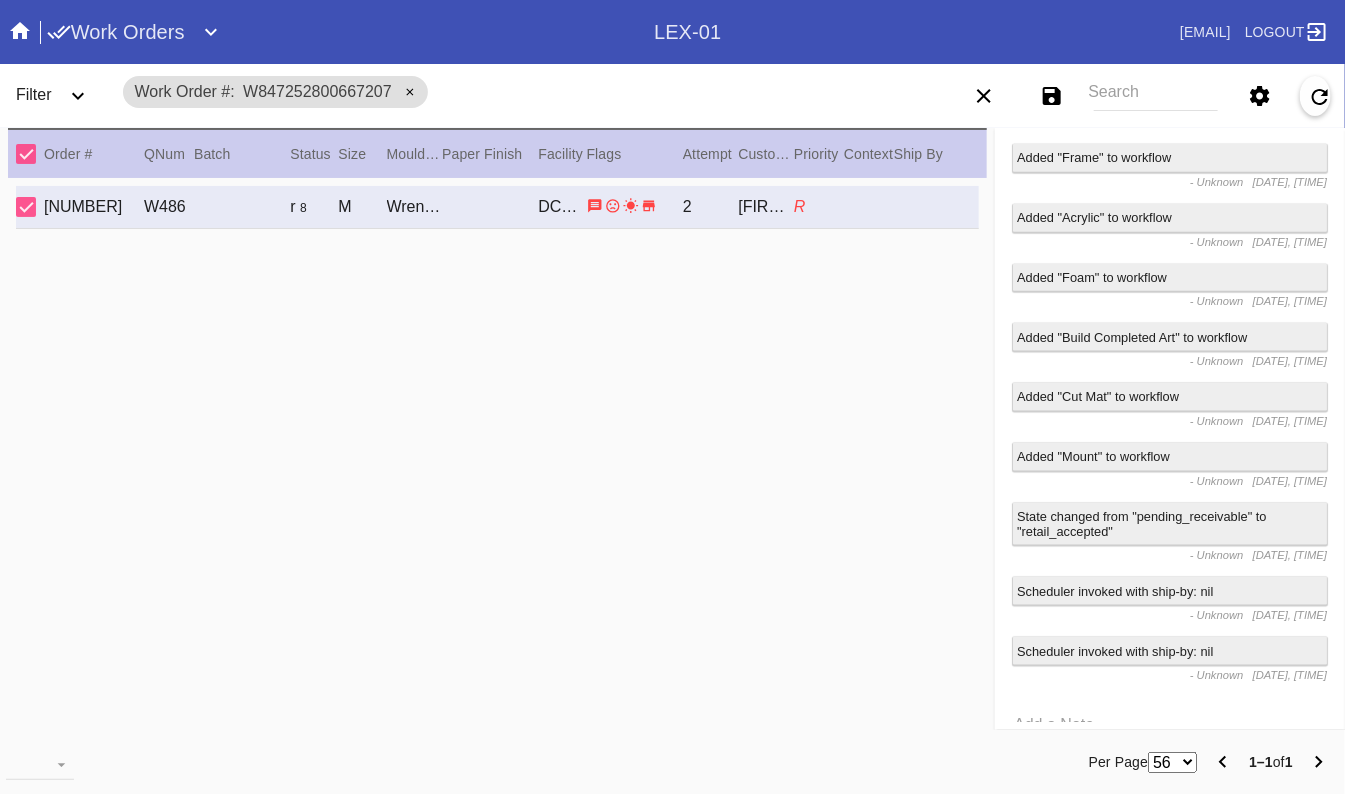 scroll, scrollTop: 1002, scrollLeft: 0, axis: vertical 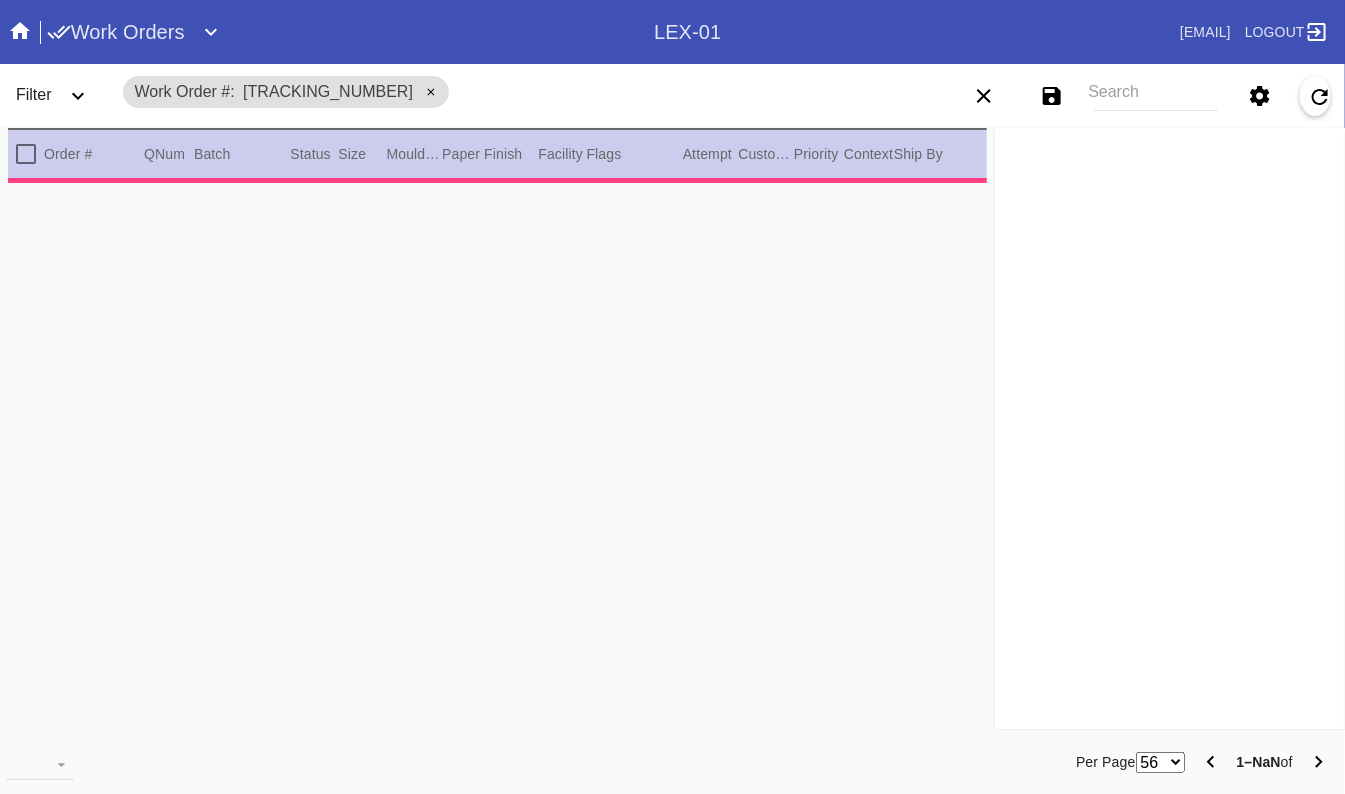 type on "1.0" 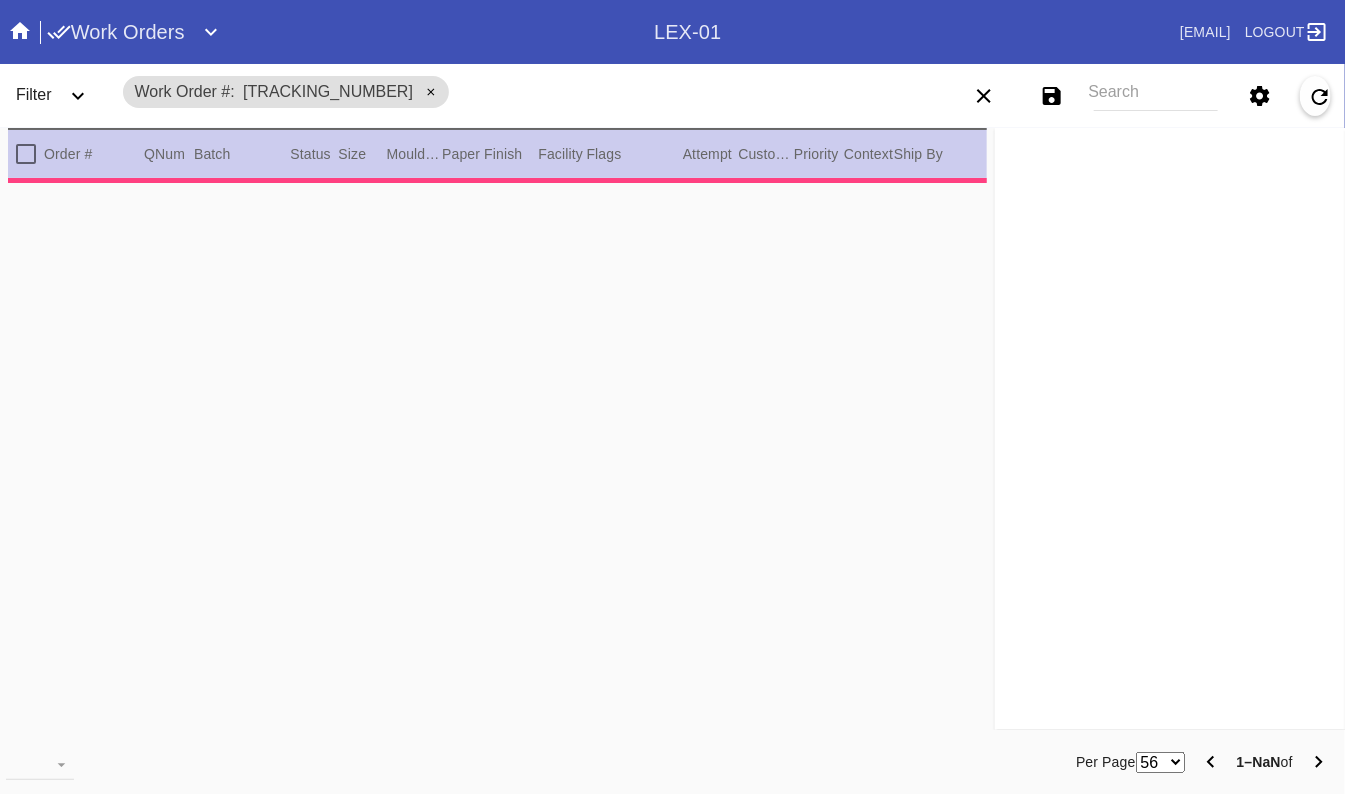 type on "2.5" 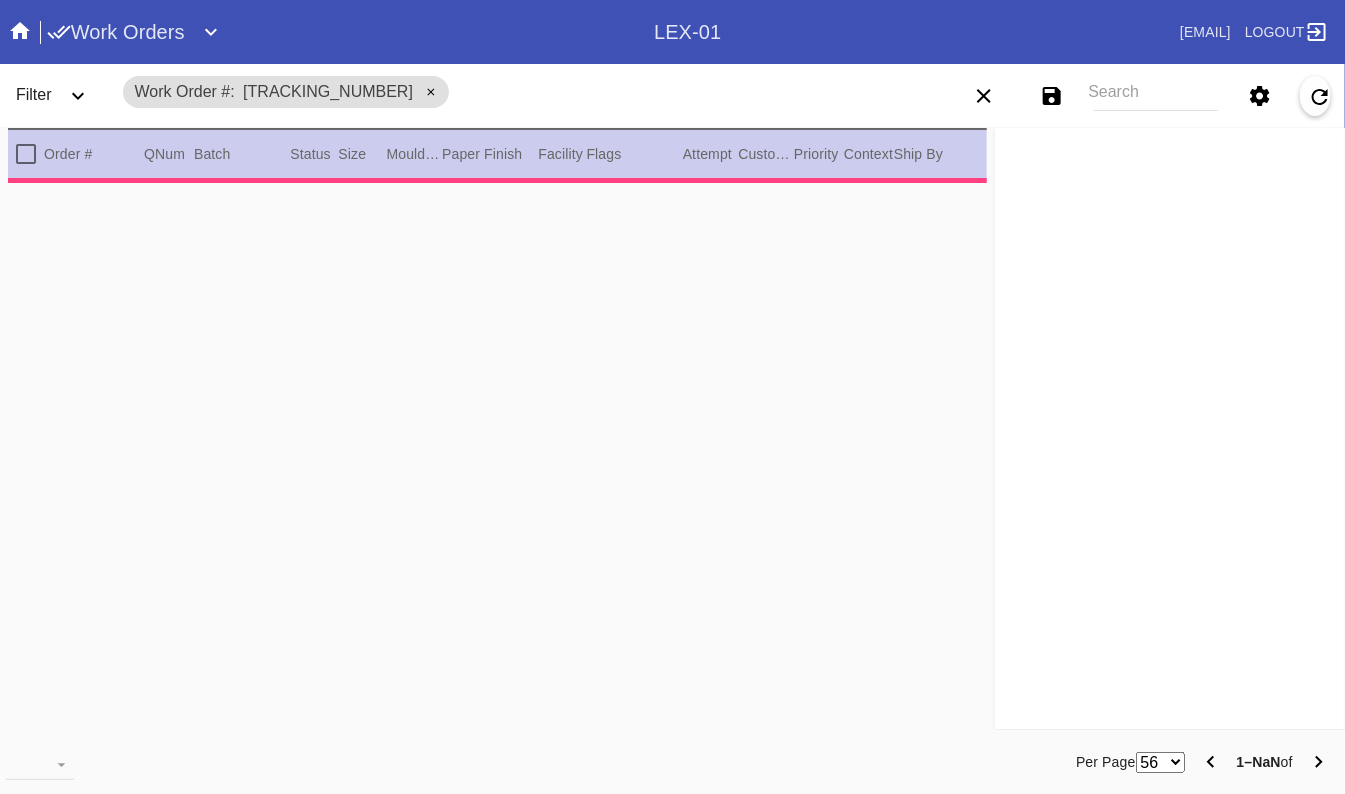 type on "1.0" 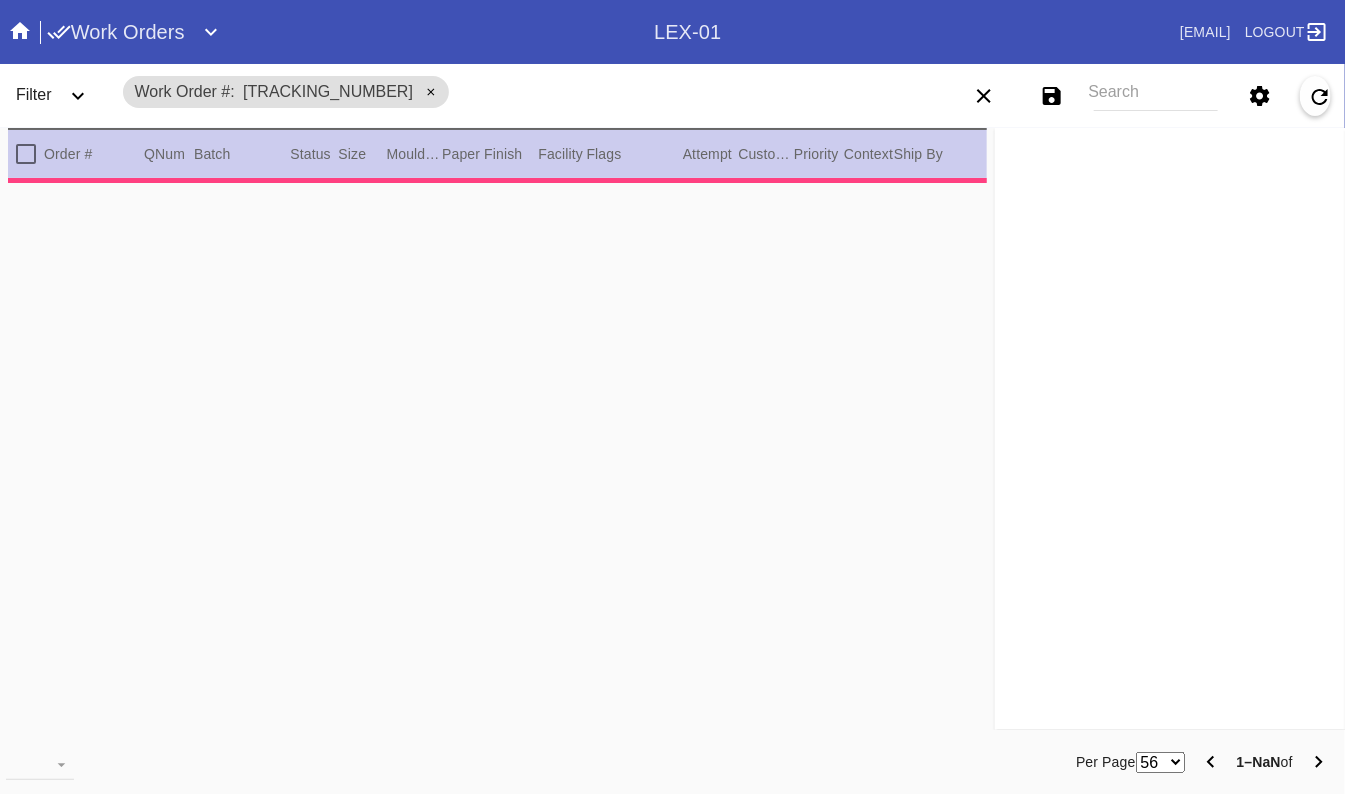 type on "0.1875" 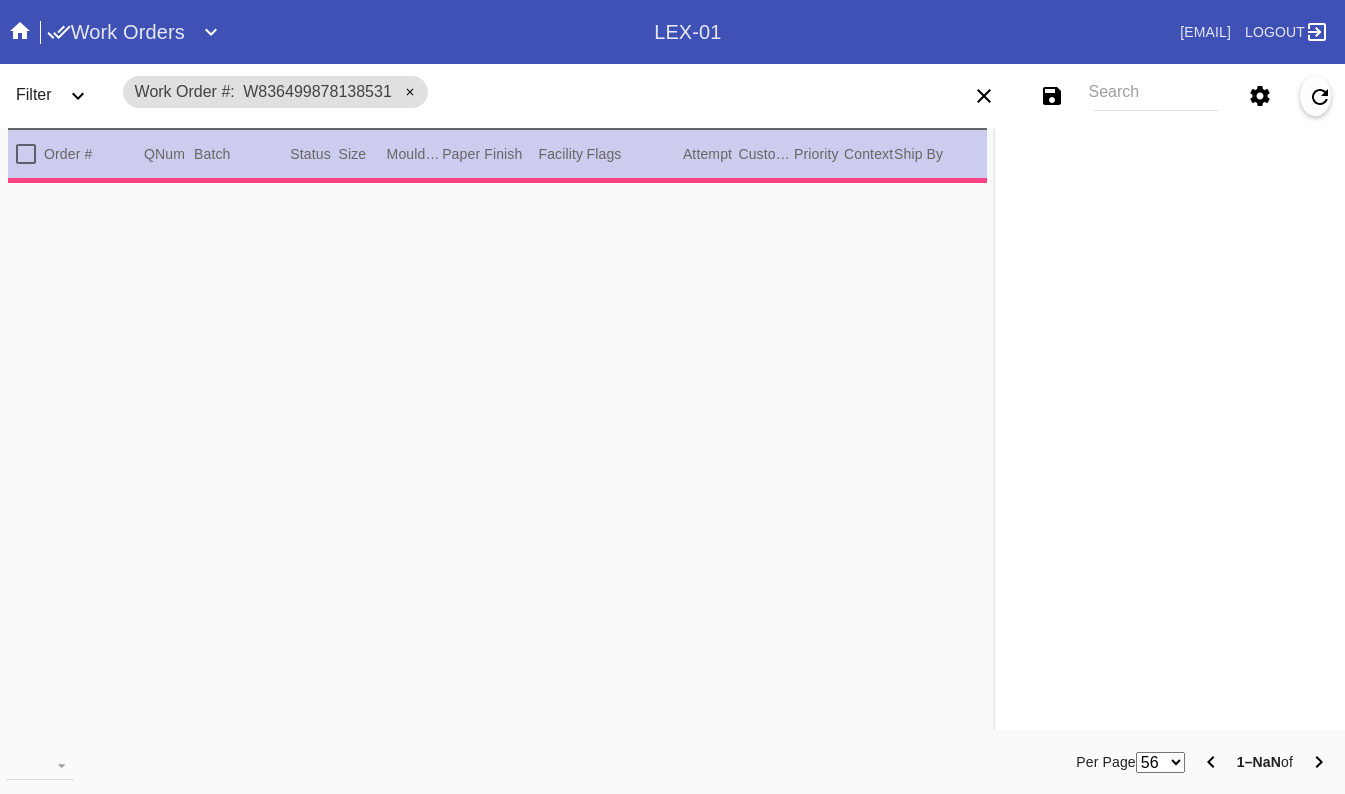 scroll, scrollTop: 0, scrollLeft: 0, axis: both 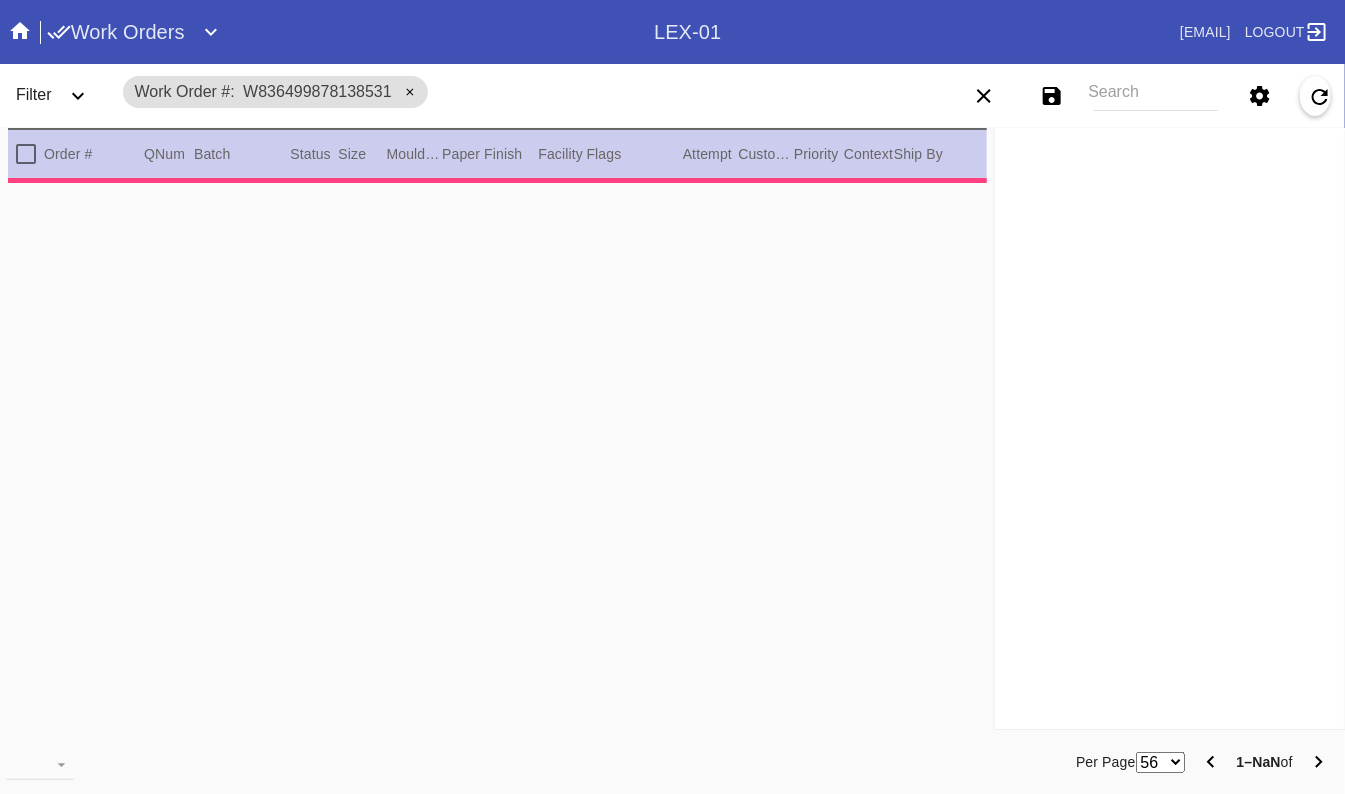 type on "1.5" 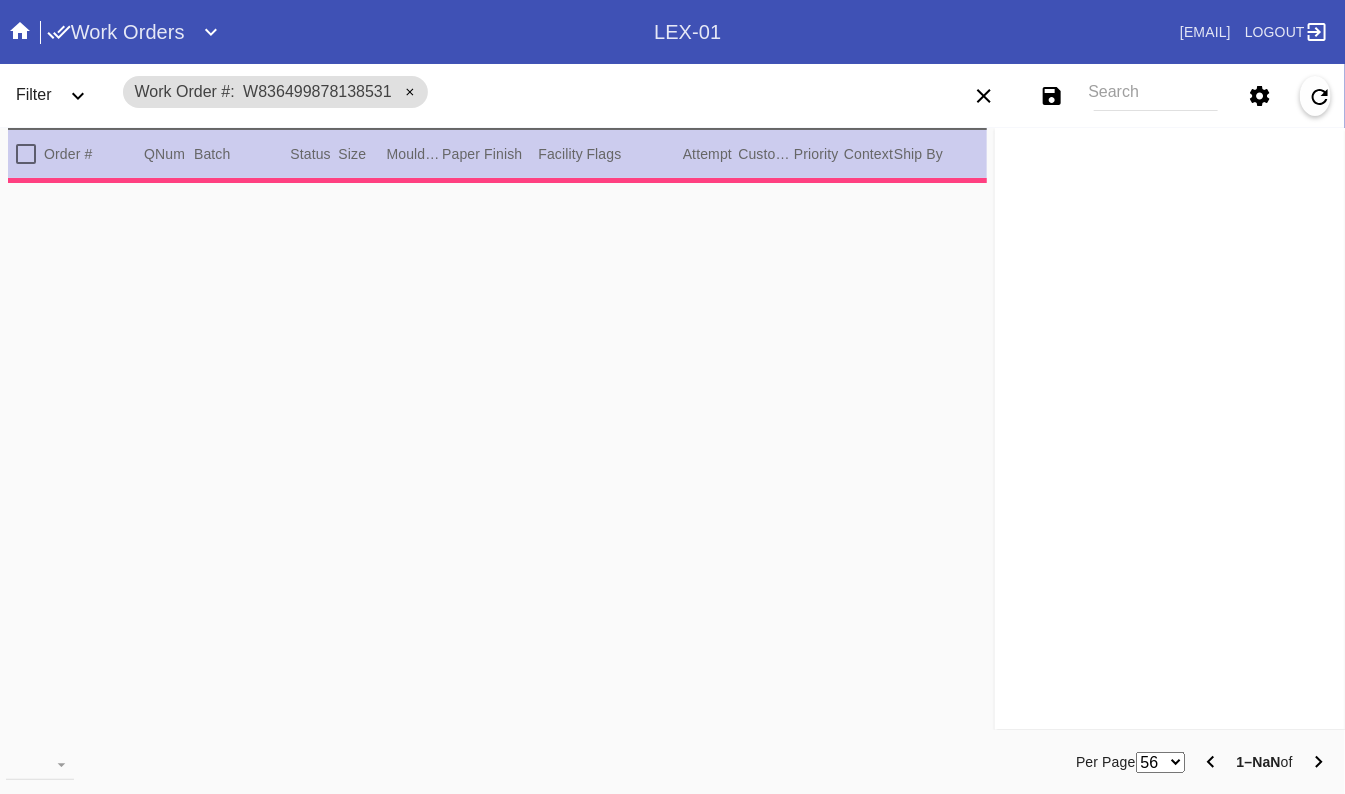 type on "1.5" 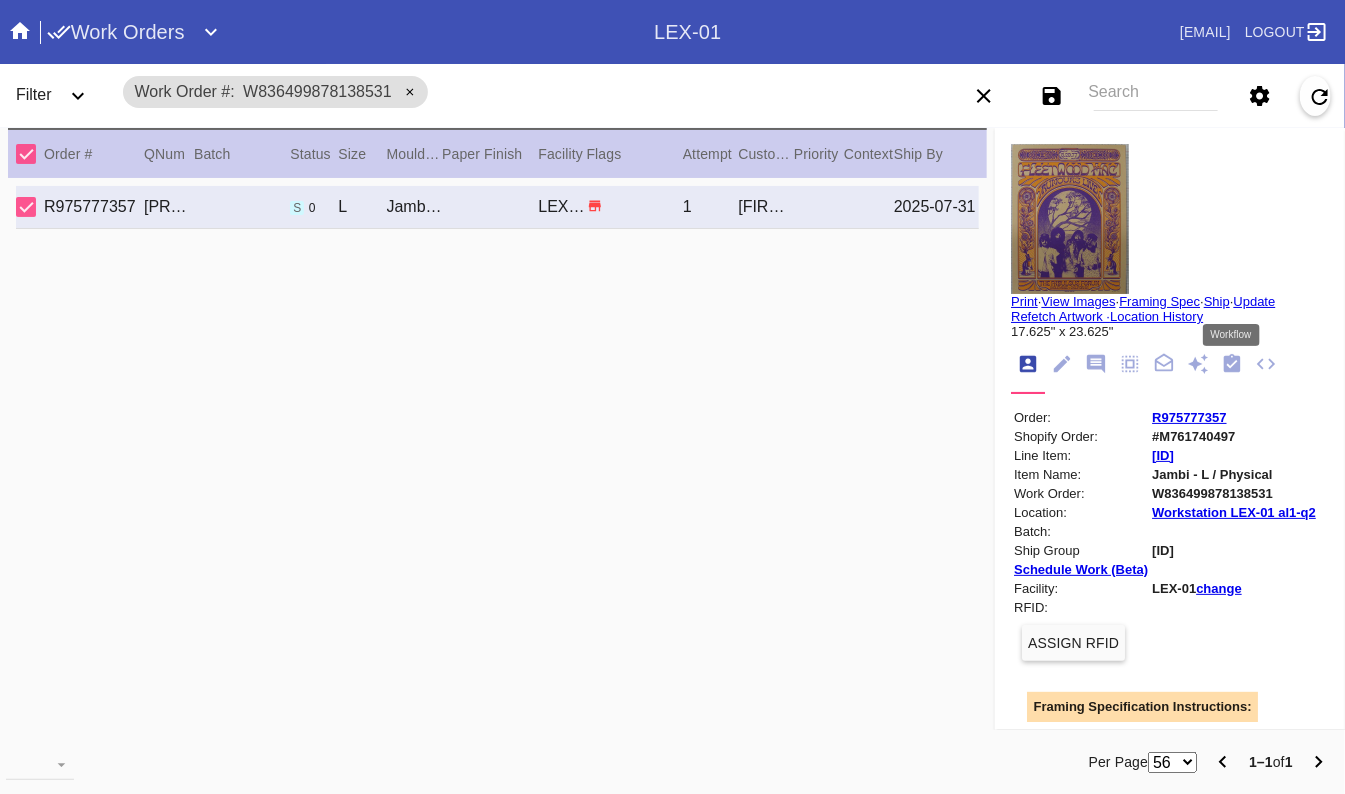 click 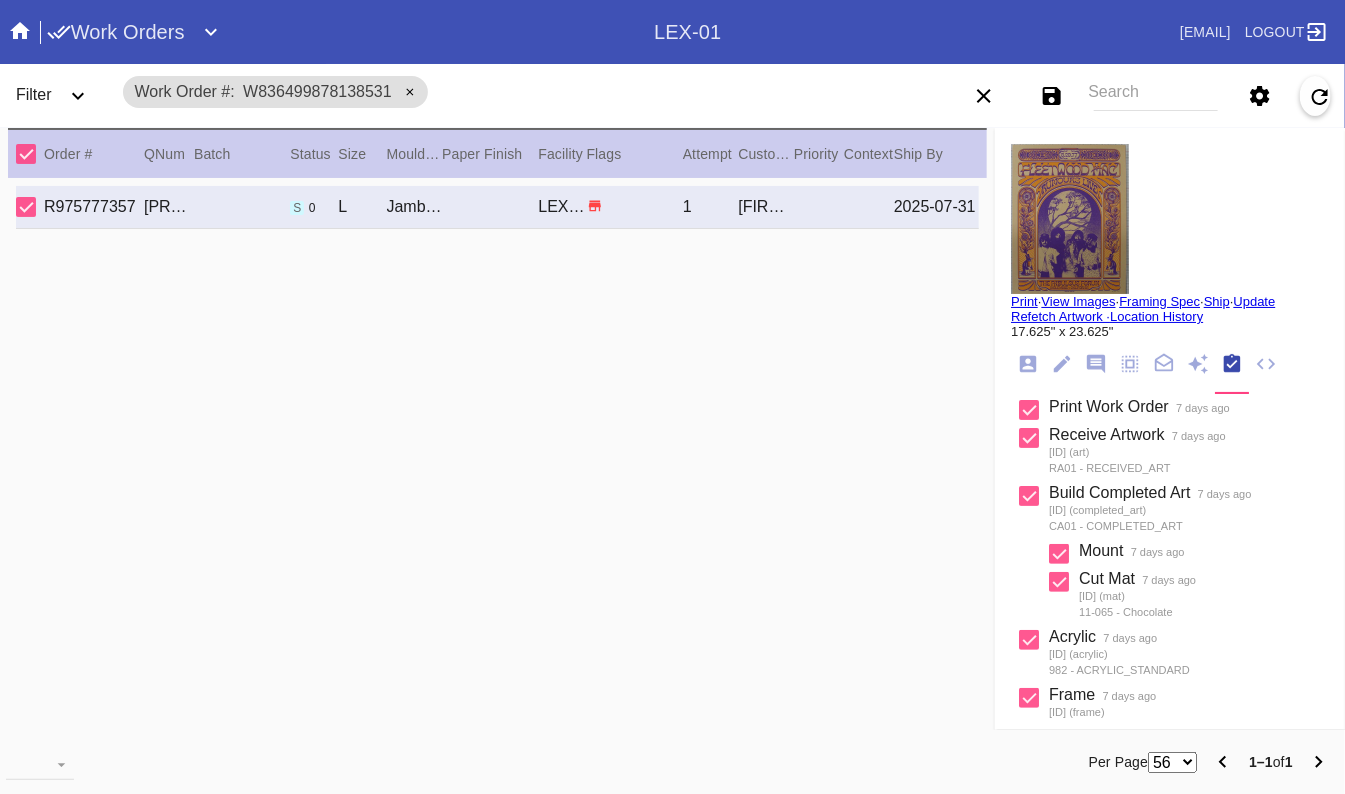 scroll, scrollTop: 277, scrollLeft: 0, axis: vertical 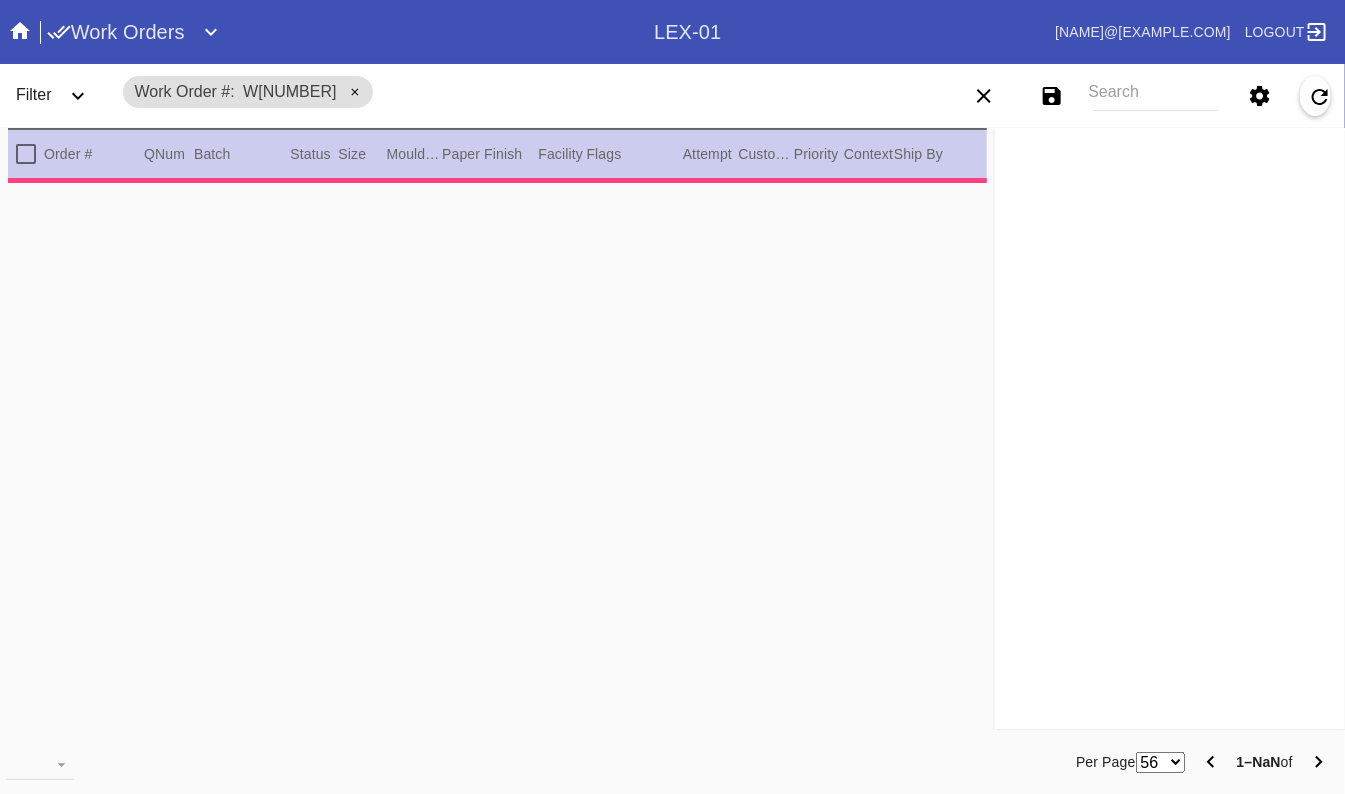 type on "1.0" 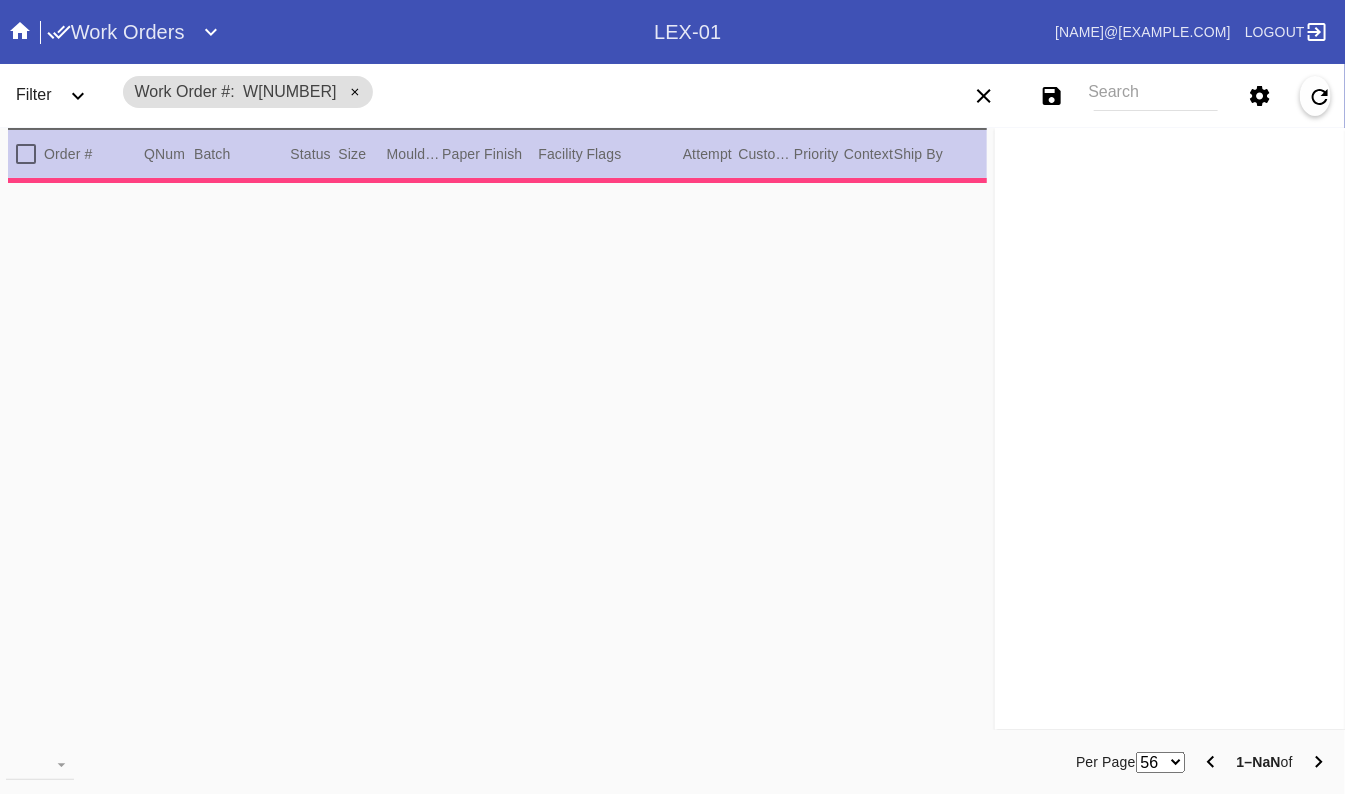 type on "2.5" 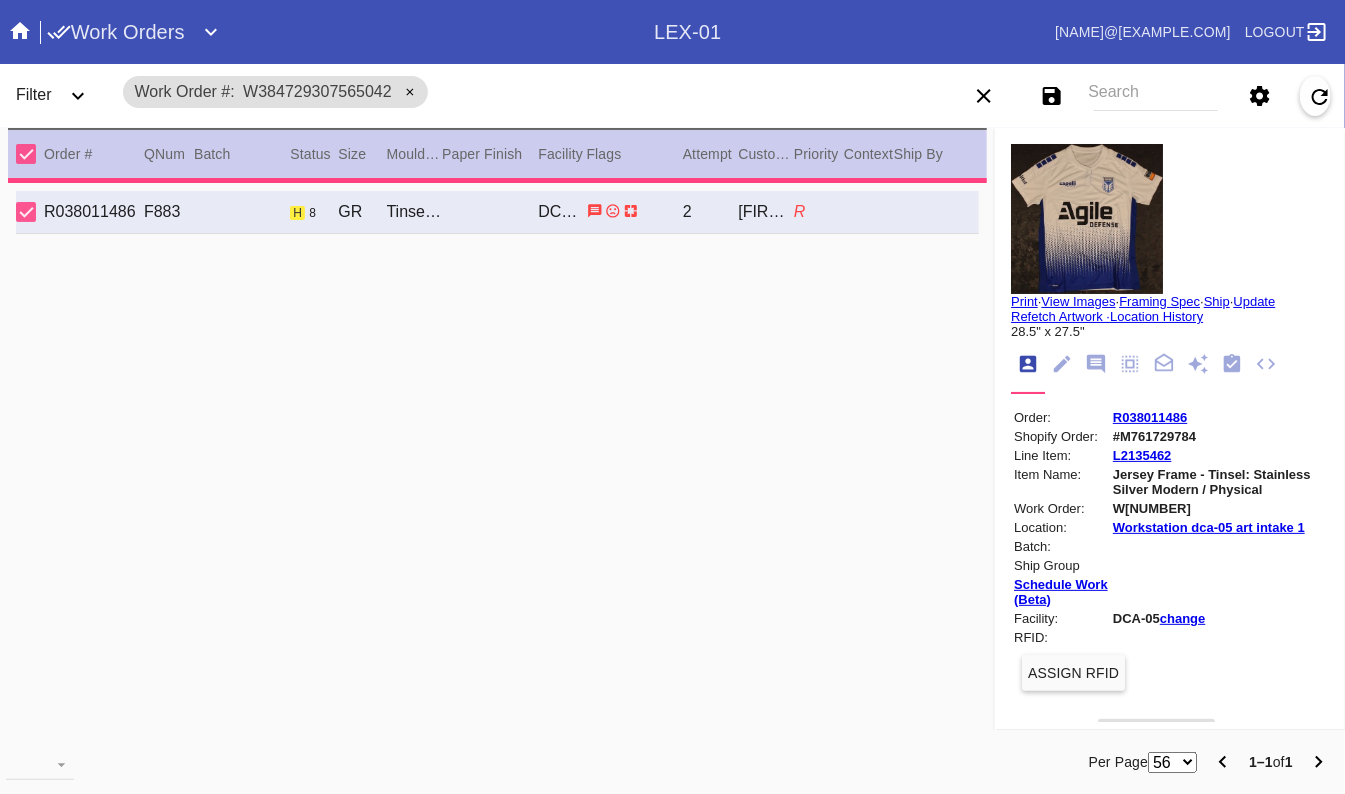 type on "2.0" 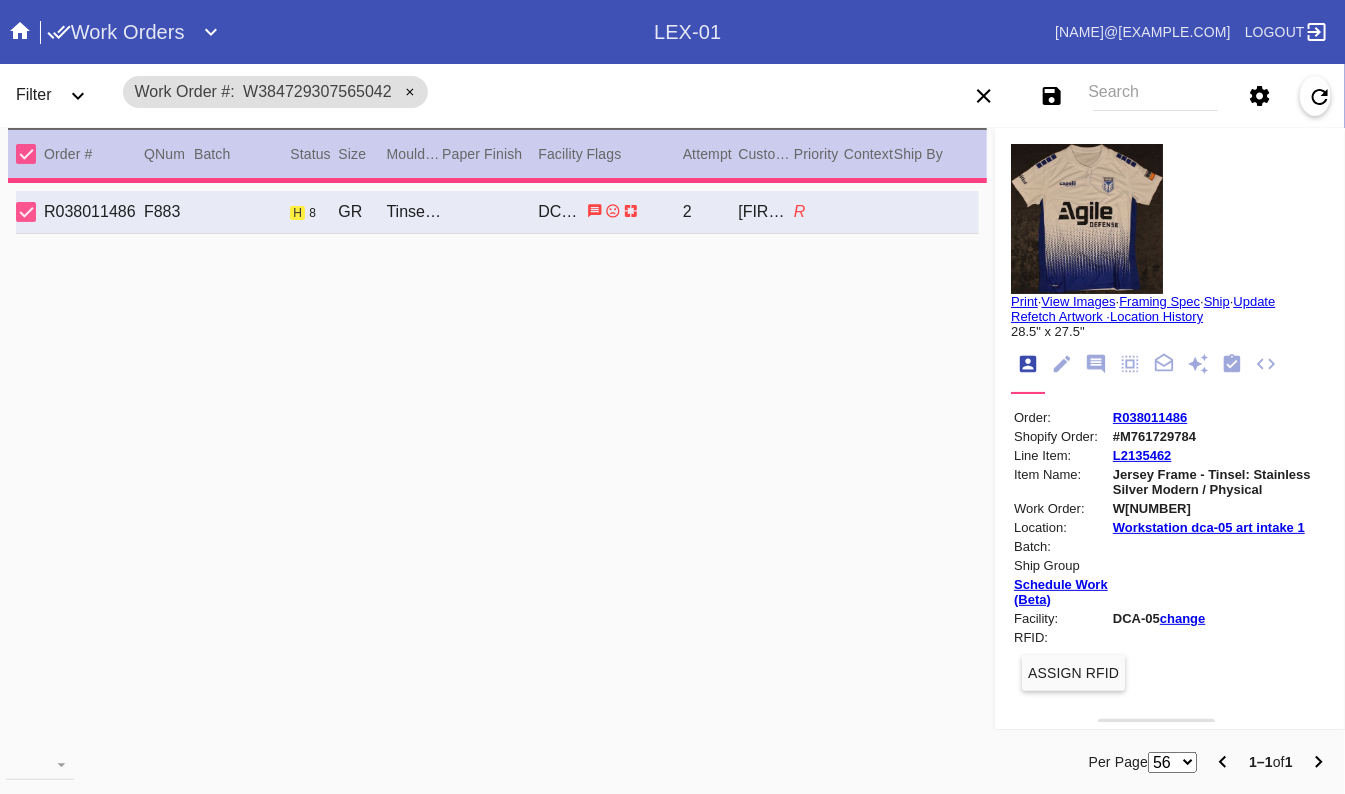 type on "2.0" 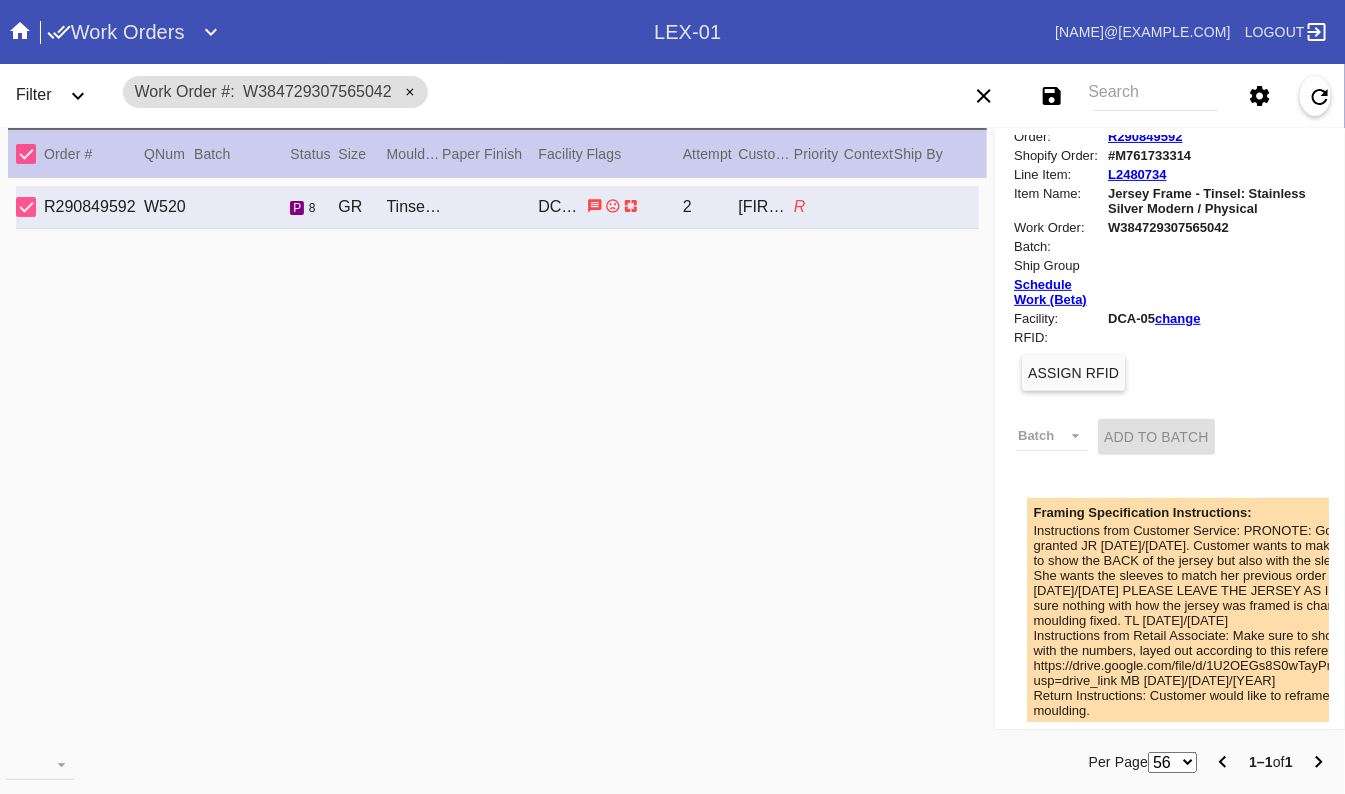 scroll, scrollTop: 0, scrollLeft: 0, axis: both 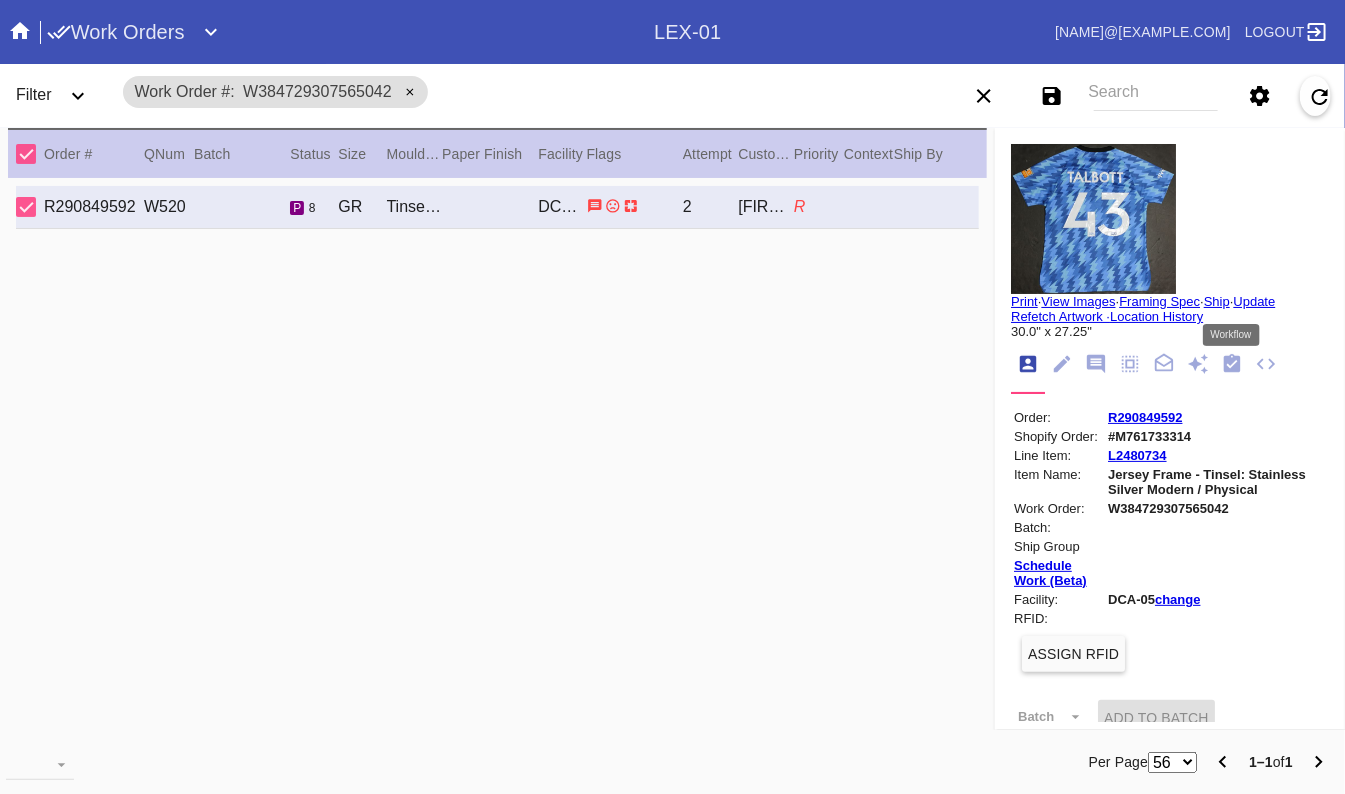 click 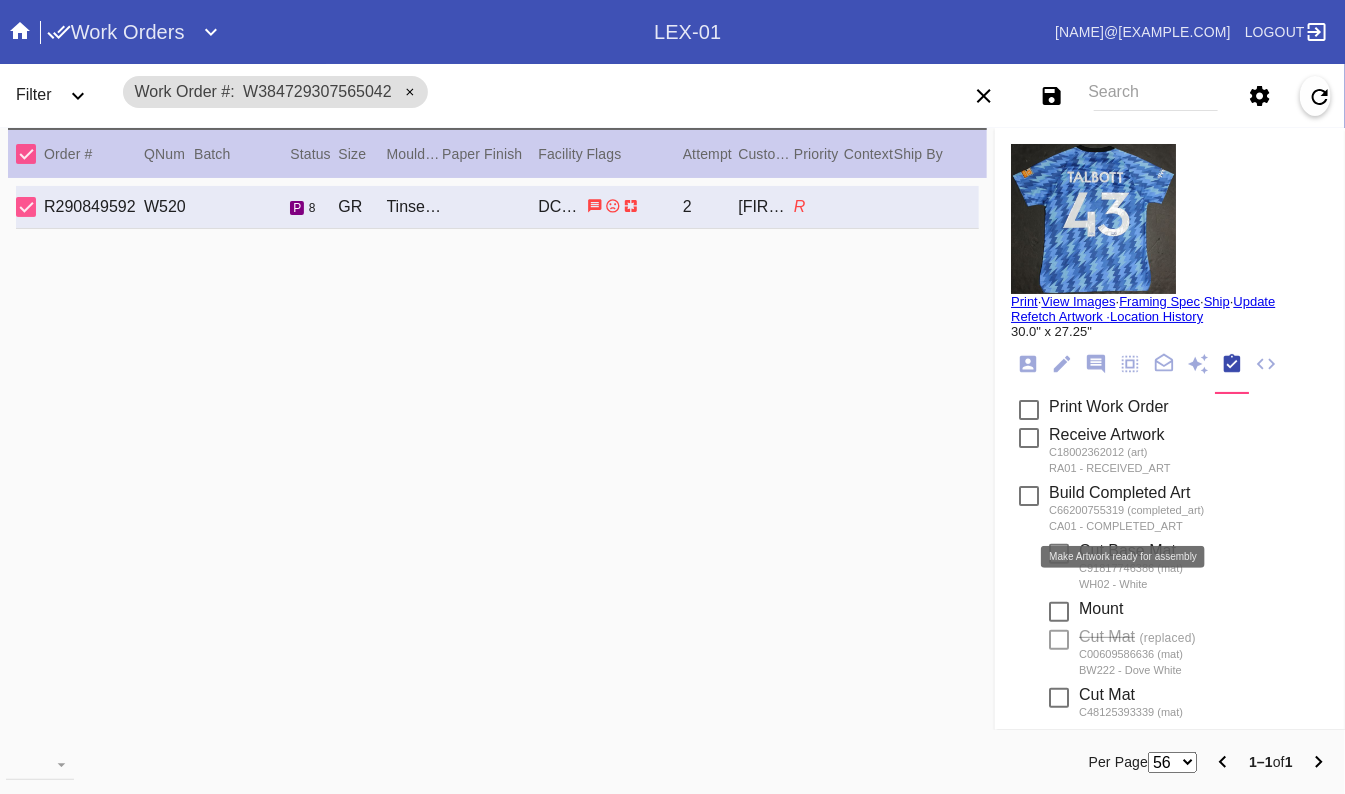 scroll, scrollTop: 384, scrollLeft: 0, axis: vertical 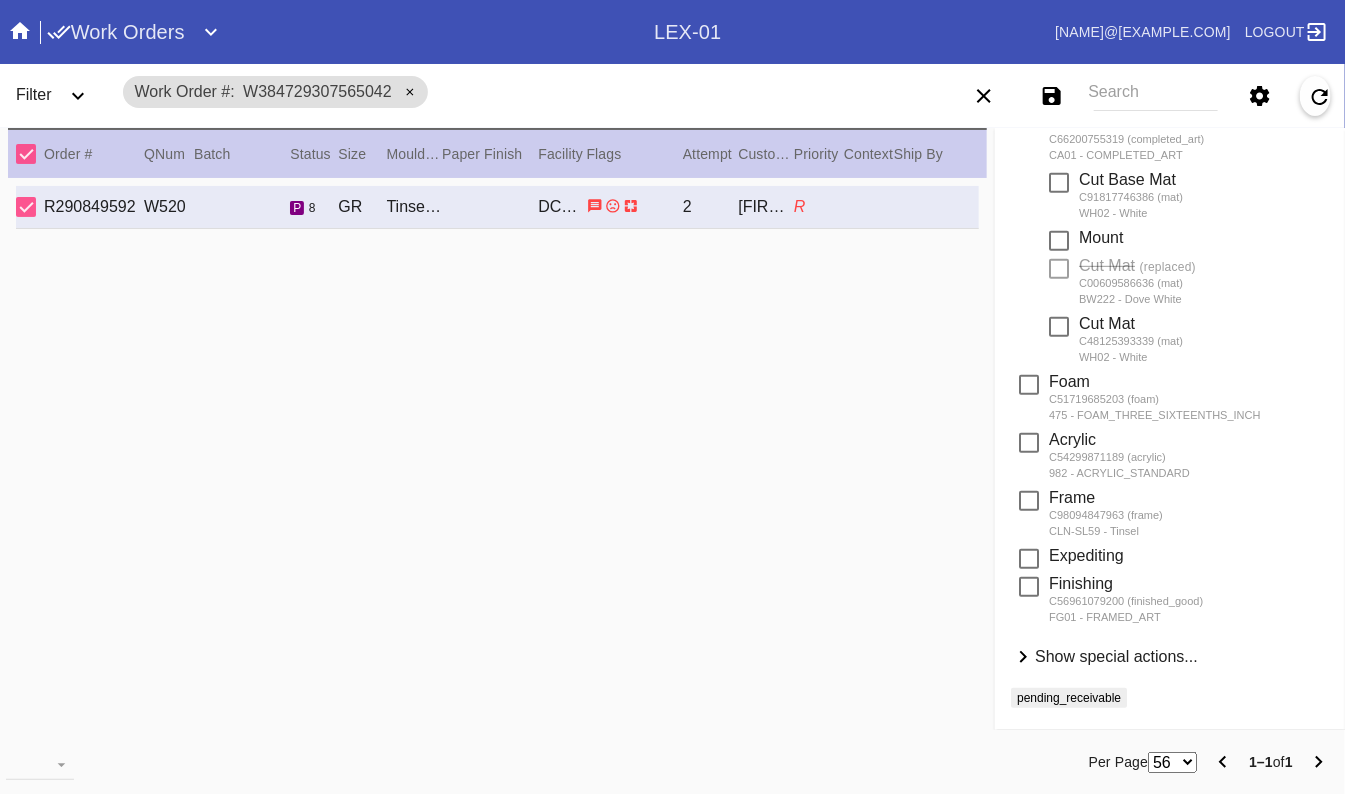 click on "Show special actions..." at bounding box center (1116, 656) 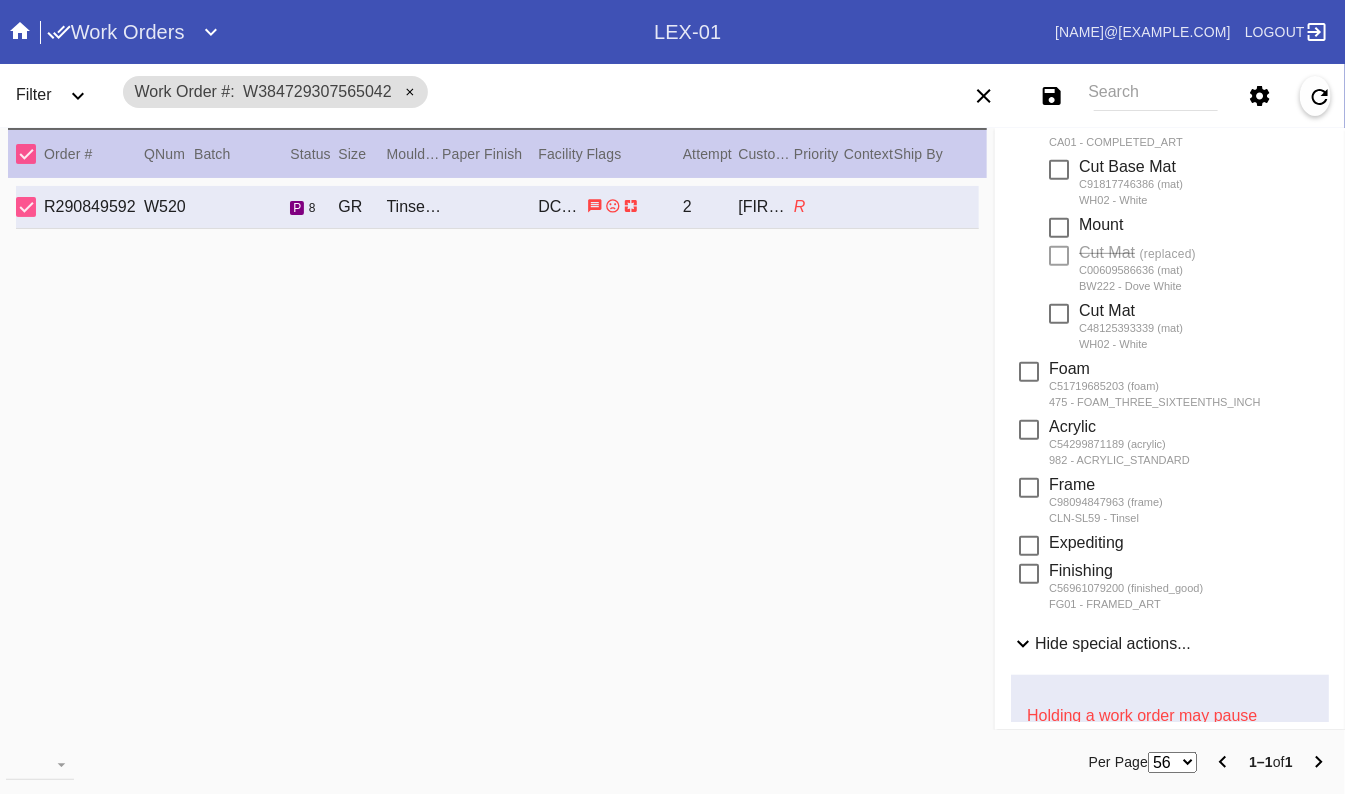scroll, scrollTop: 898, scrollLeft: 0, axis: vertical 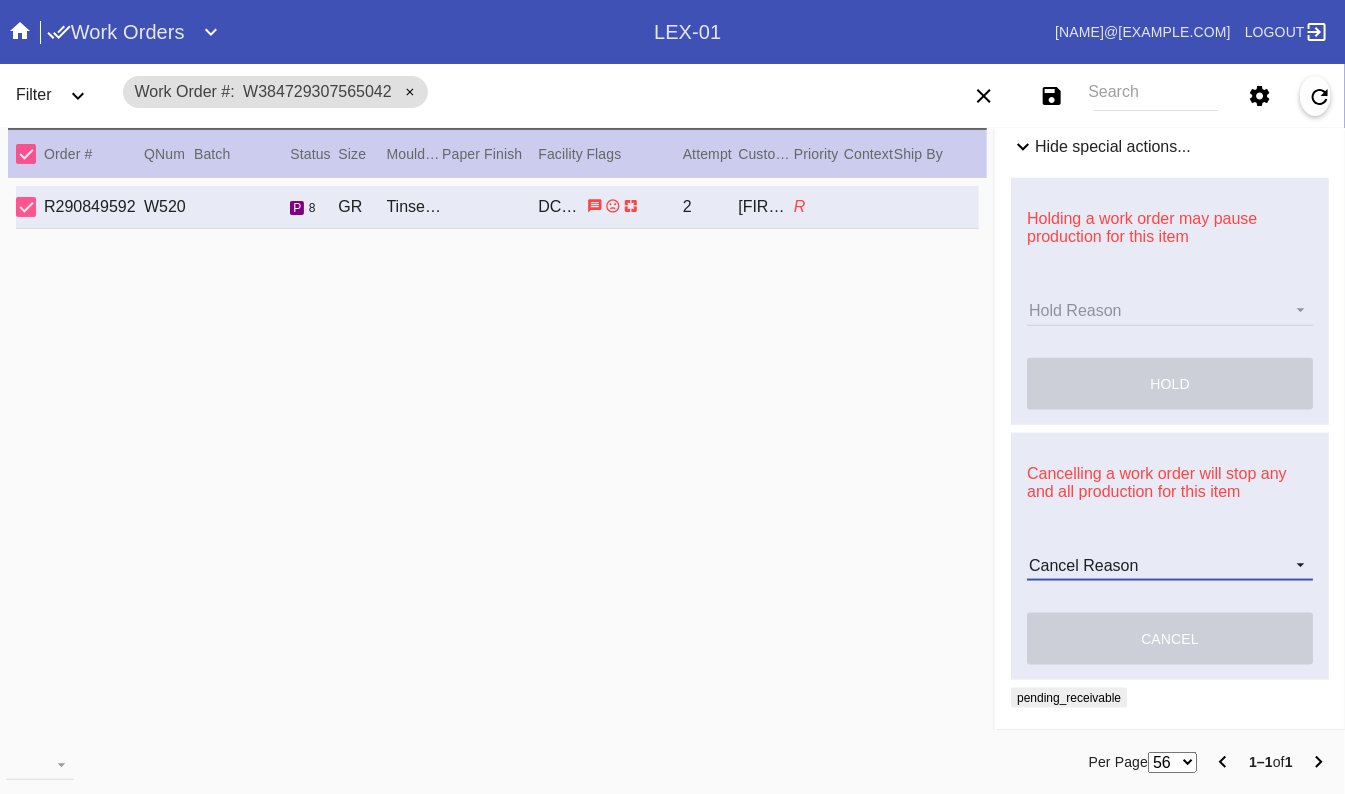click on "Cancel Reason Customer mid-stream change: Accent mat addition Customer mid-stream change: Add frame stand Customer mid-stream change: Conveyance type change Customer mid-stream change: Designer's choice change Customer mid-stream change: Image change Customer mid-stream change: Mat width change Customer mid-stream change: Mounting type change Customer mid-stream change: Overnight shipping speed Customer mid-stream change: Personalized mat change Customer mid-stream change: Size change Framebridge Cancel: Frame kit not offered Framebridge Cancel: Material too delicate Framebridge Cancel: Material too heavy Framebridge Cancel: Mounting type not offered Framebridge Cancel: Not necessary Framebridge Cancel: Oversize piece Framebridge Cancel: Piece too thick (shadowbox) Framebridge Cancel: Print quality Framebridge Cancel: Turn buttons not offered Other: Customer changed mind Other: Lost/Damaged art - no replacement available Other: Lost/Damaged art - no replacement desired" at bounding box center (1170, 566) 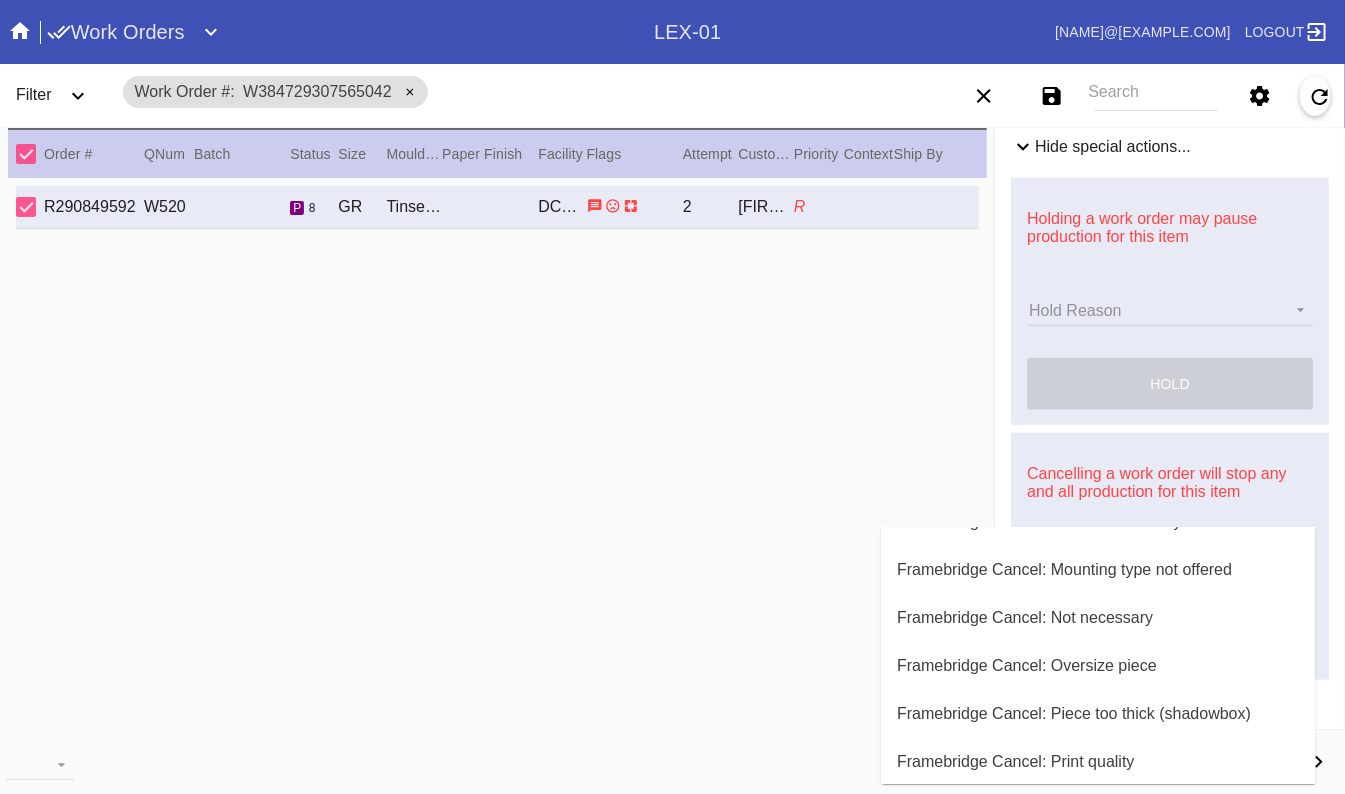 scroll, scrollTop: 600, scrollLeft: 0, axis: vertical 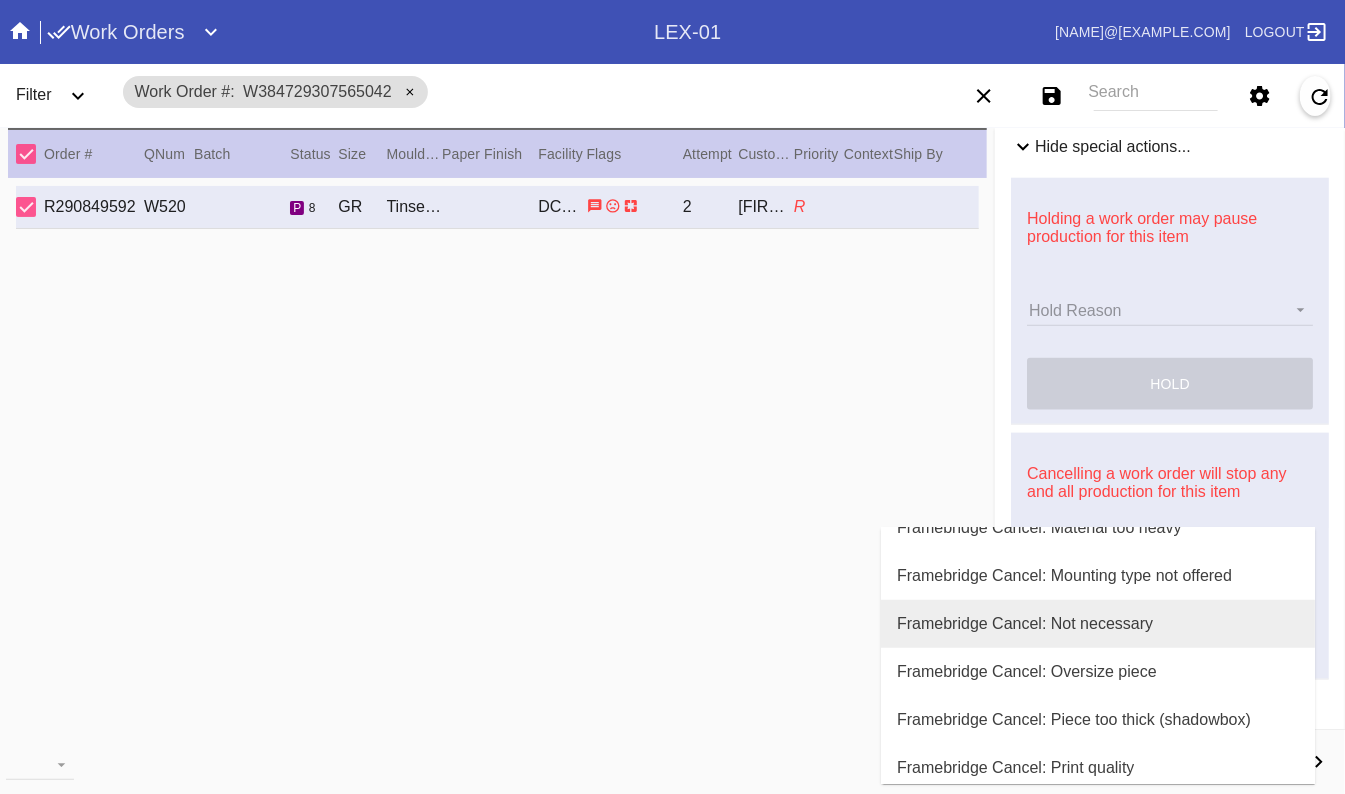 drag, startPoint x: 1028, startPoint y: 619, endPoint x: 1008, endPoint y: 619, distance: 20 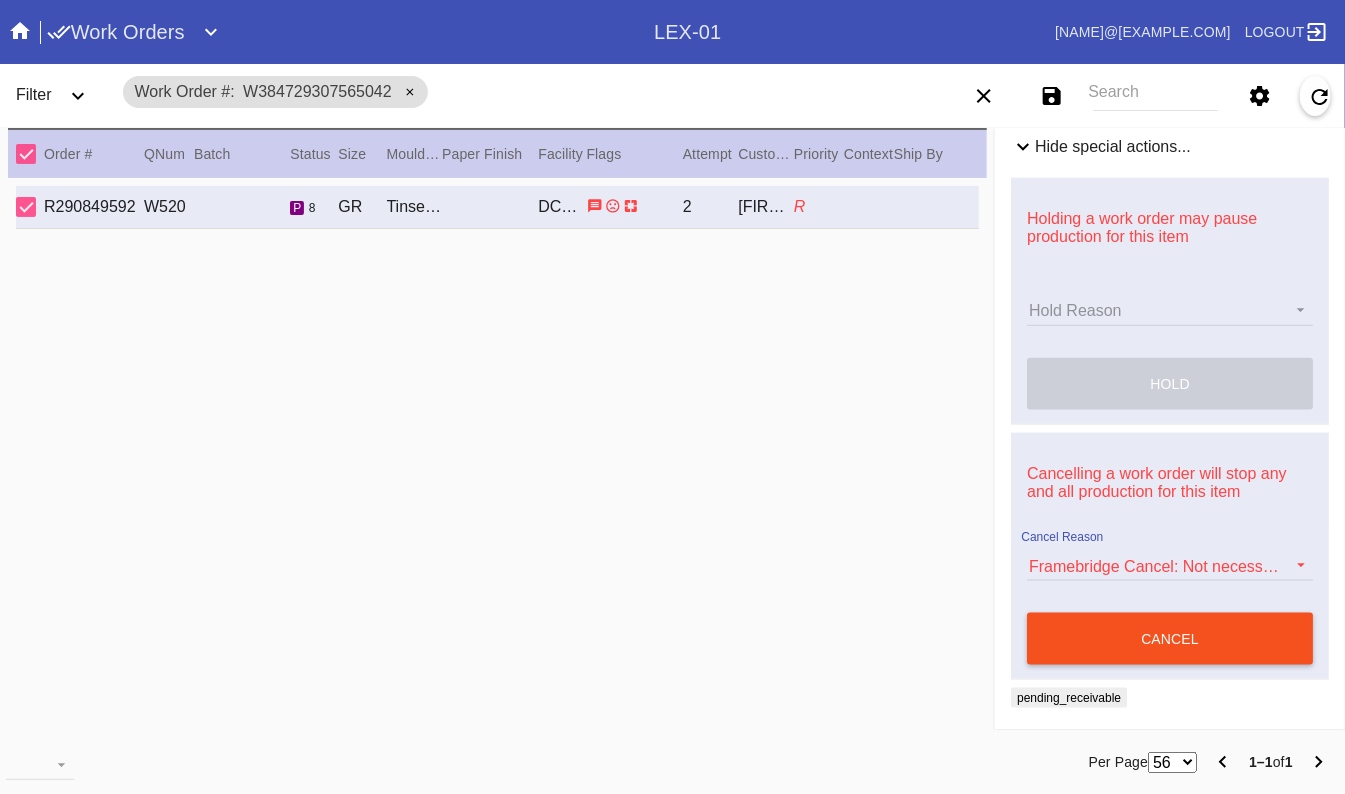 click on "cancel" at bounding box center [1170, 639] 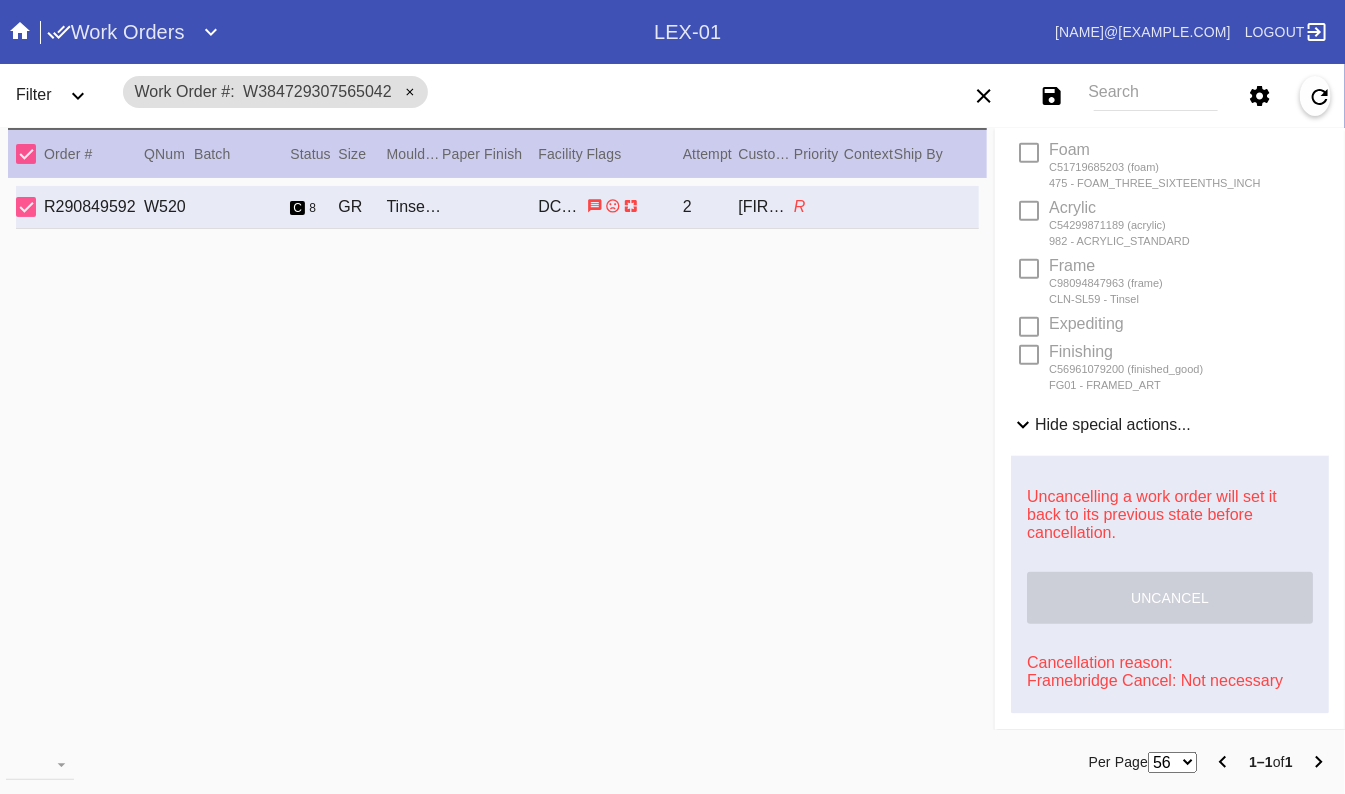 scroll, scrollTop: 620, scrollLeft: 0, axis: vertical 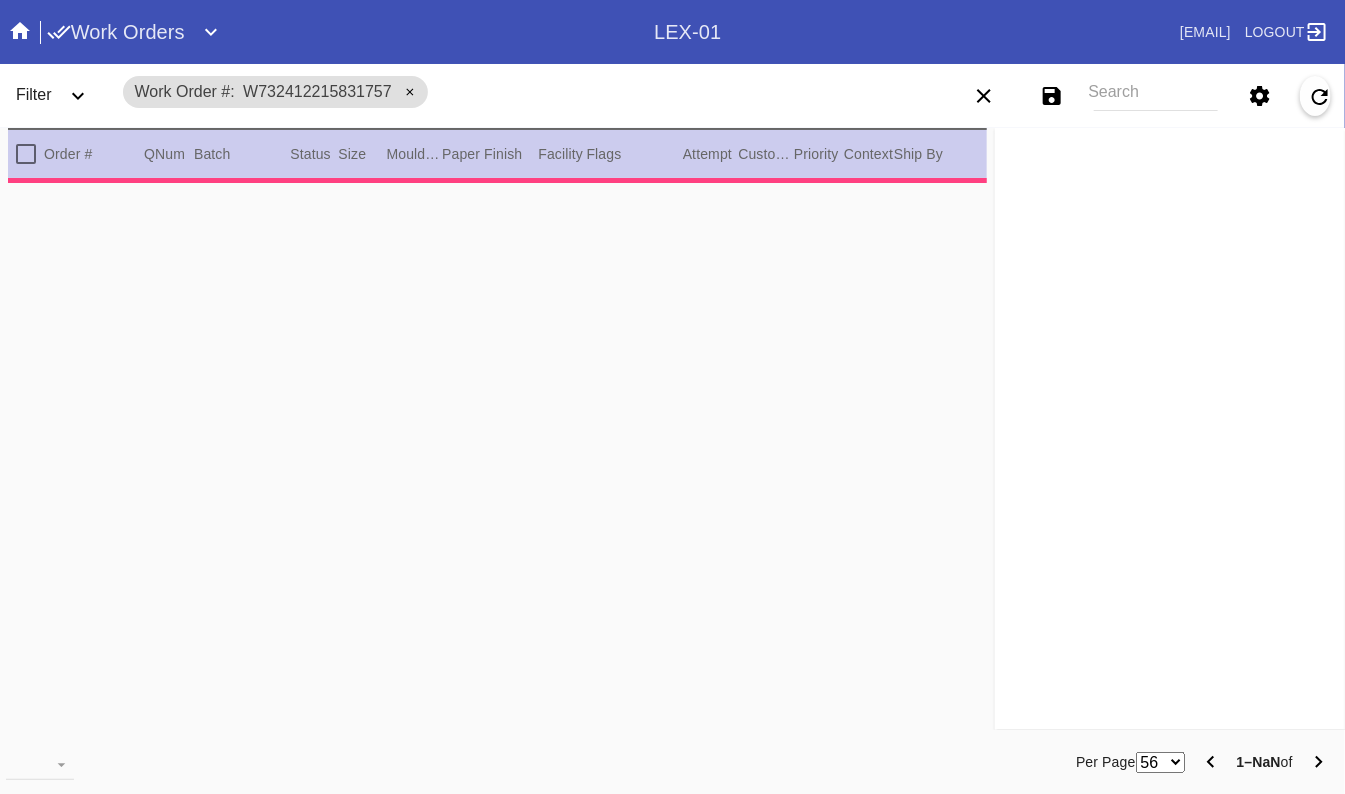 type on "1.5" 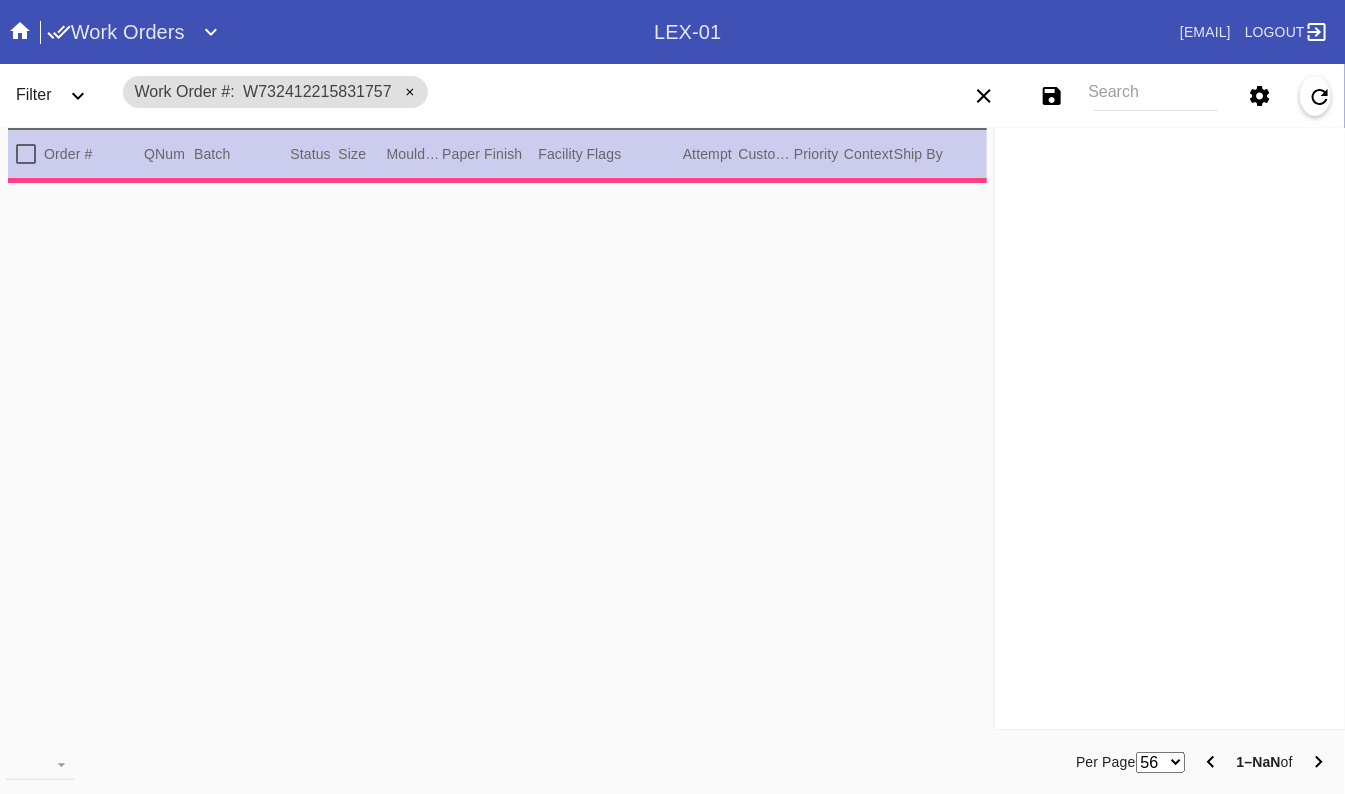 type on "1.5" 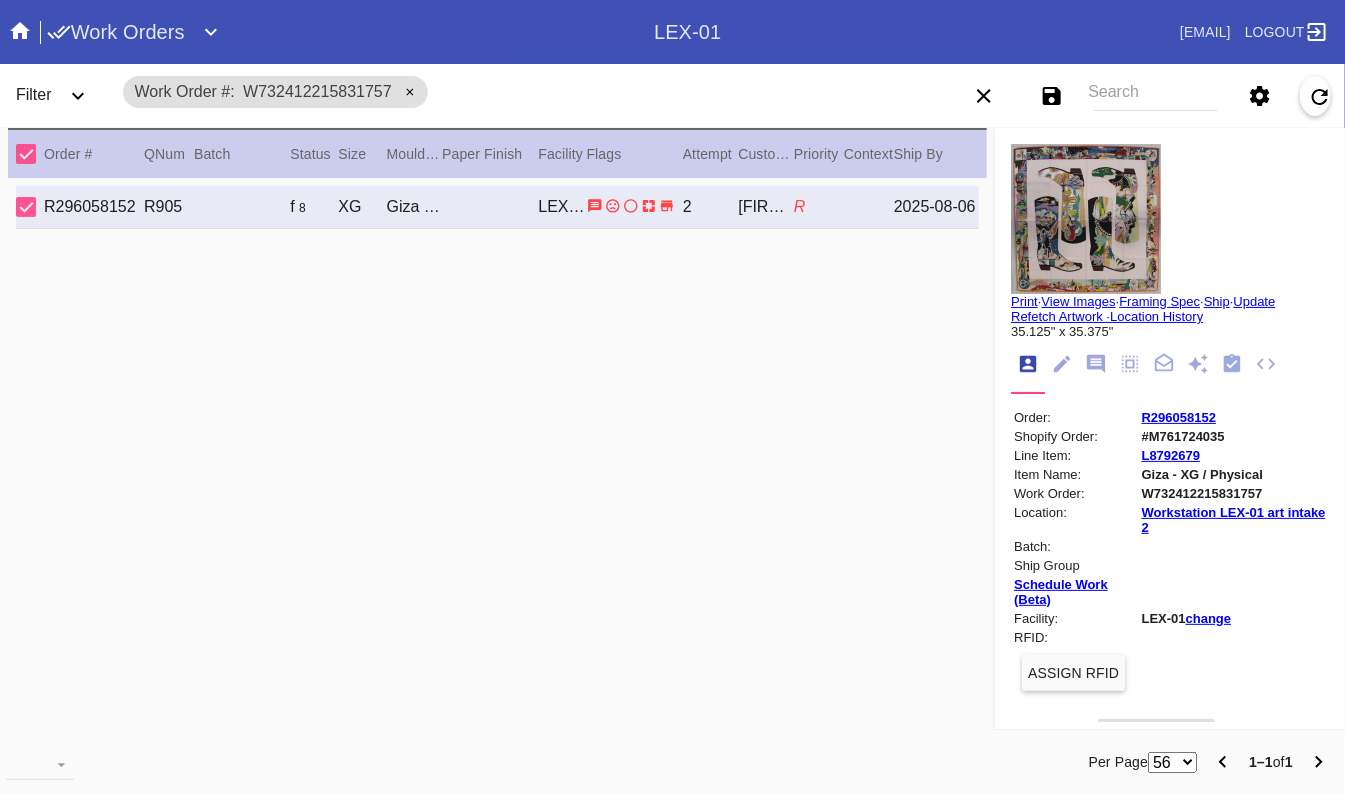 scroll, scrollTop: 5, scrollLeft: 0, axis: vertical 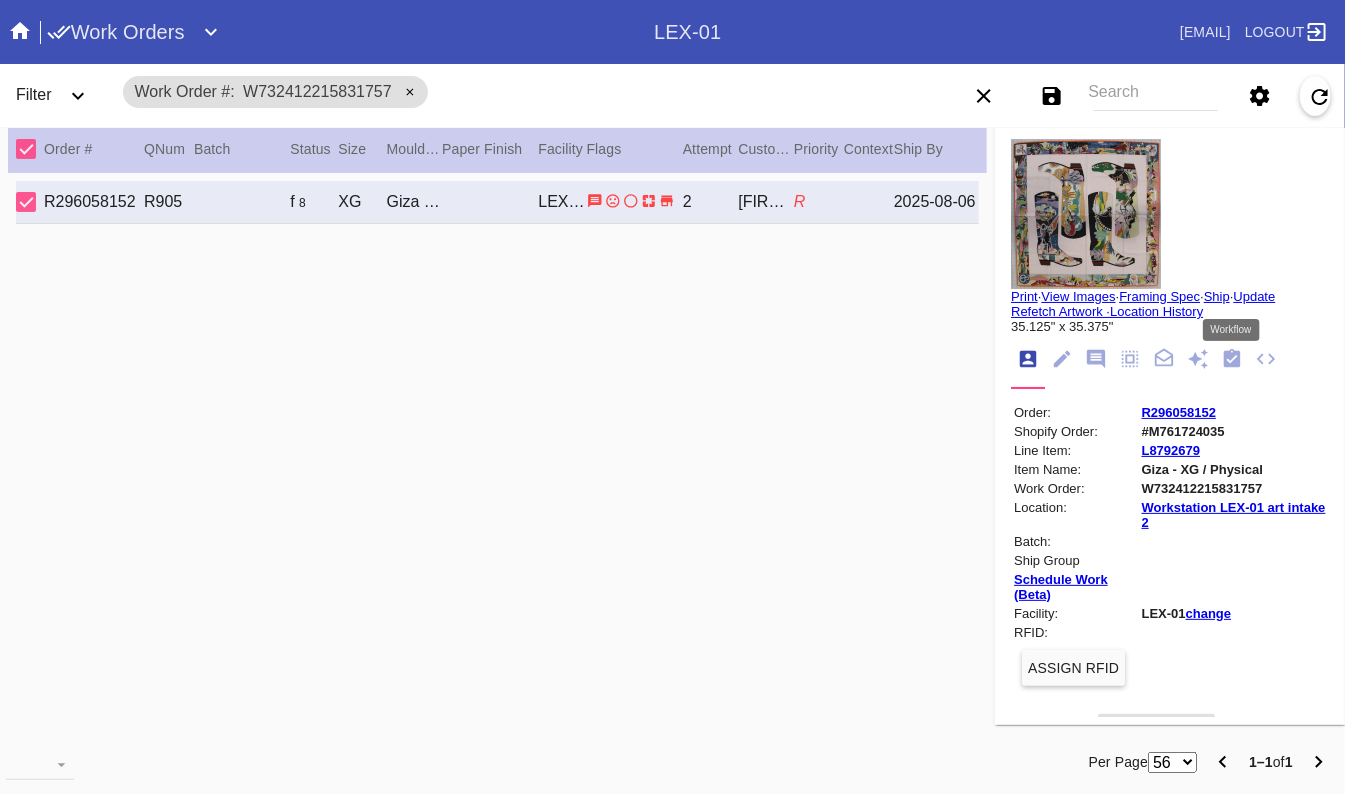 click 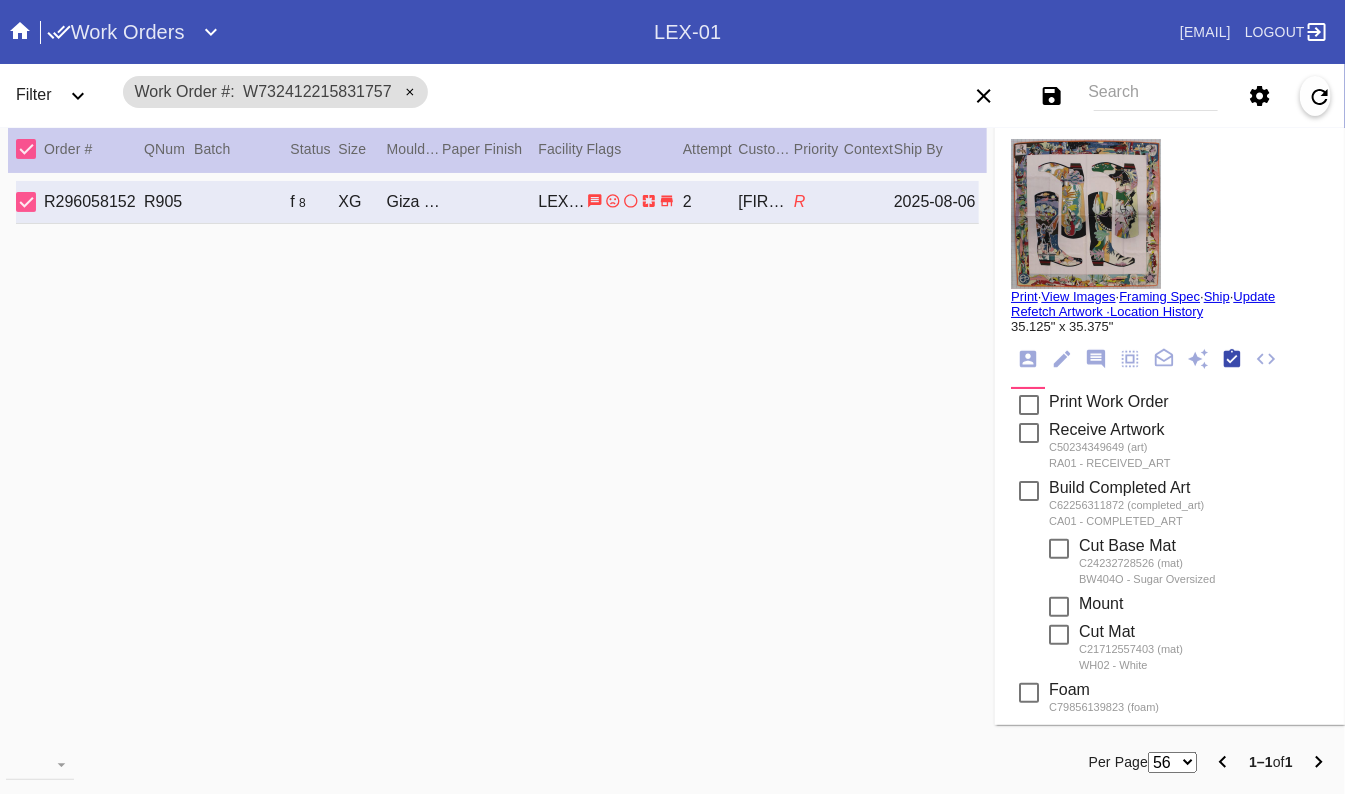 scroll, scrollTop: 322, scrollLeft: 0, axis: vertical 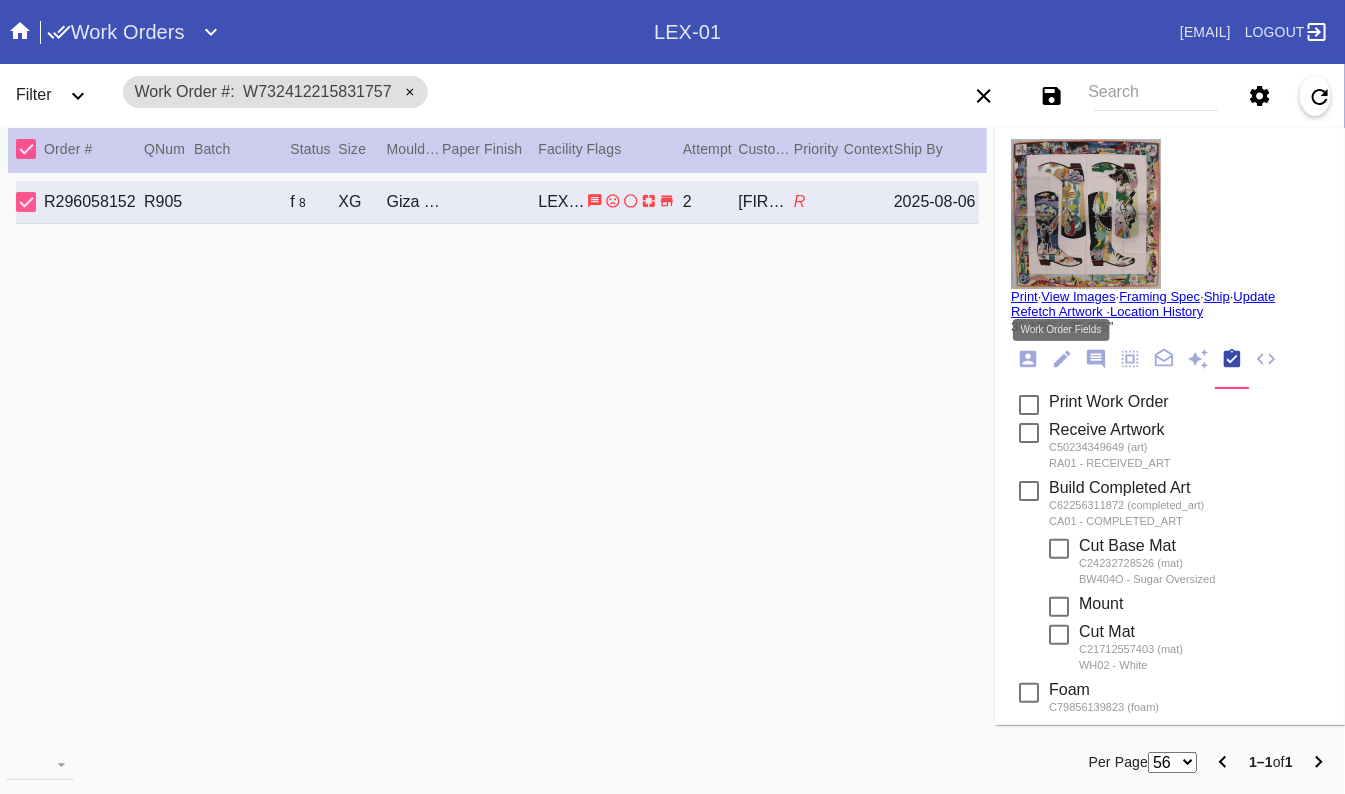 click 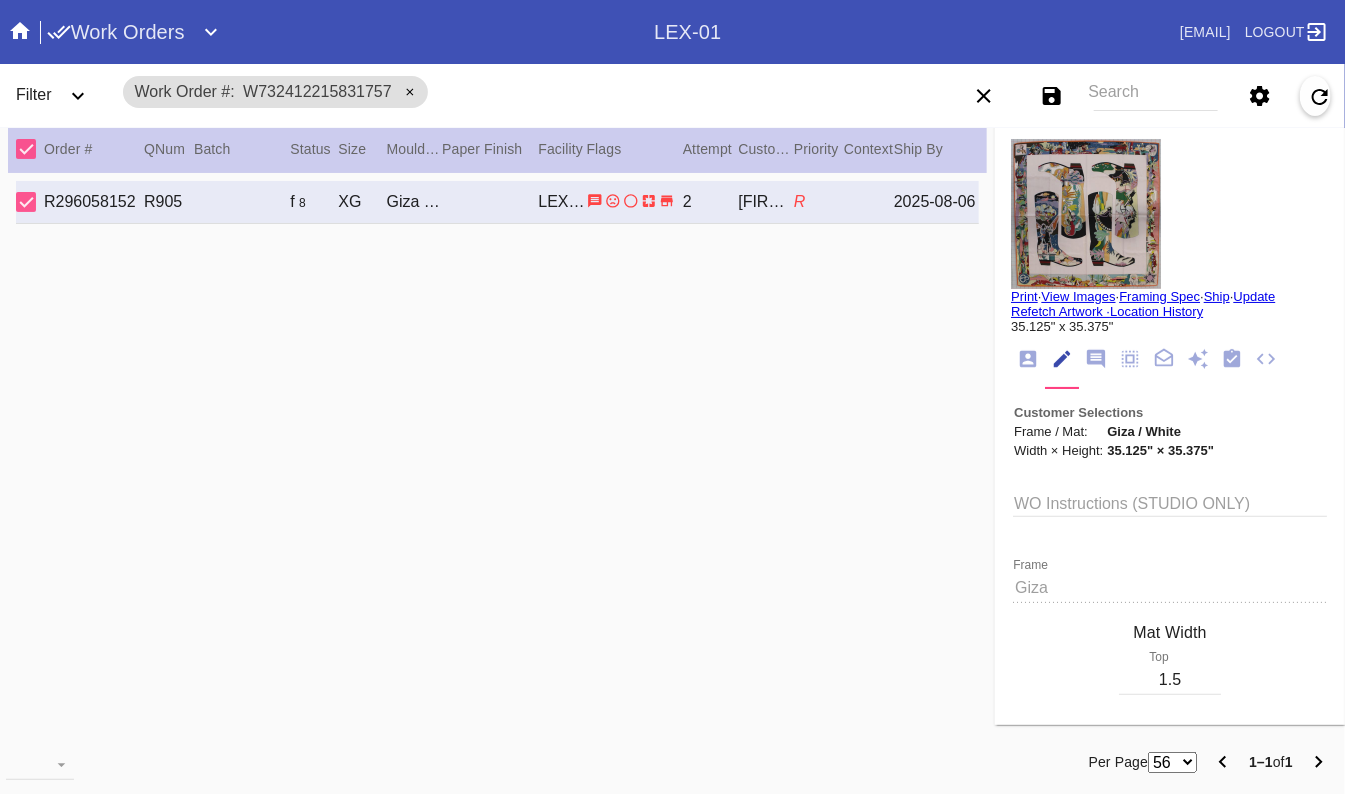 click 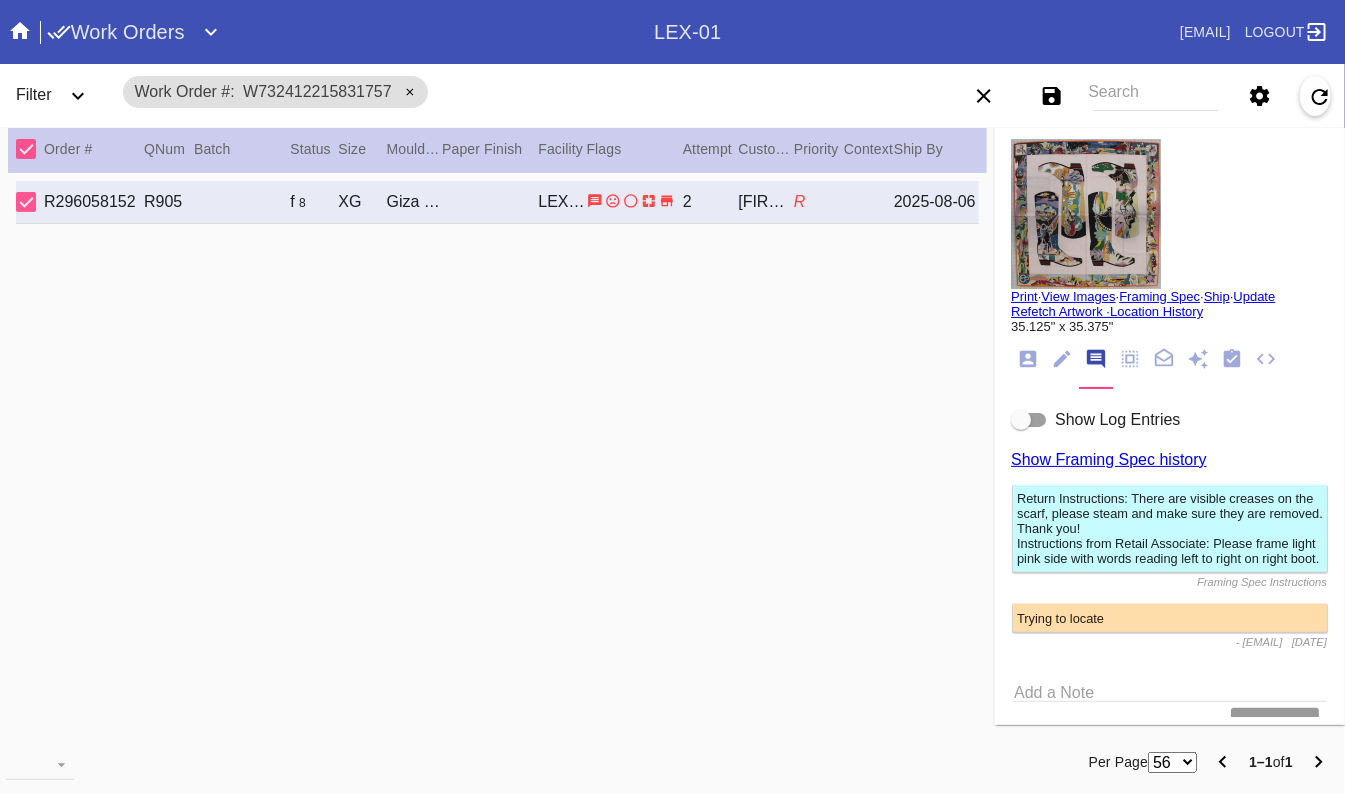 click at bounding box center (1029, 420) 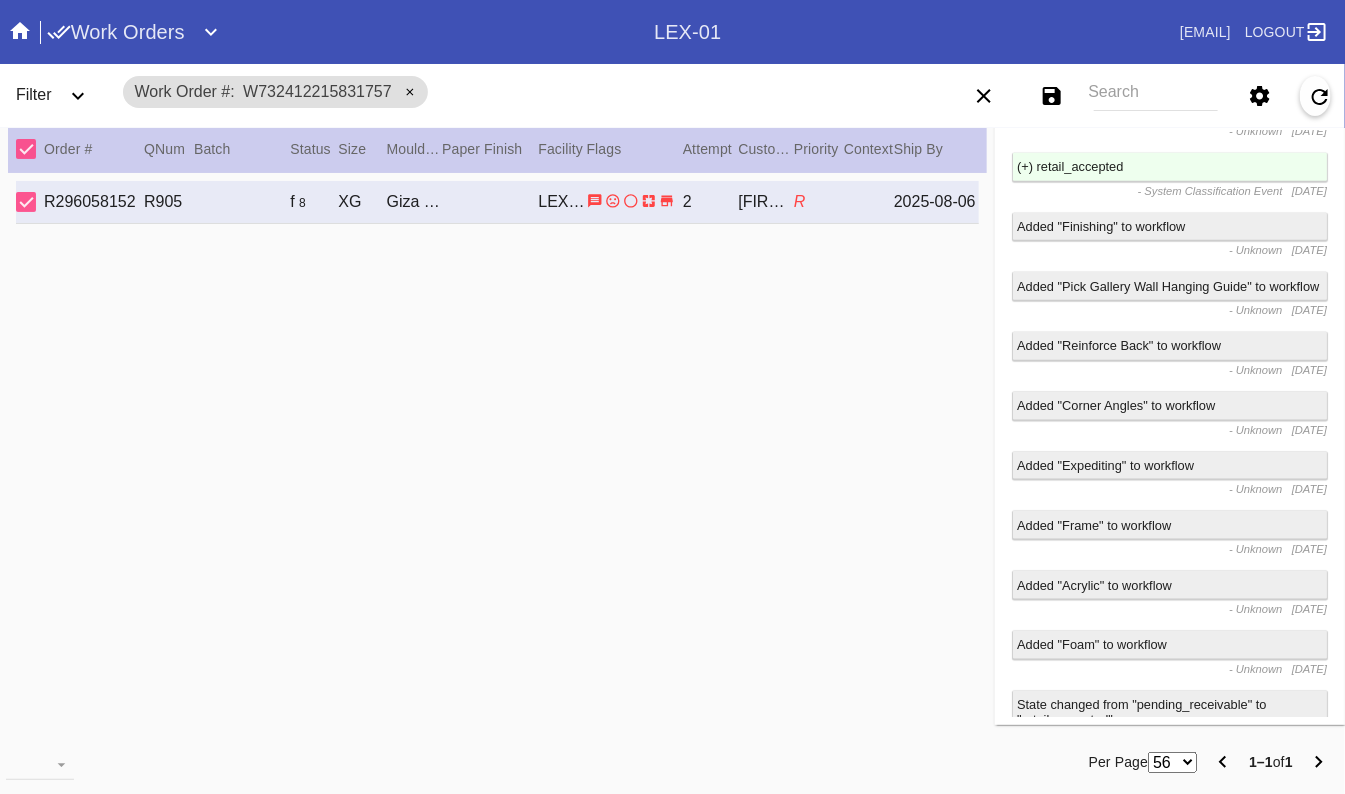 scroll, scrollTop: 0, scrollLeft: 0, axis: both 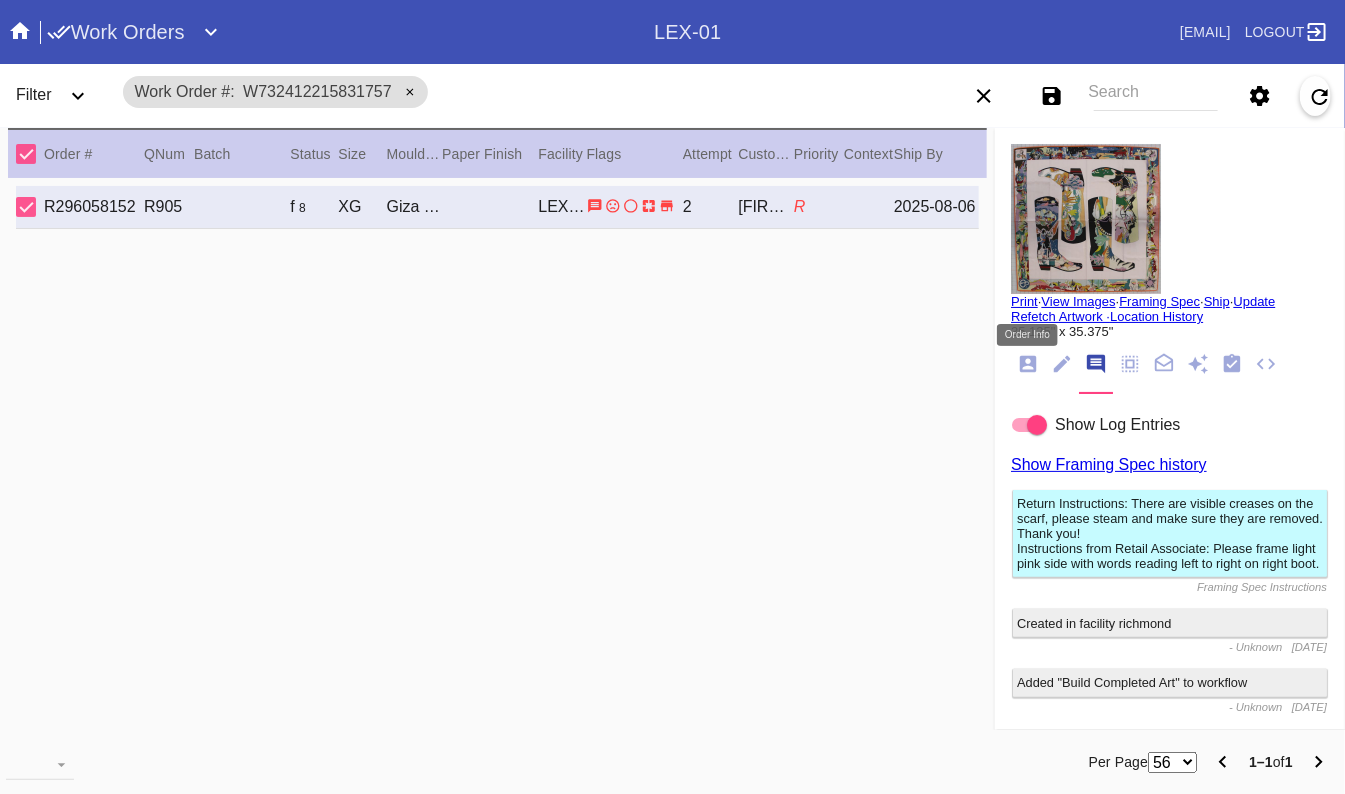 click 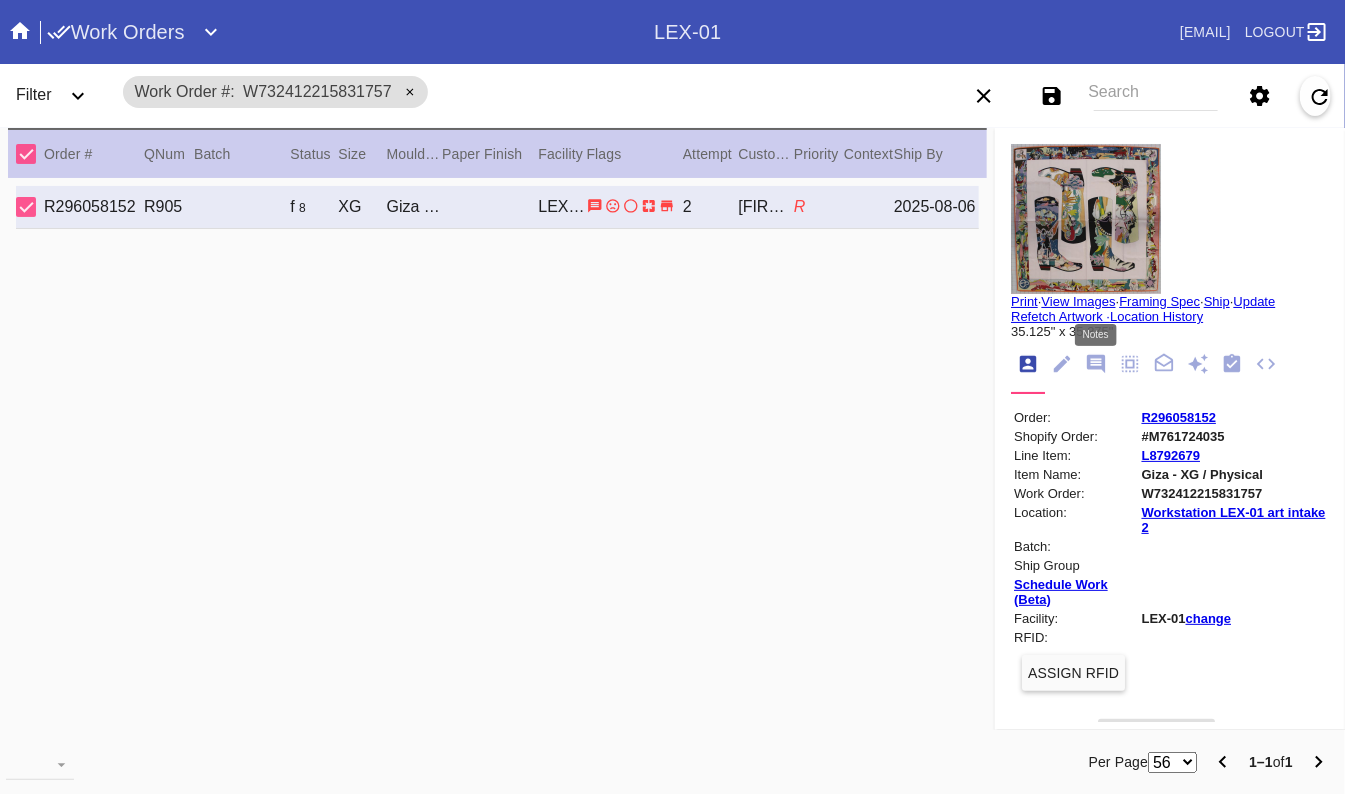 click 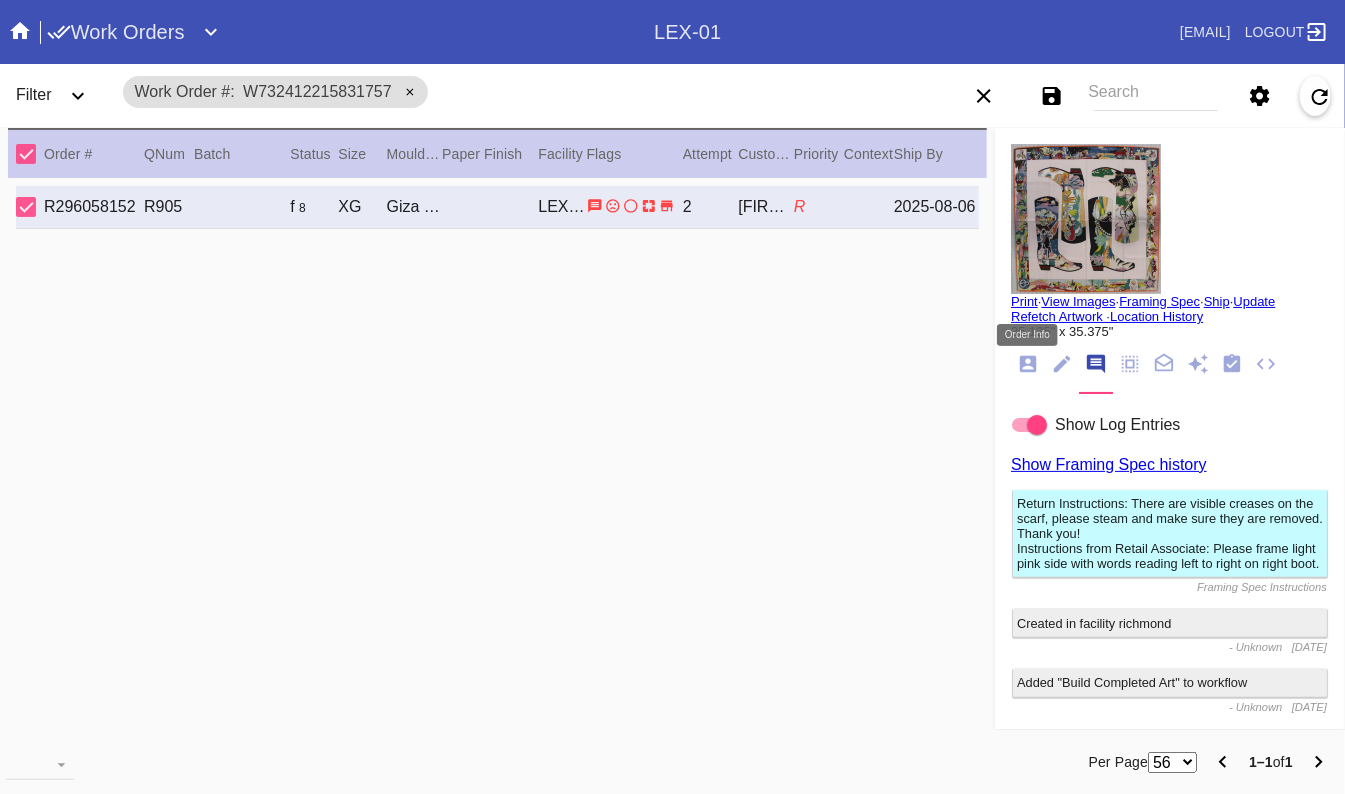 click 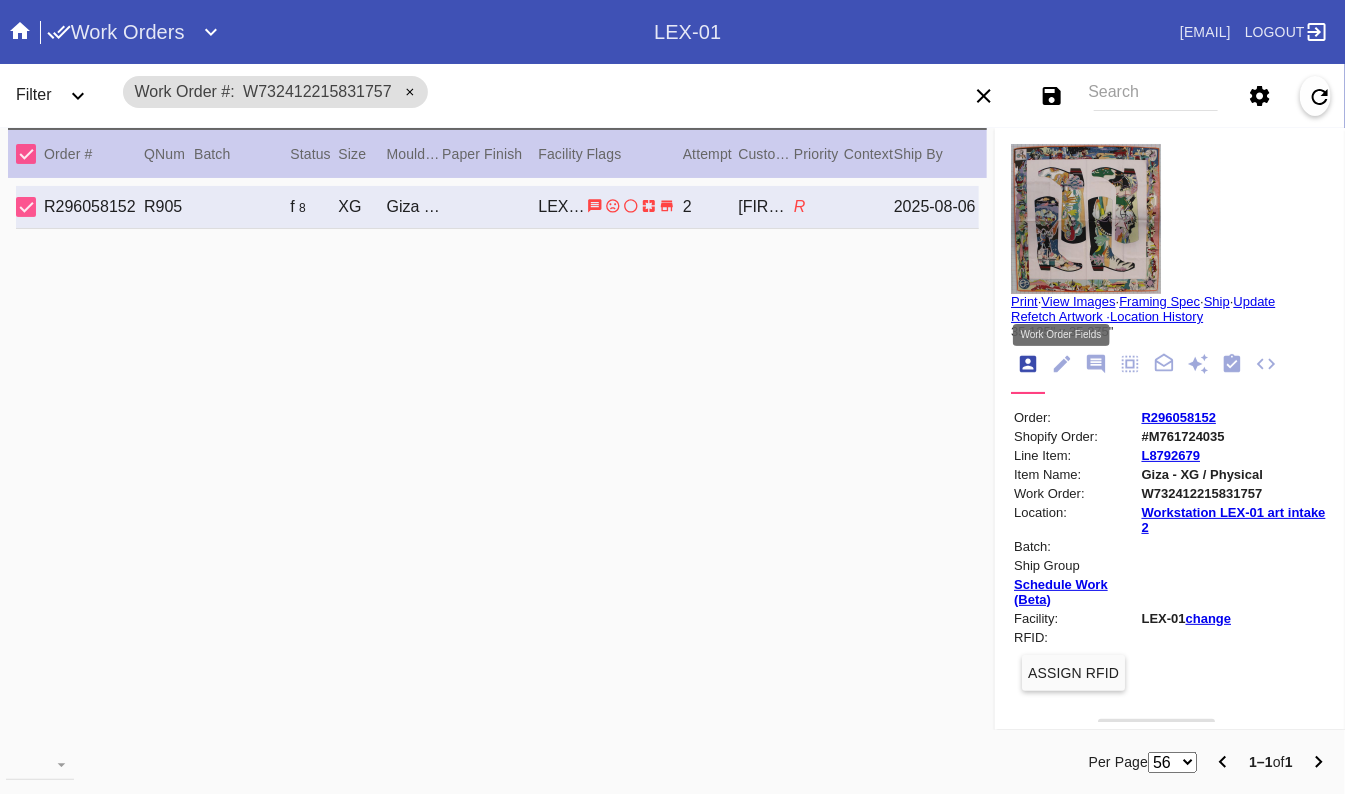 click 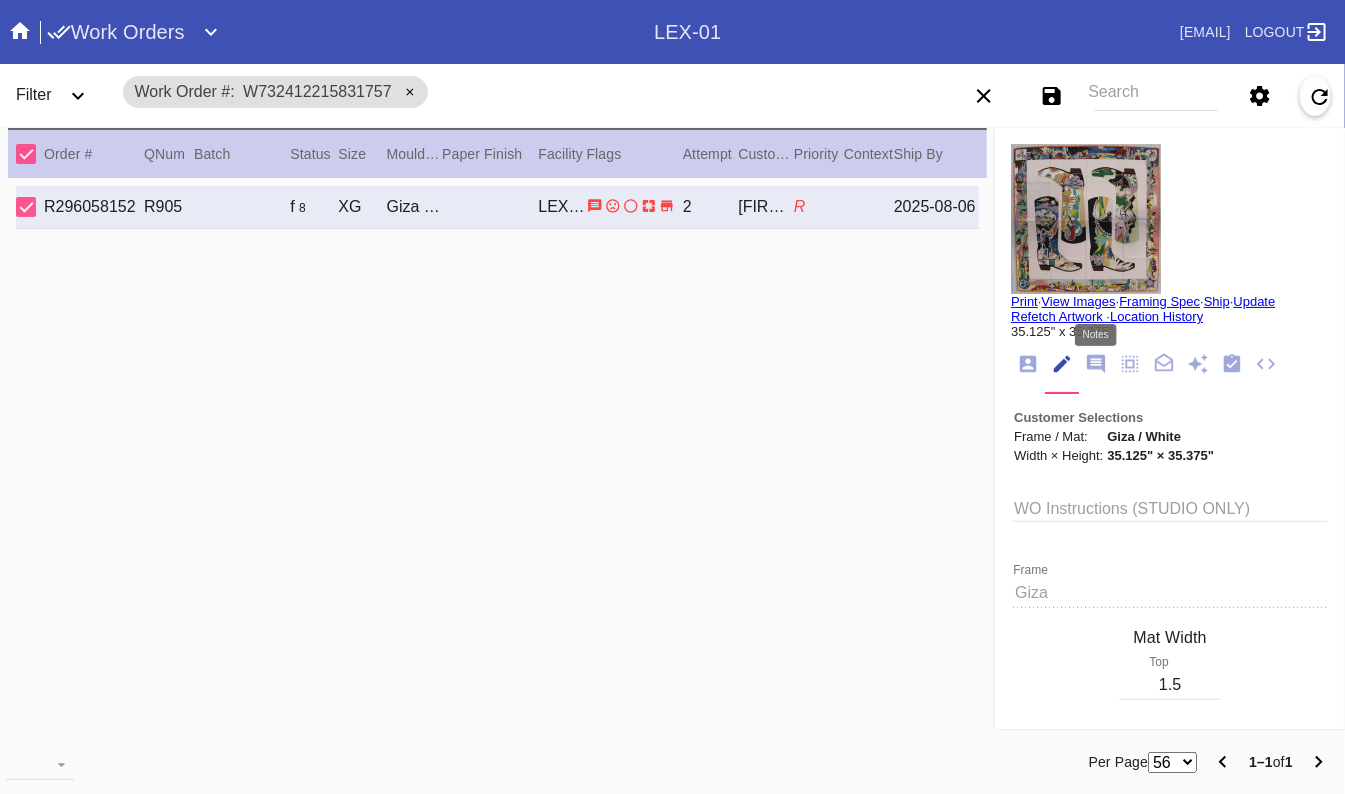 click 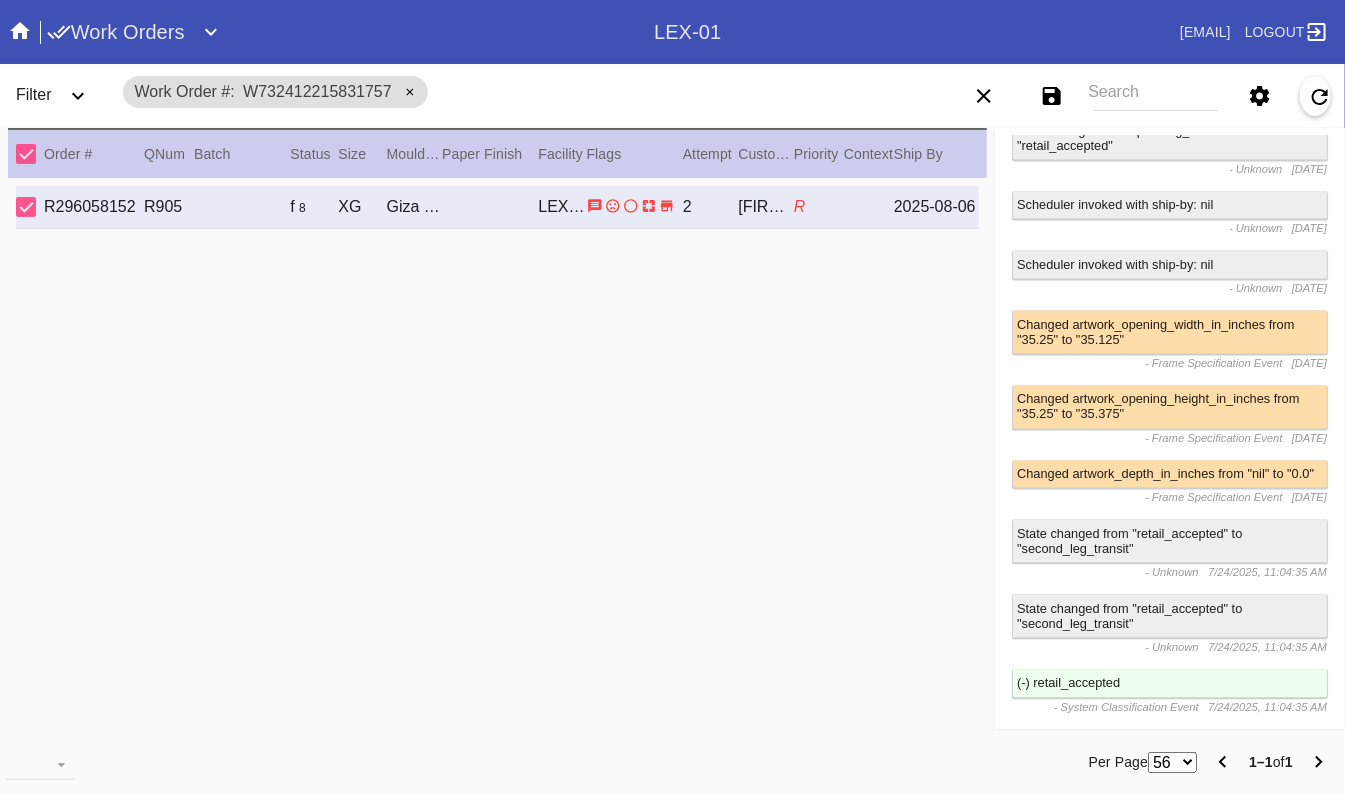 scroll, scrollTop: 2129, scrollLeft: 0, axis: vertical 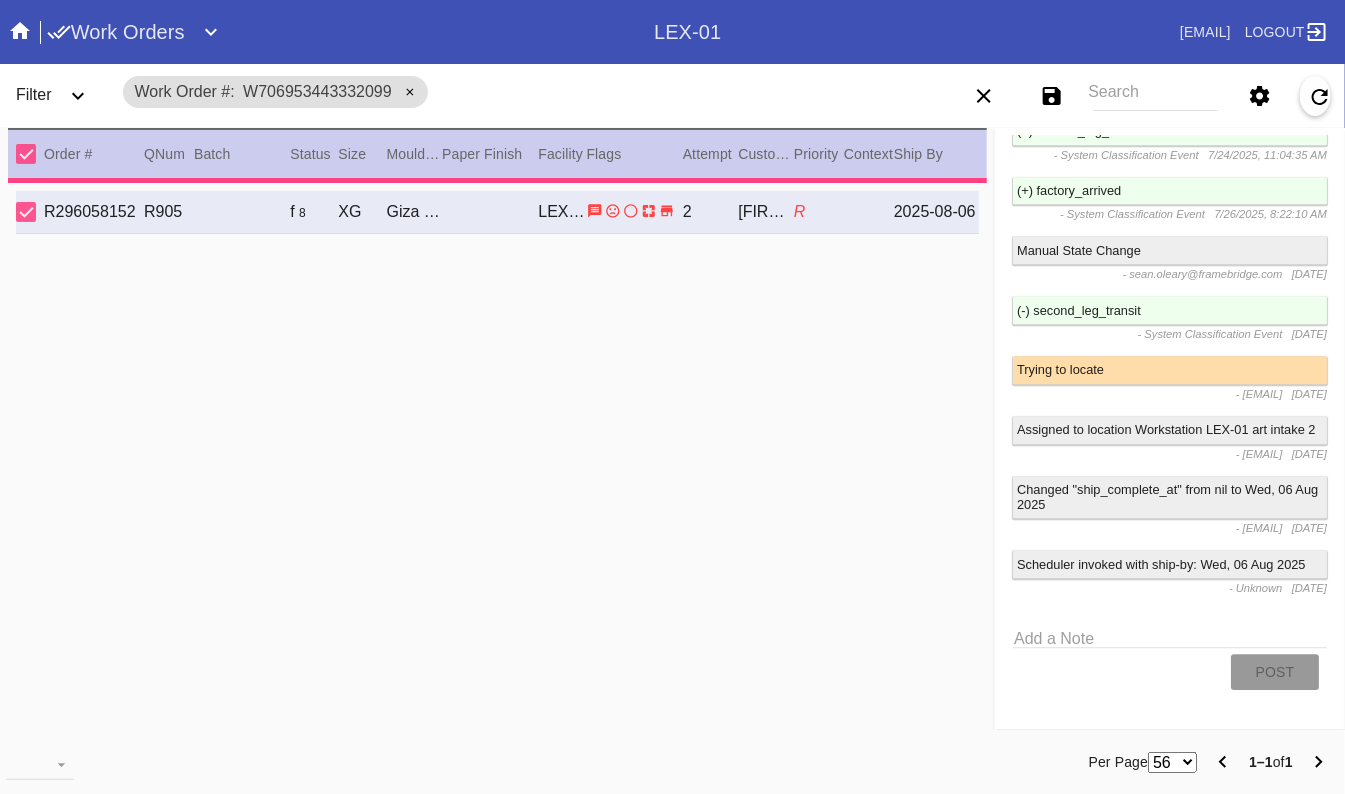 type on "35.25" 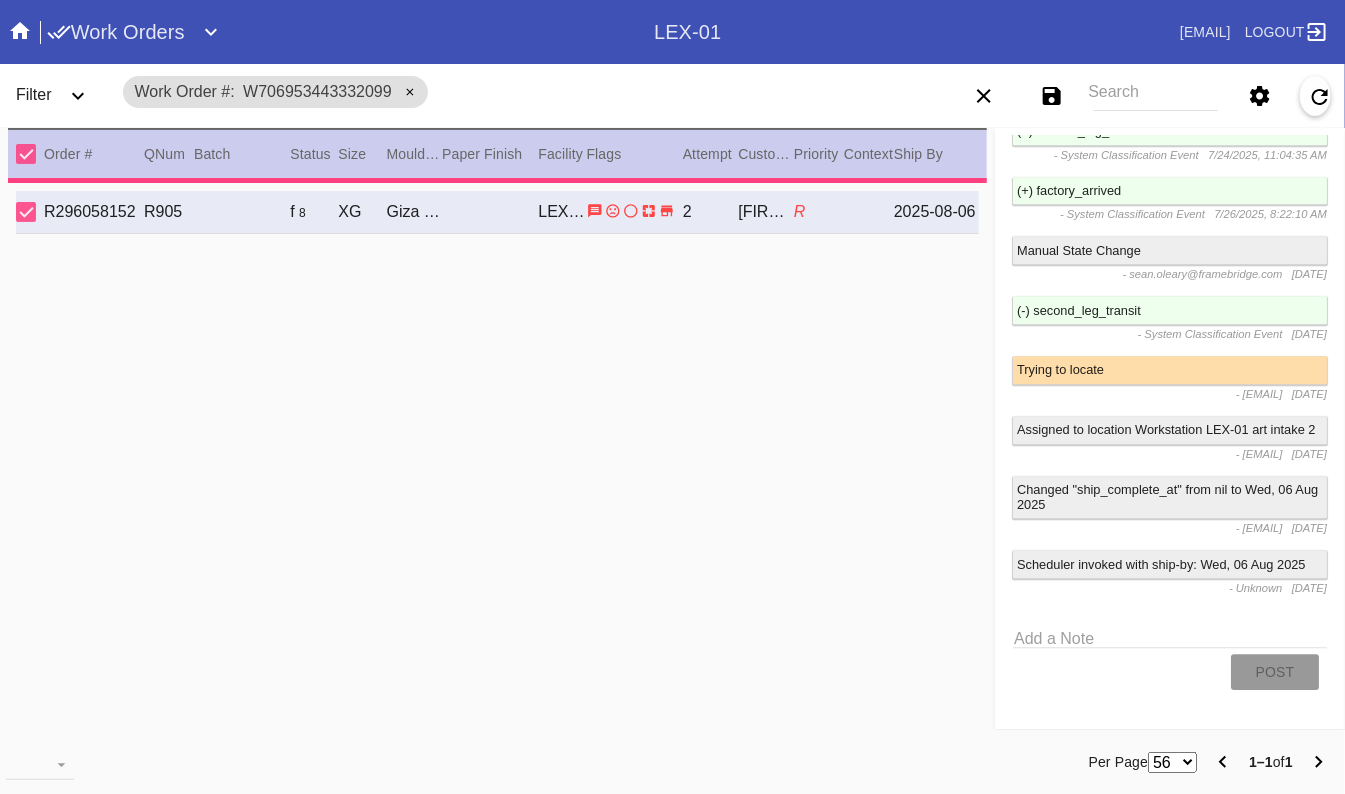 type on "35.25" 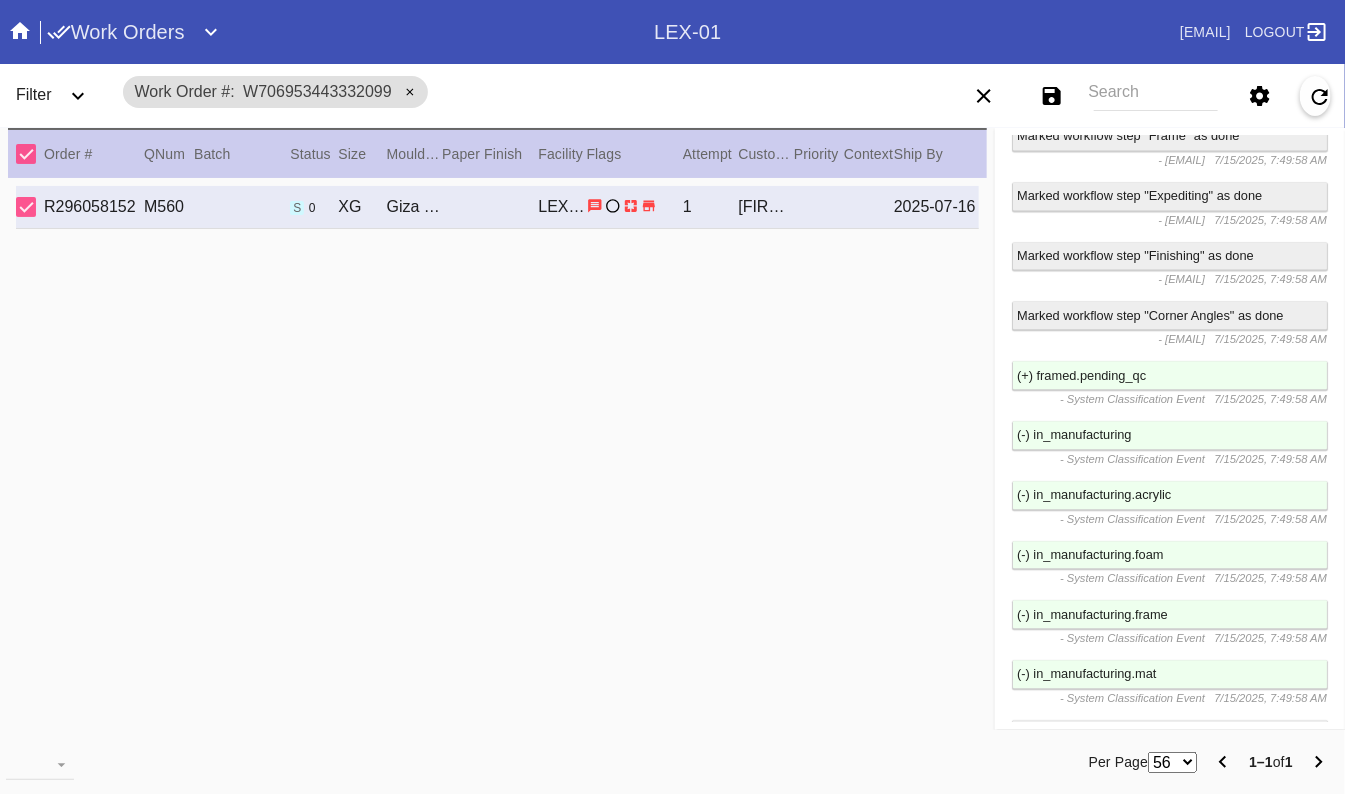 scroll, scrollTop: 5515, scrollLeft: 0, axis: vertical 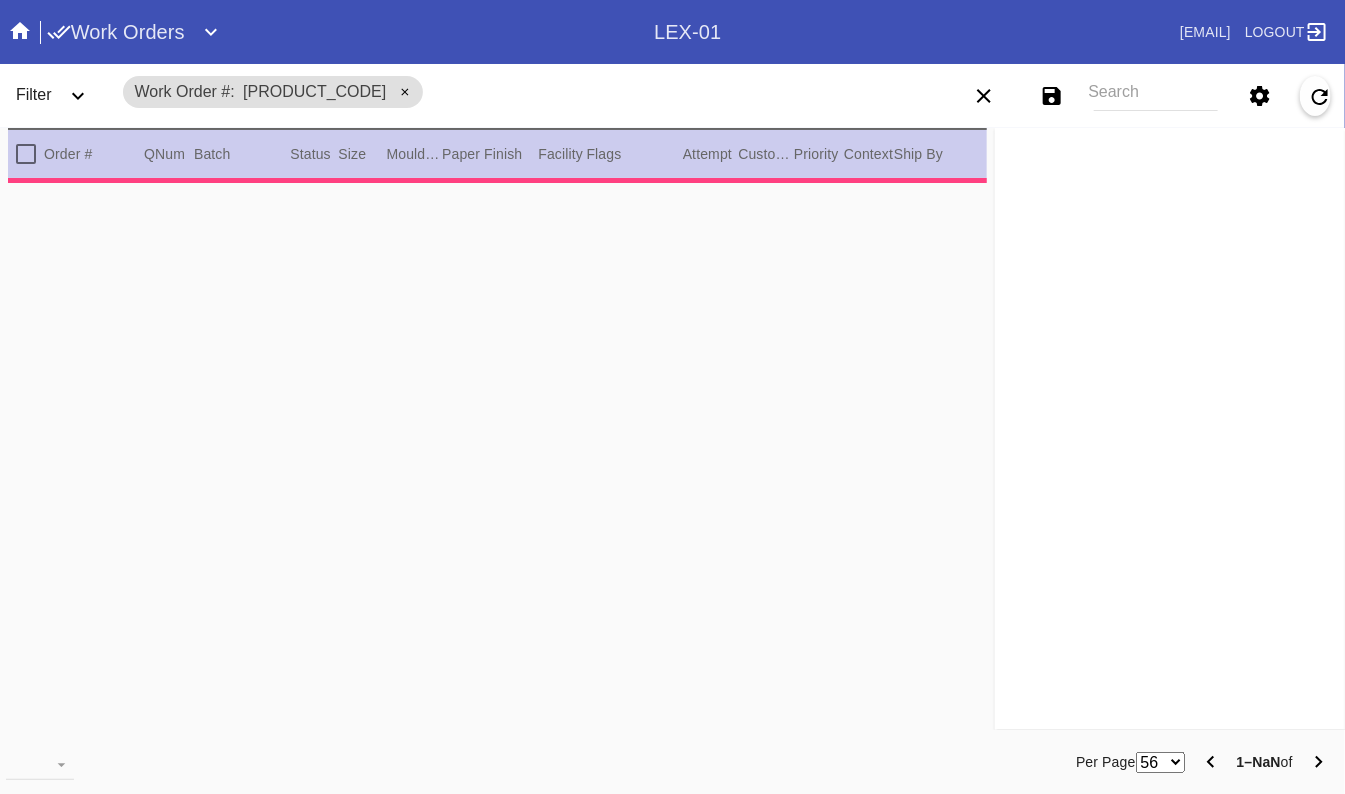 type on "2.0" 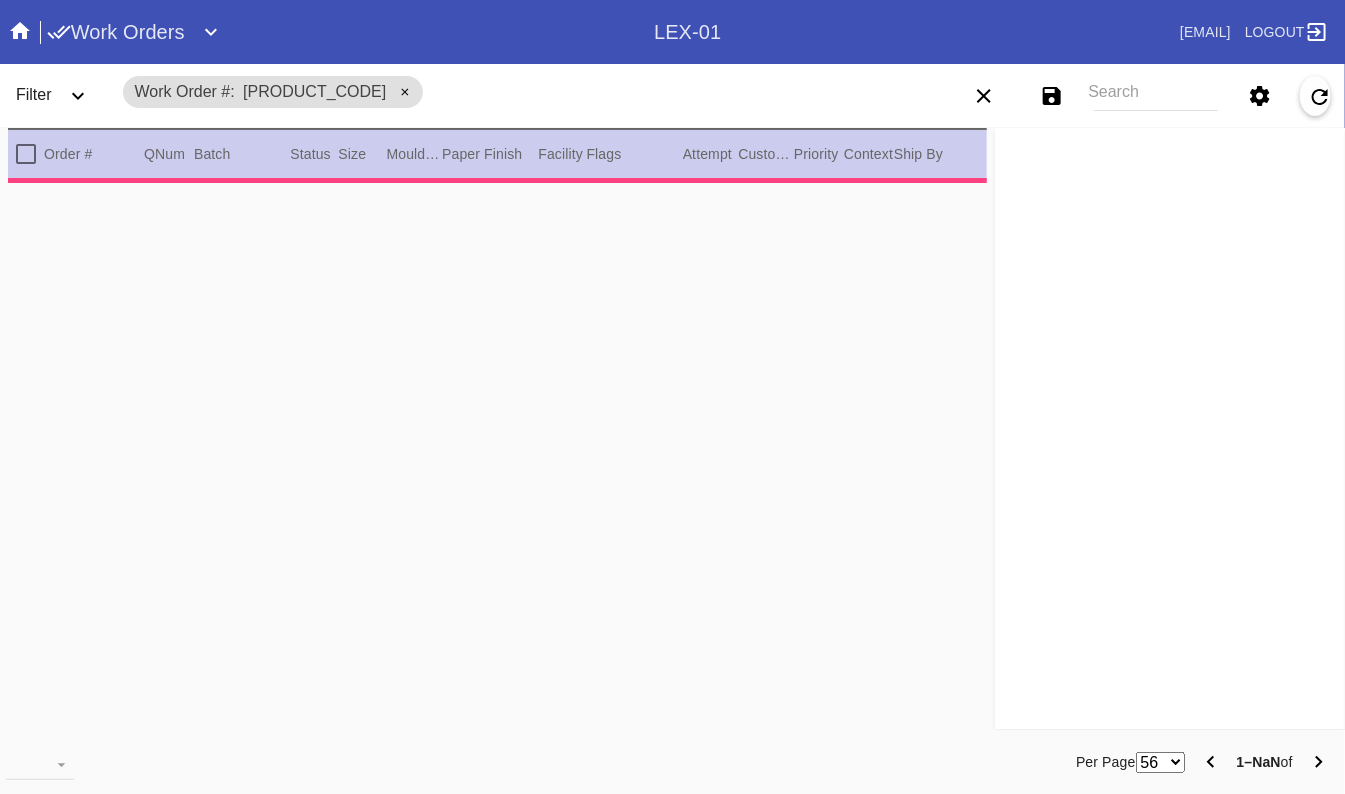 type on "2.0" 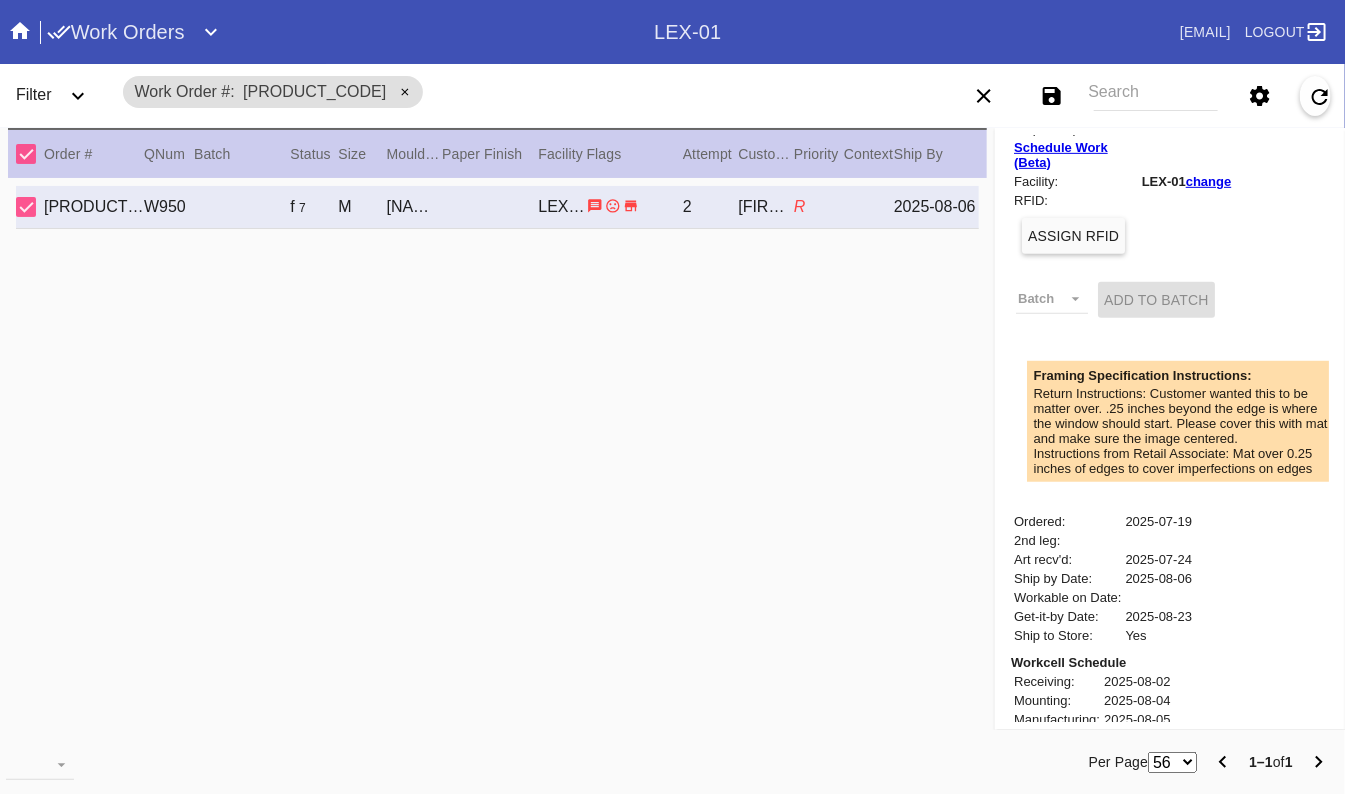 scroll, scrollTop: 436, scrollLeft: 0, axis: vertical 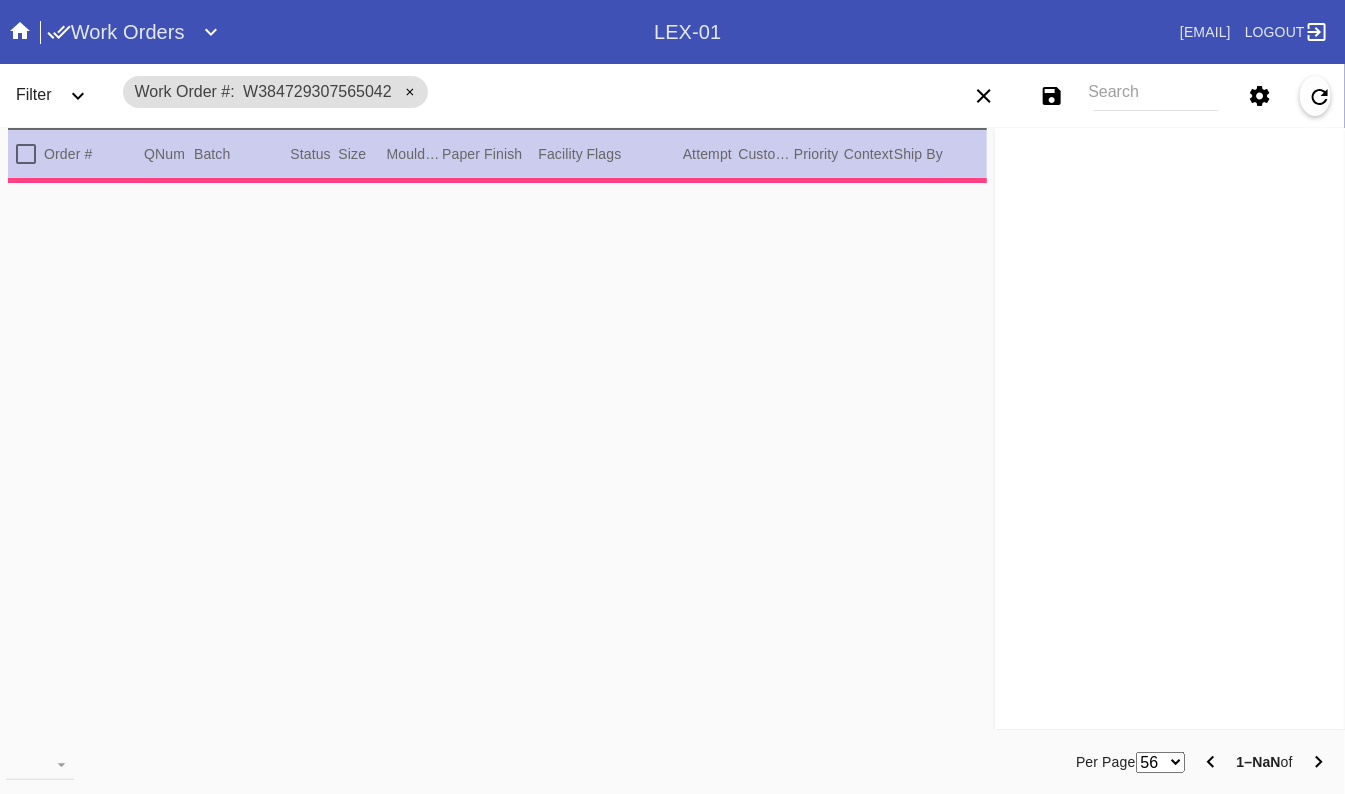 type on "2.0" 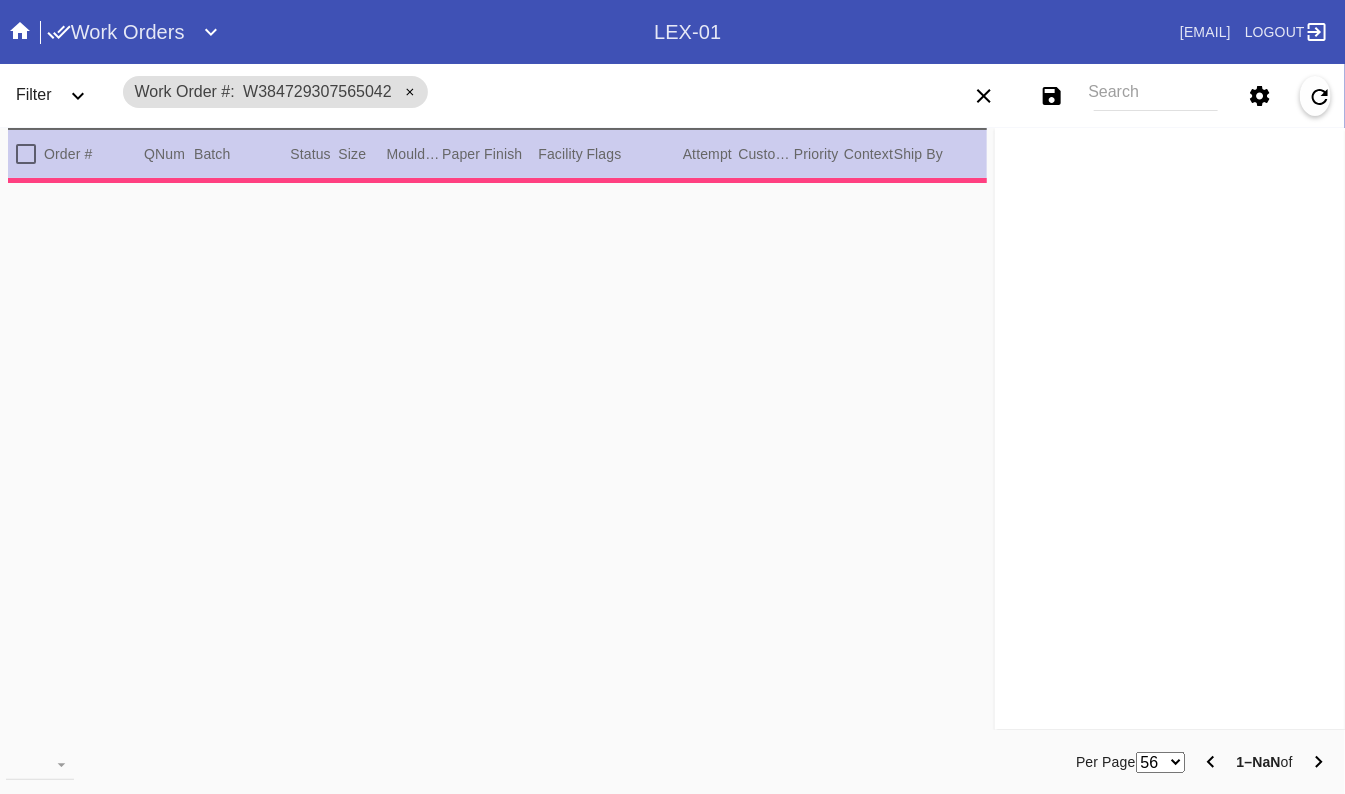 type on "2.0" 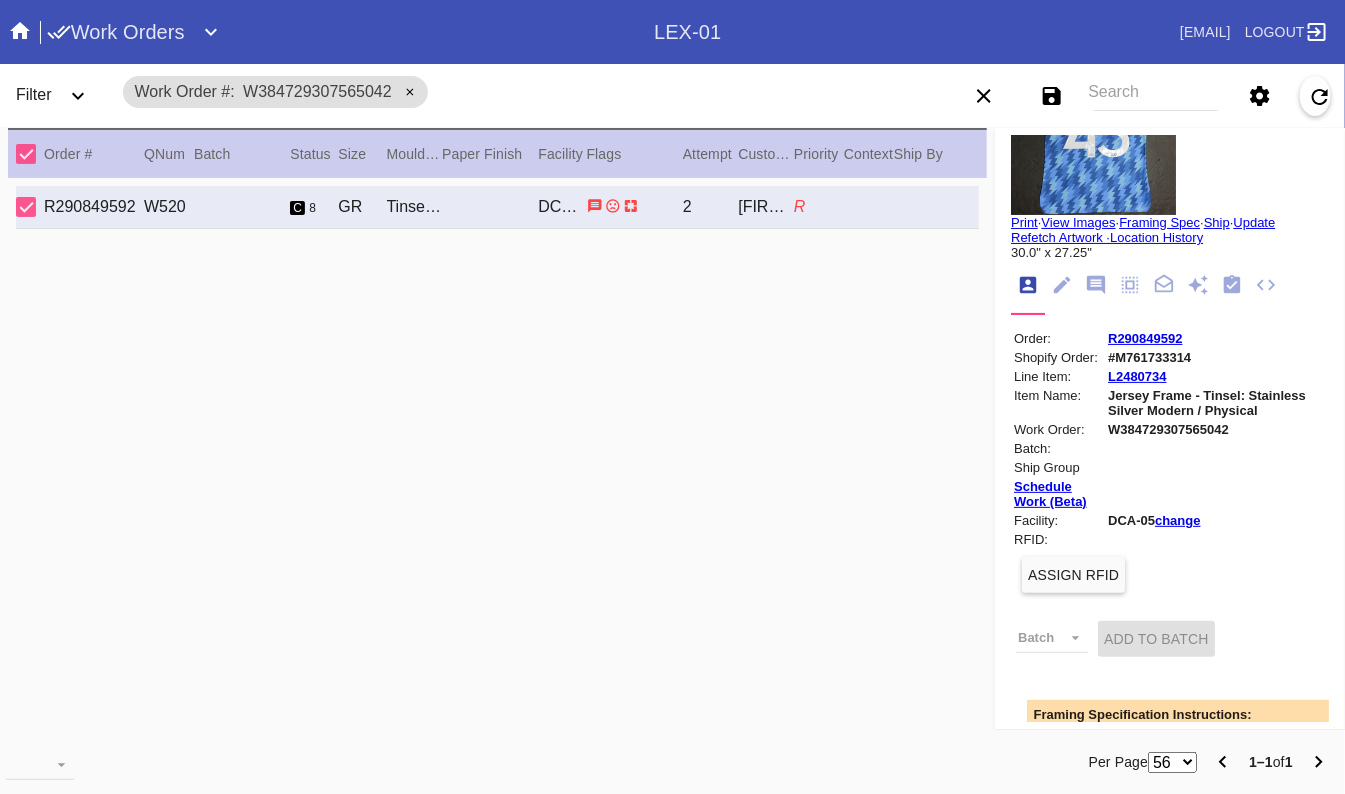 scroll, scrollTop: 0, scrollLeft: 0, axis: both 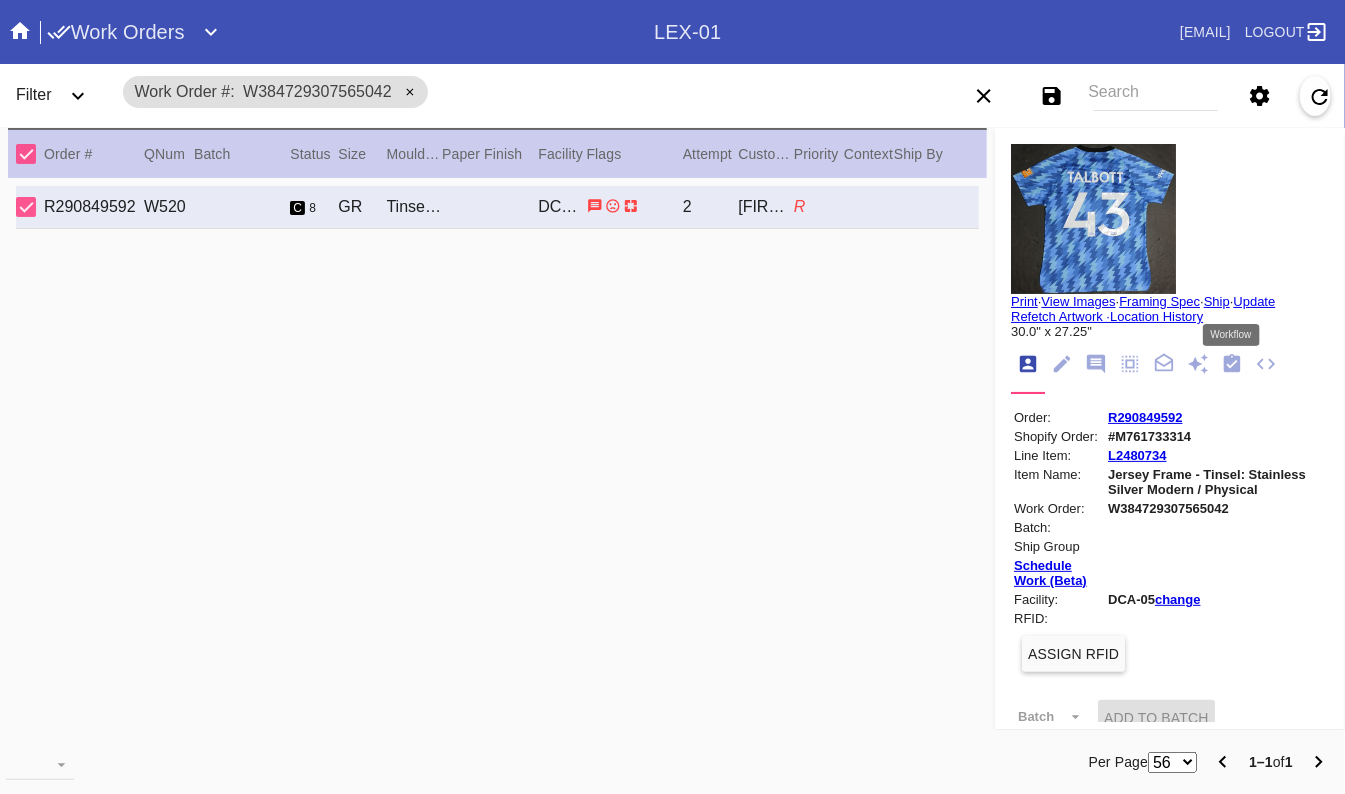 click 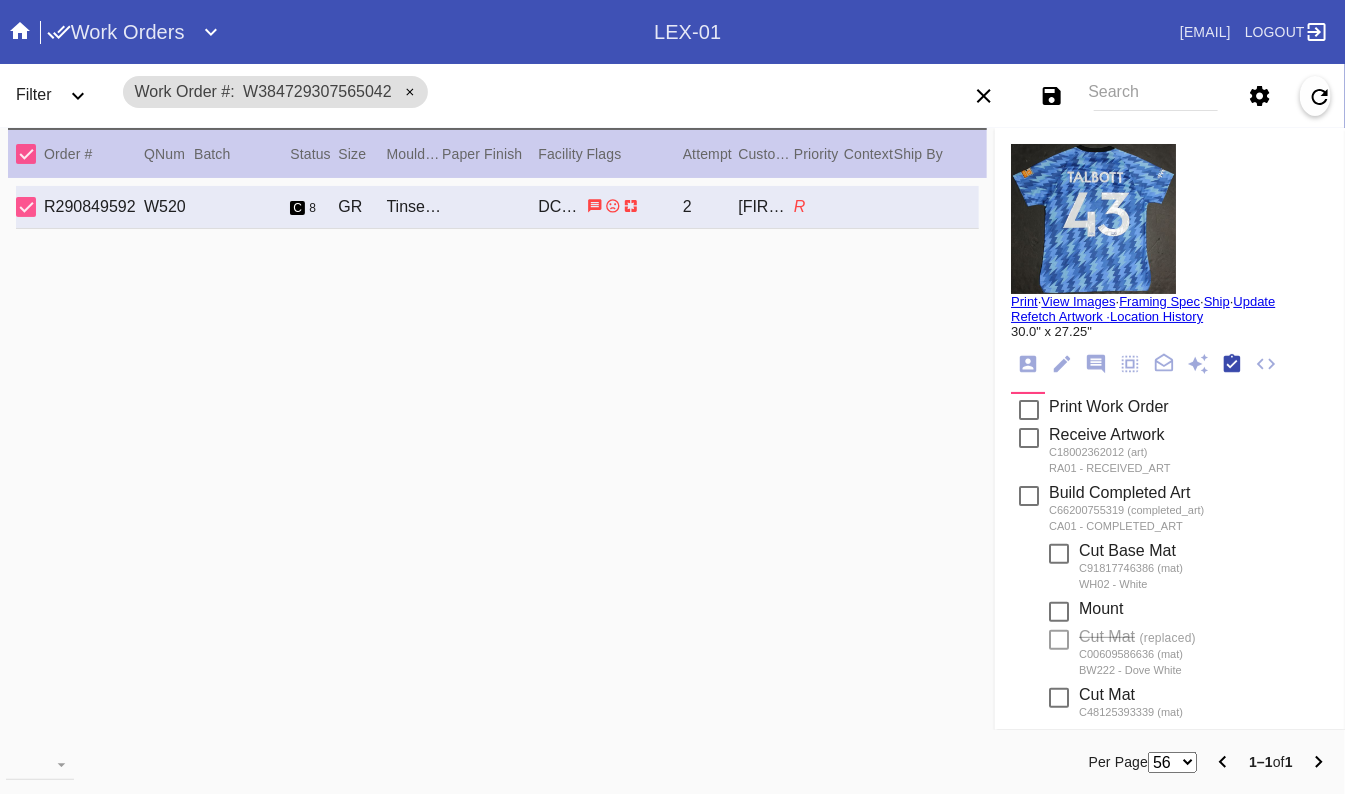 scroll, scrollTop: 322, scrollLeft: 0, axis: vertical 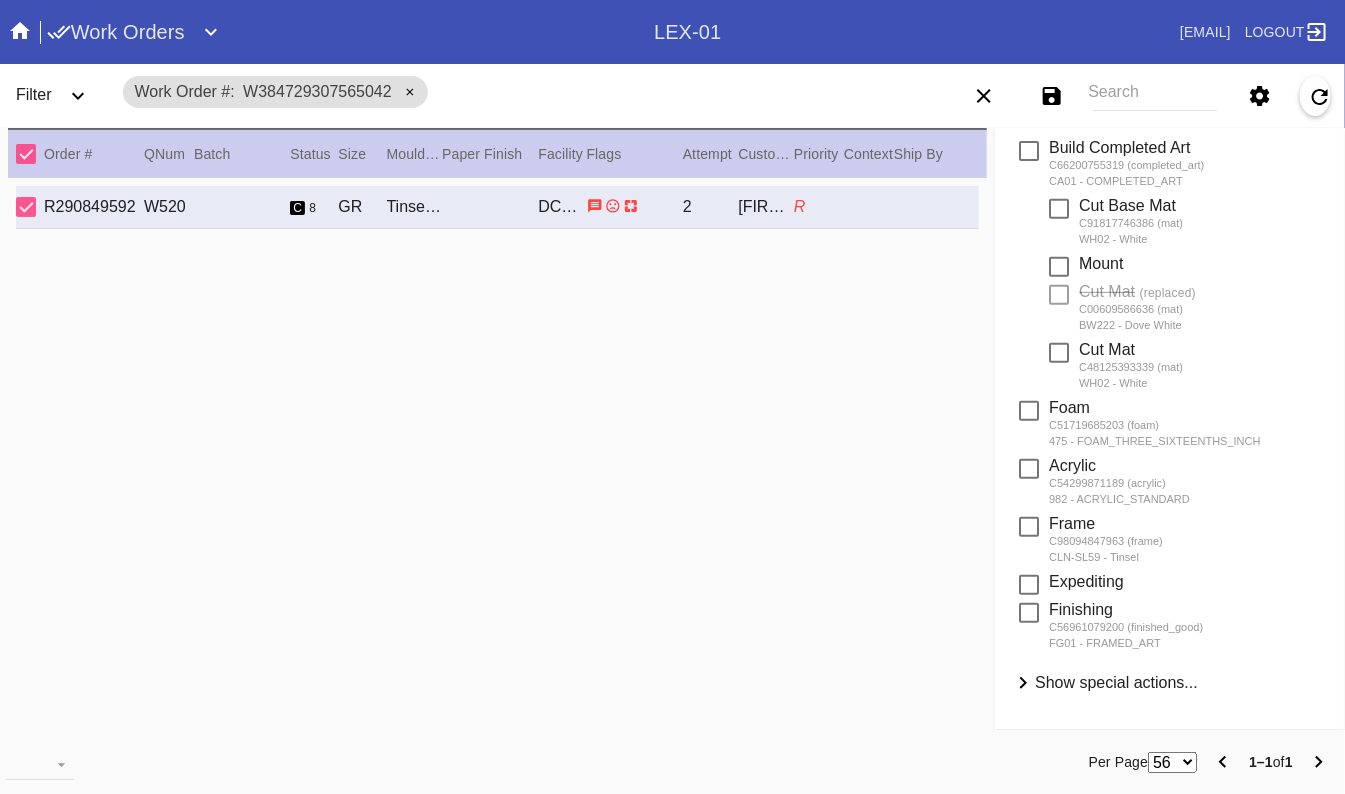 click on "Show special actions..." at bounding box center [1116, 682] 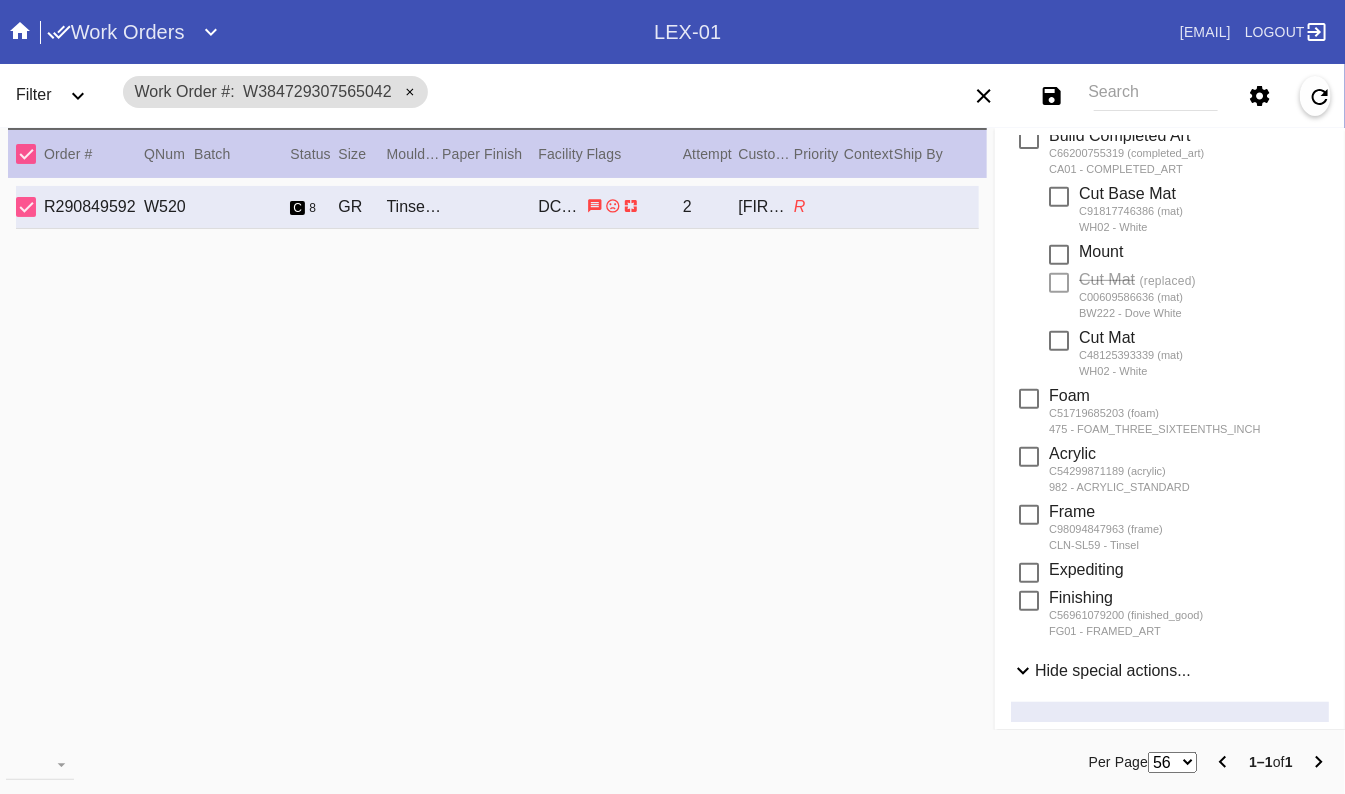 scroll, scrollTop: 620, scrollLeft: 0, axis: vertical 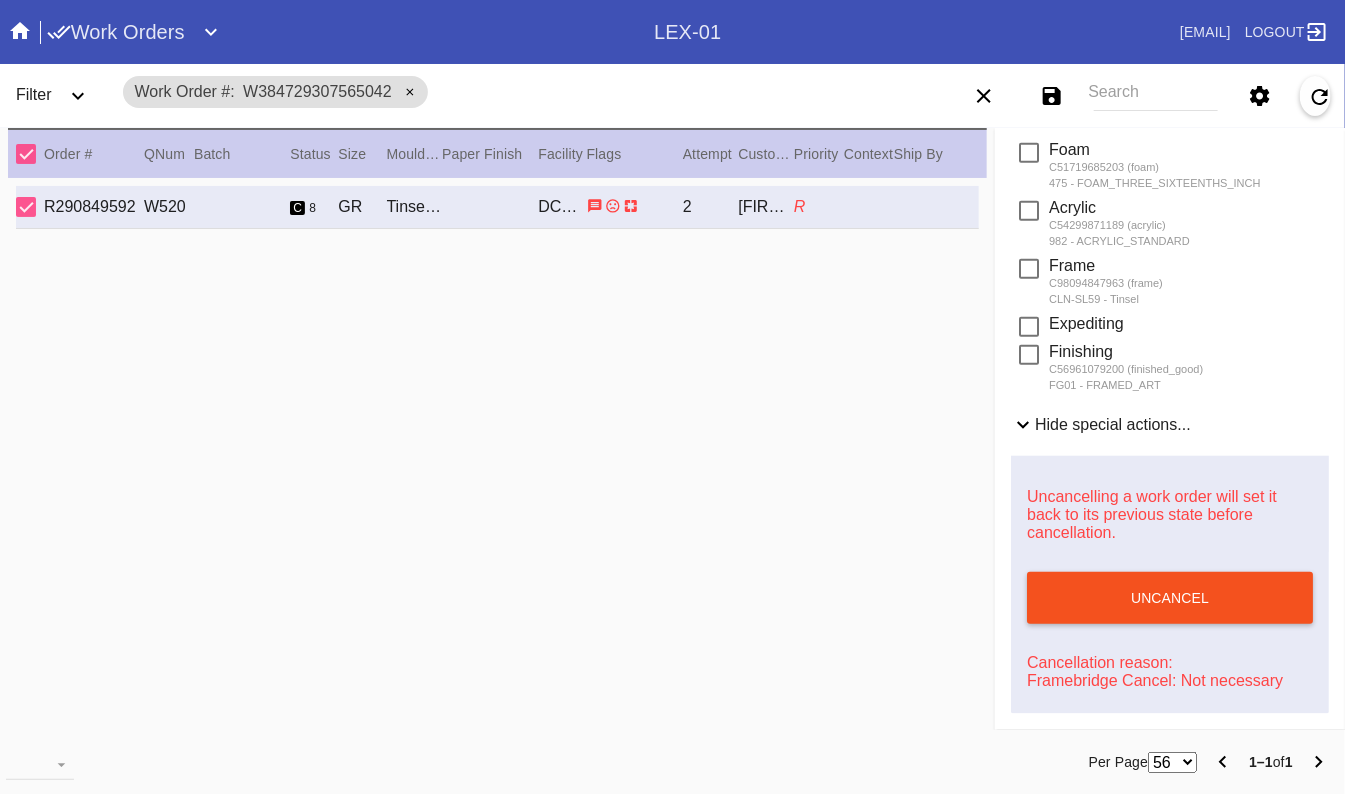 click on "Uncancel" at bounding box center [1170, 598] 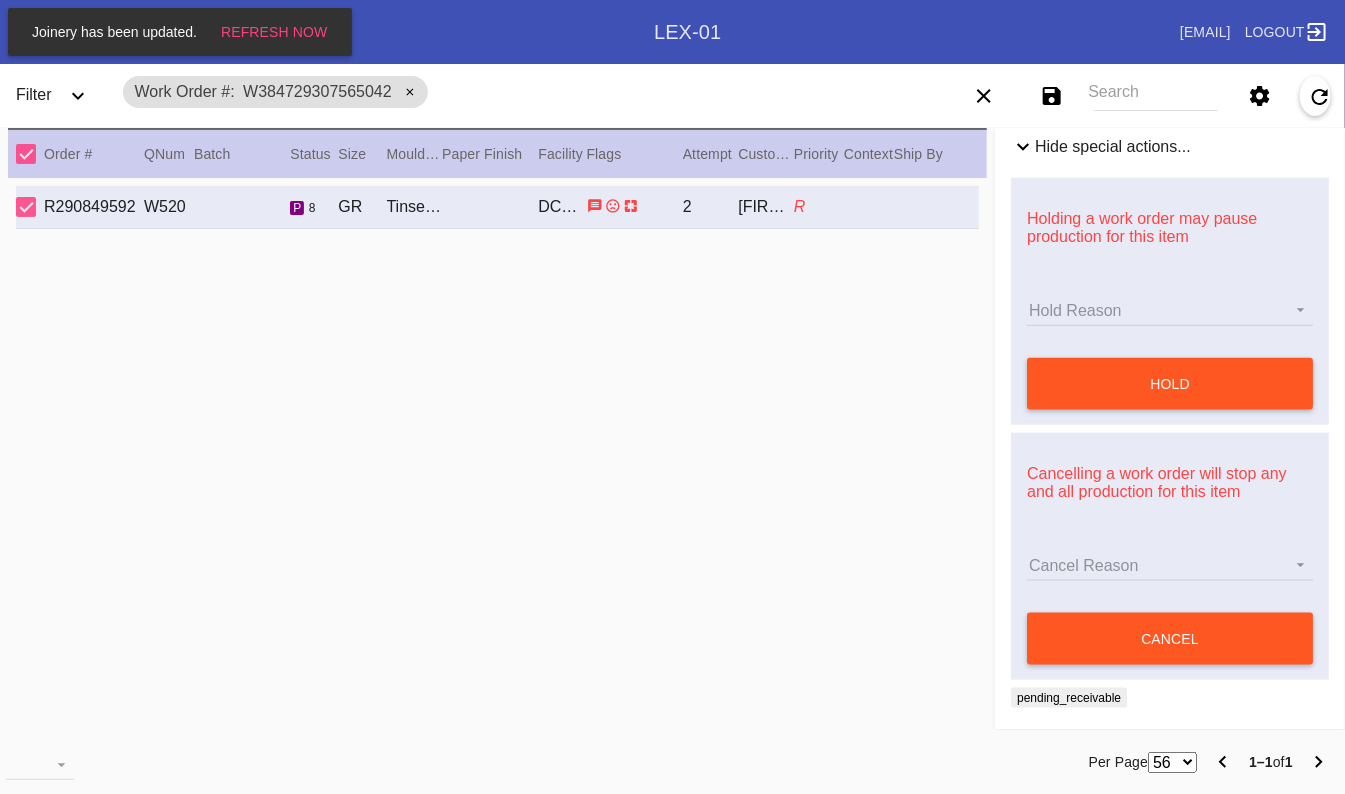 scroll, scrollTop: 105, scrollLeft: 0, axis: vertical 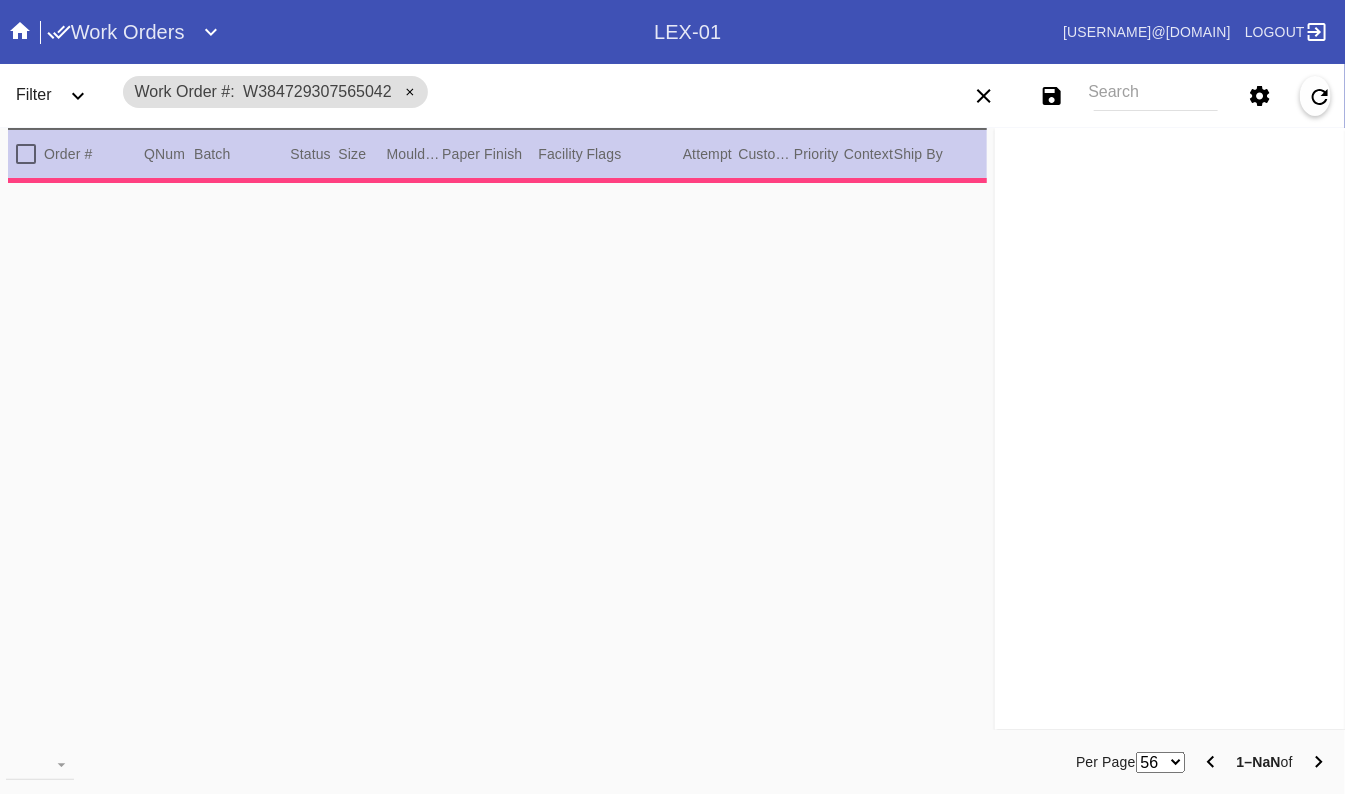 type on "2.0" 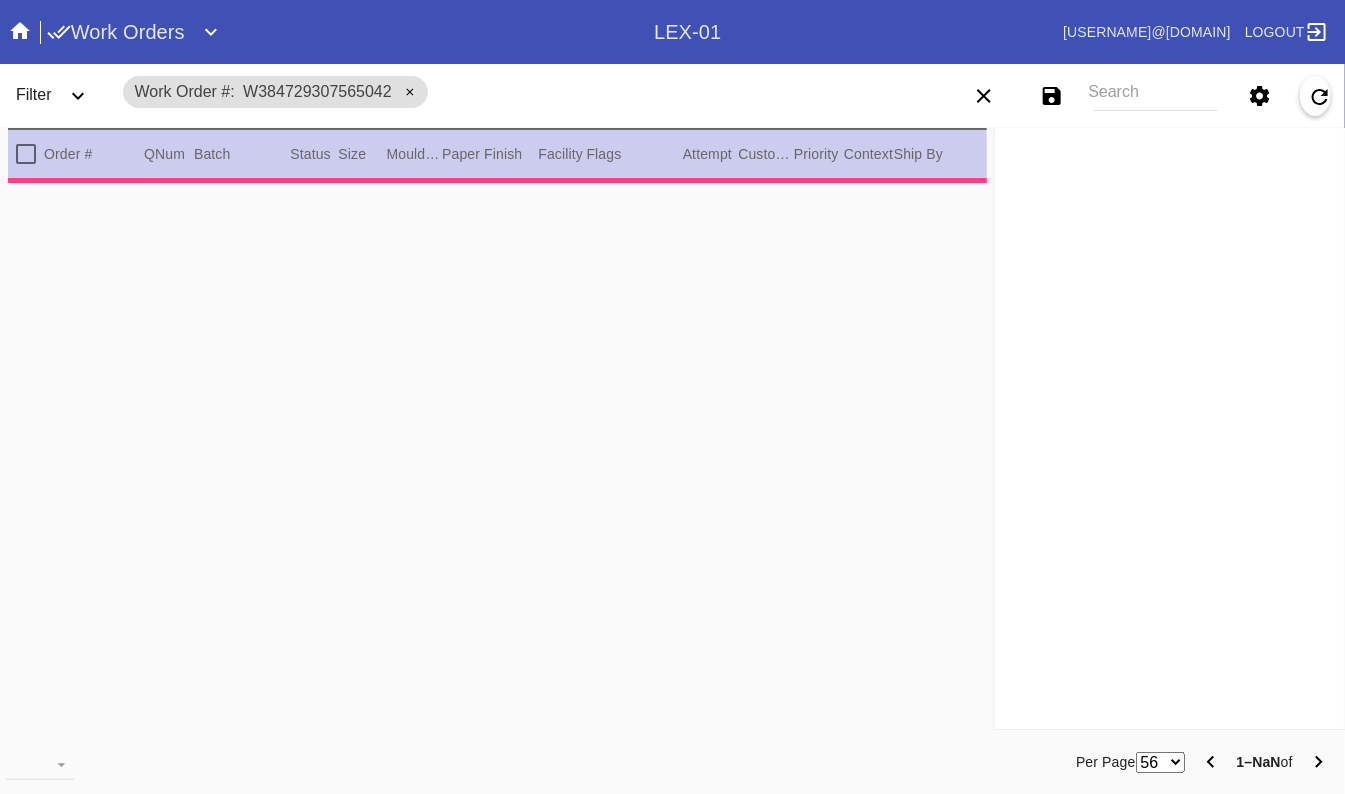 type on "2.0" 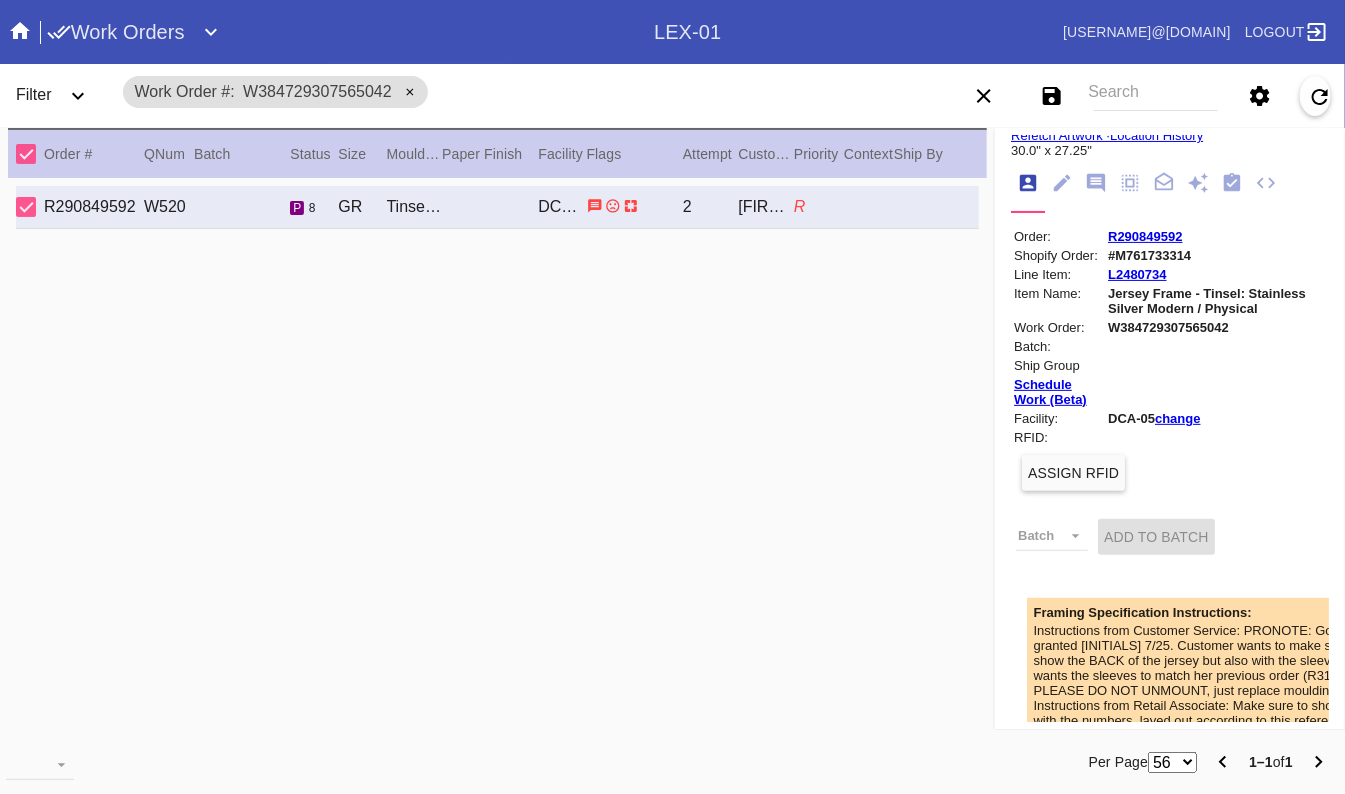 scroll, scrollTop: 0, scrollLeft: 0, axis: both 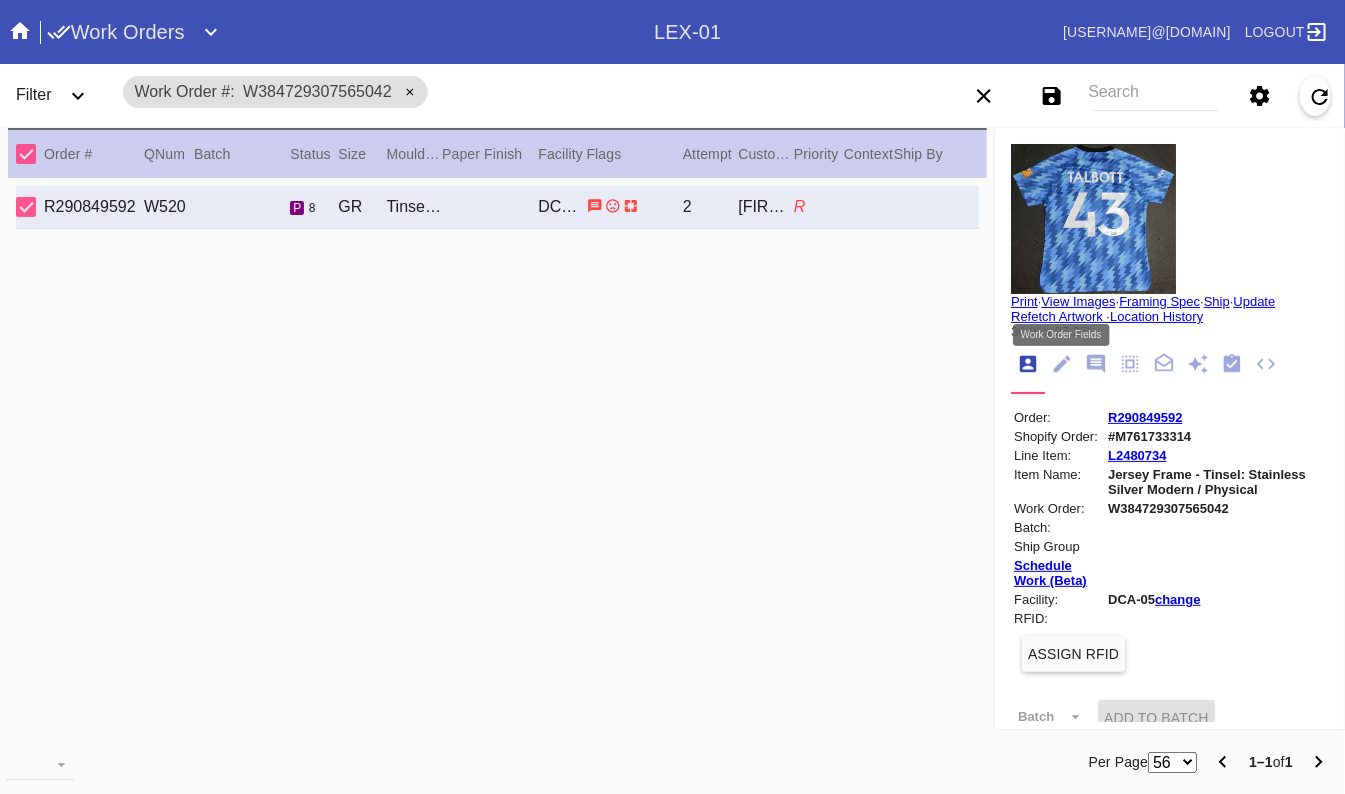 click 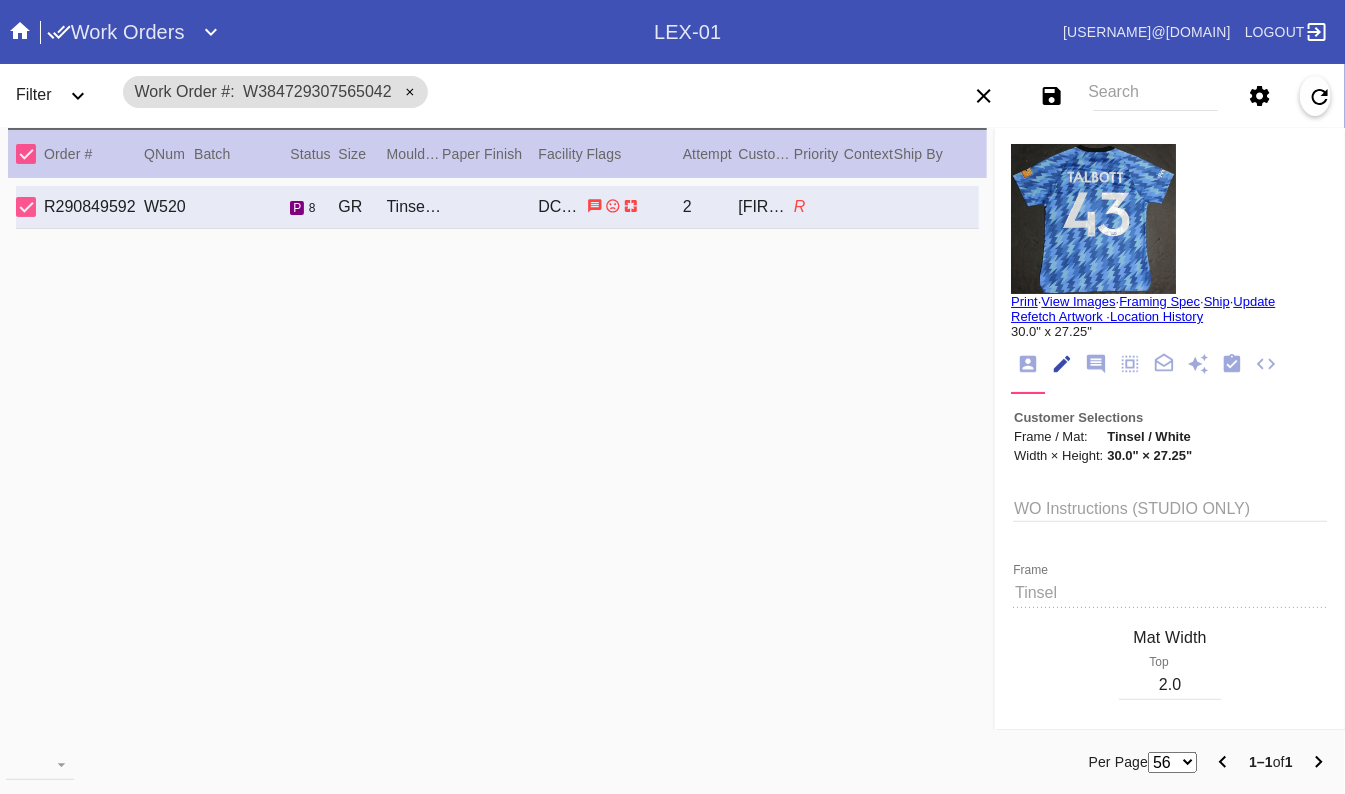 scroll, scrollTop: 73, scrollLeft: 0, axis: vertical 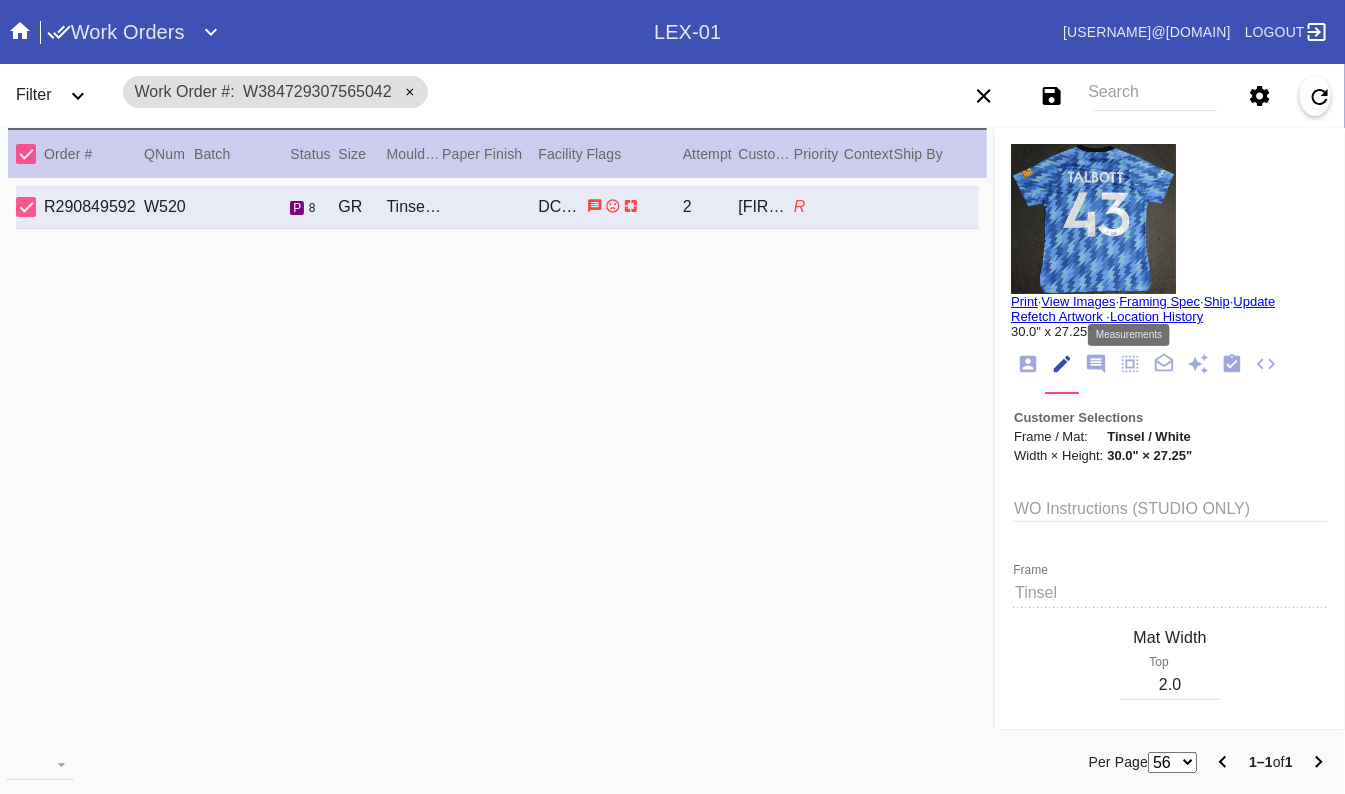 click 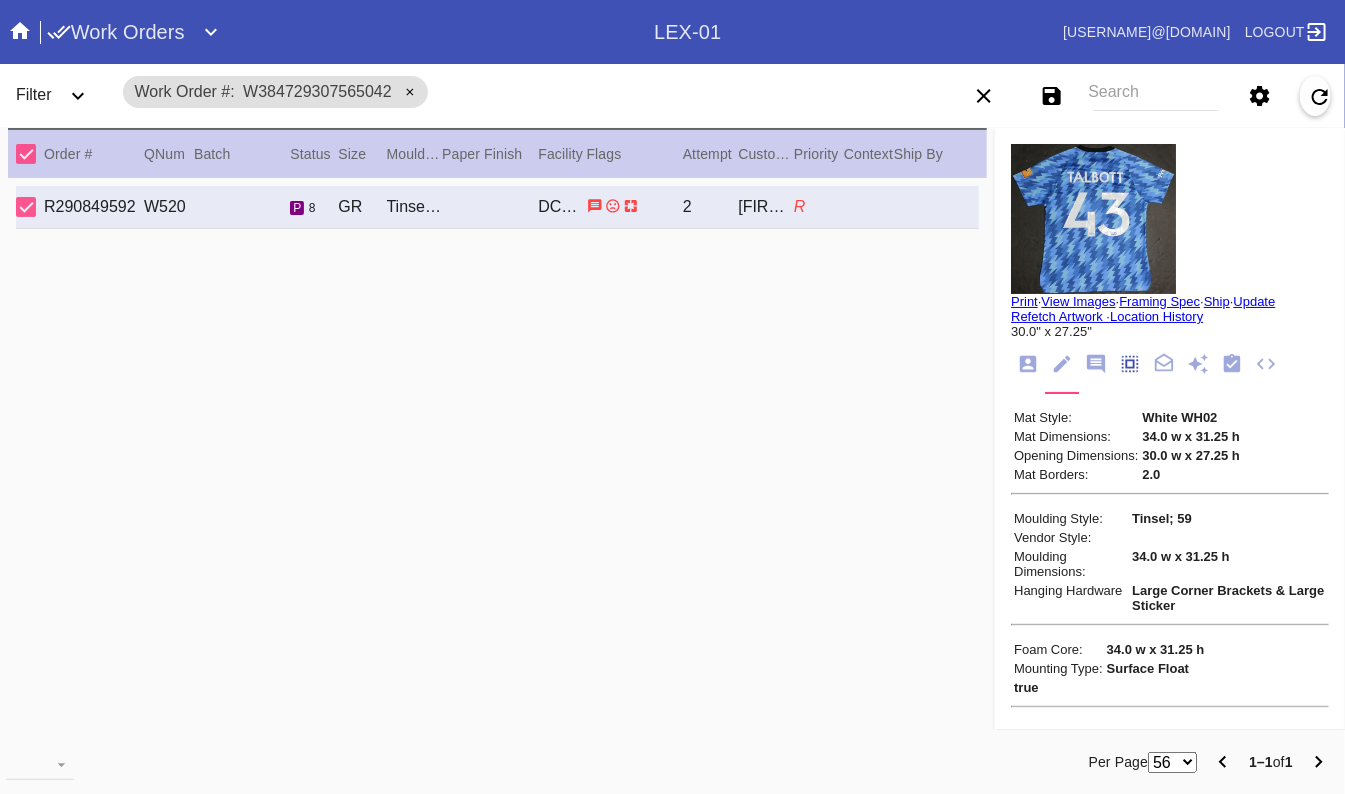 scroll, scrollTop: 173, scrollLeft: 0, axis: vertical 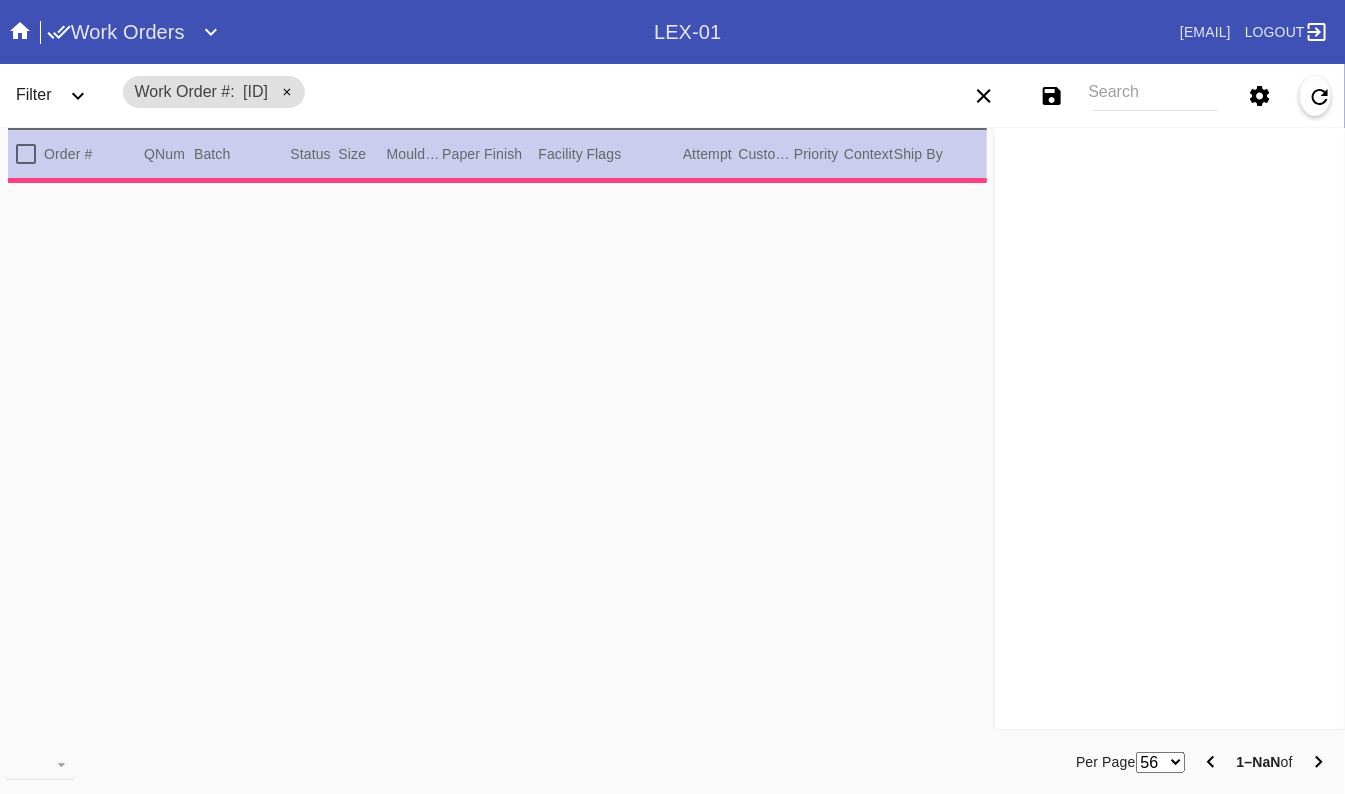 type on "2.0" 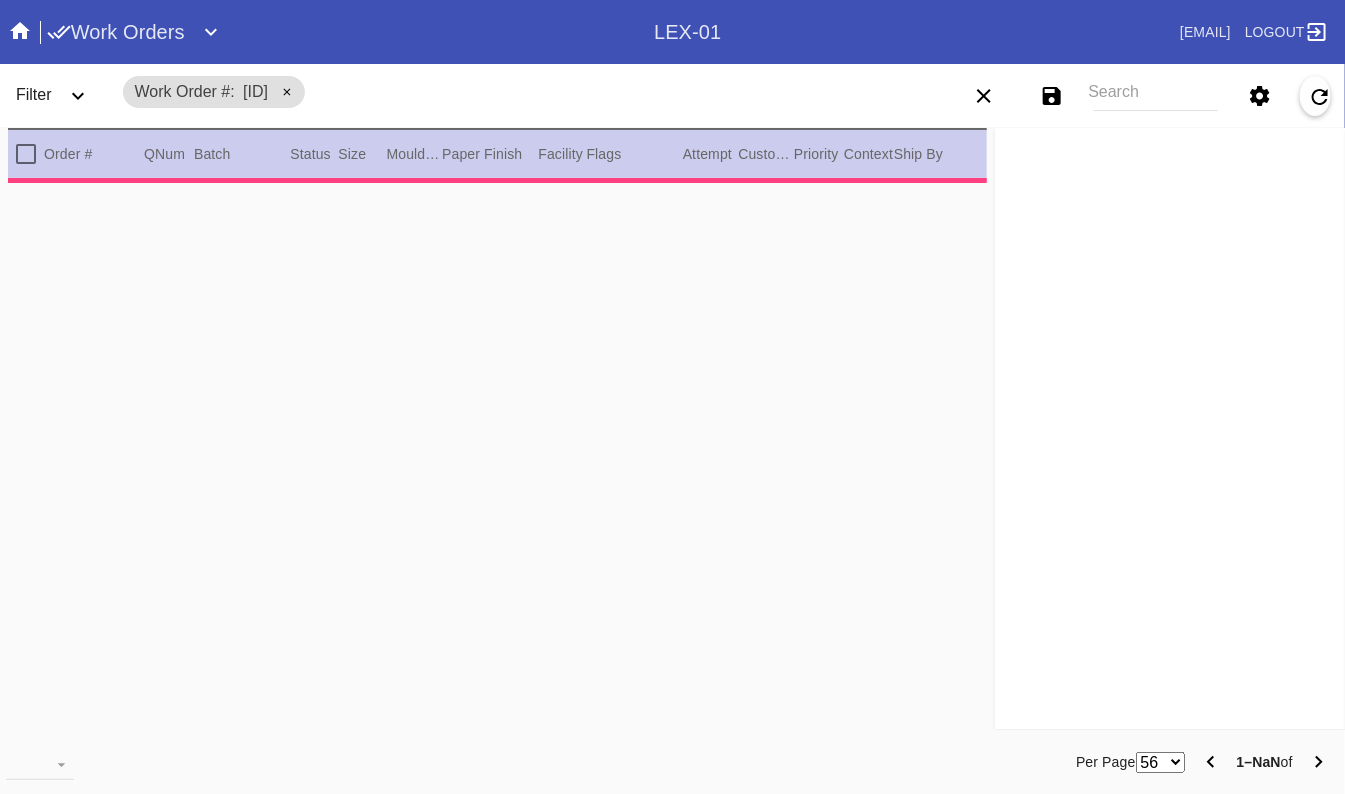 type on "2.0" 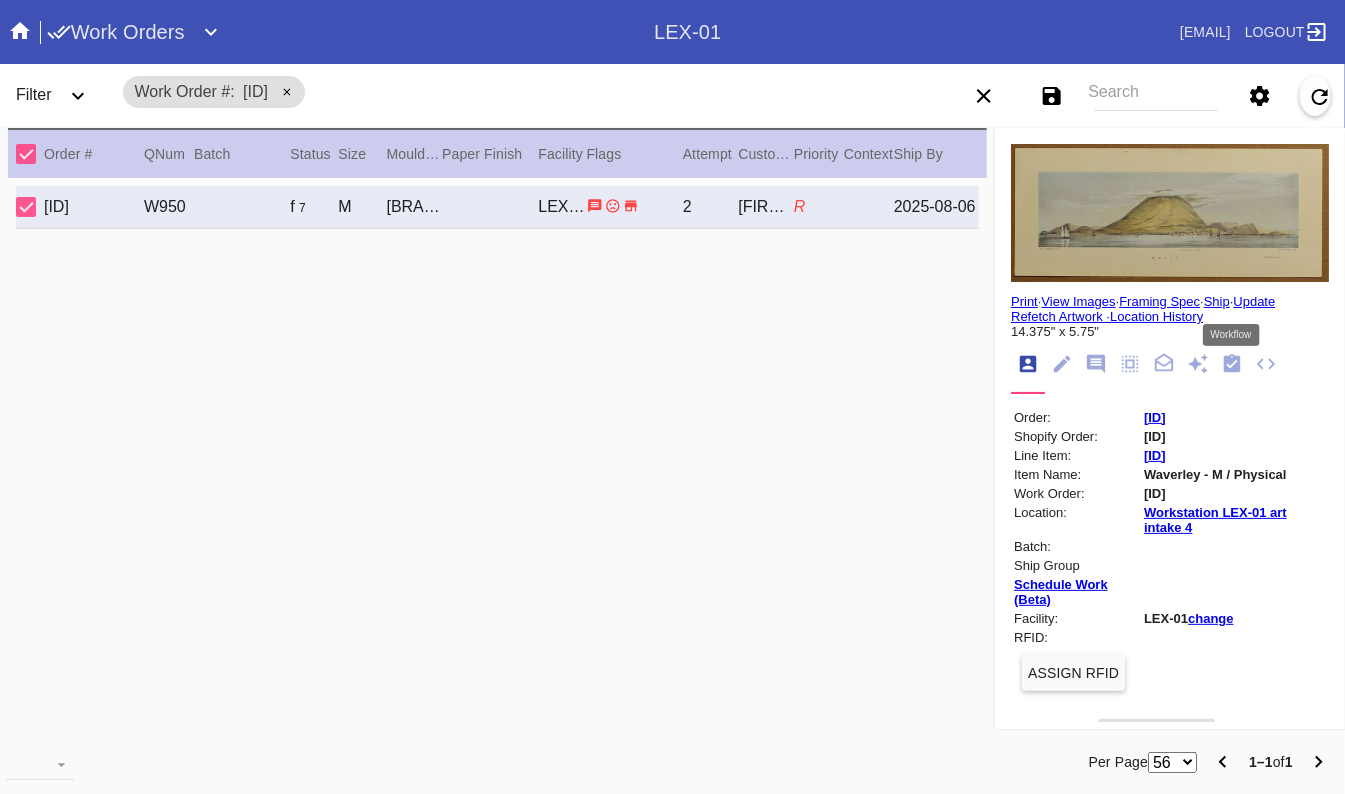 click 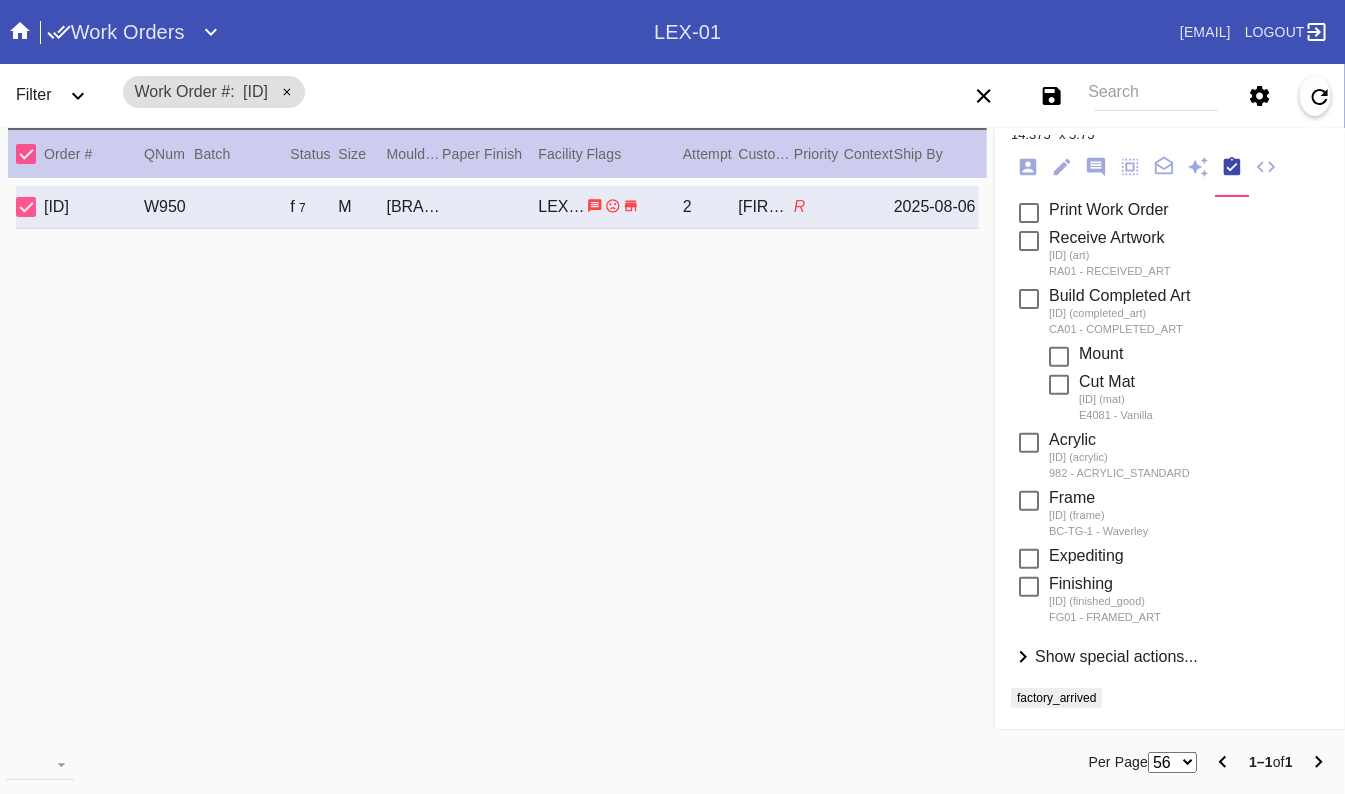 scroll, scrollTop: 0, scrollLeft: 0, axis: both 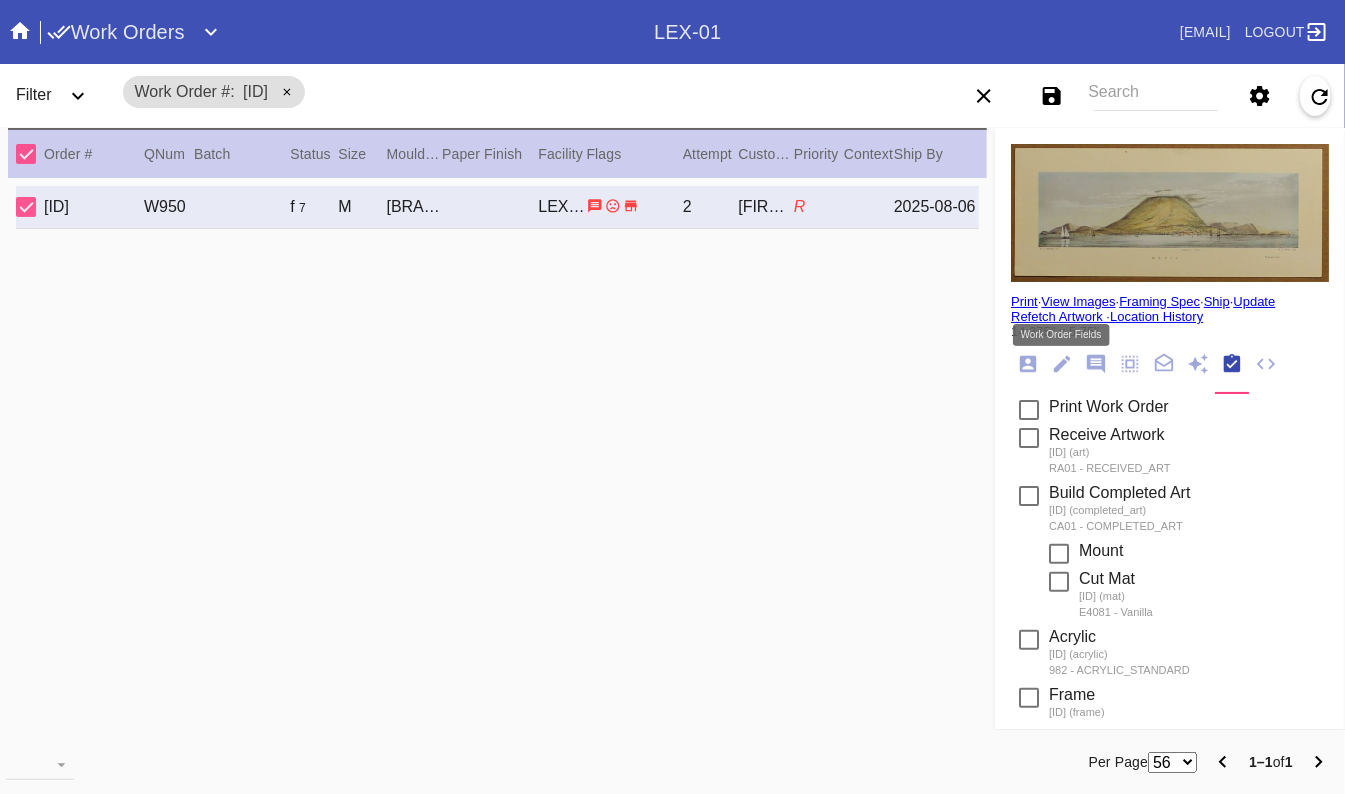 click 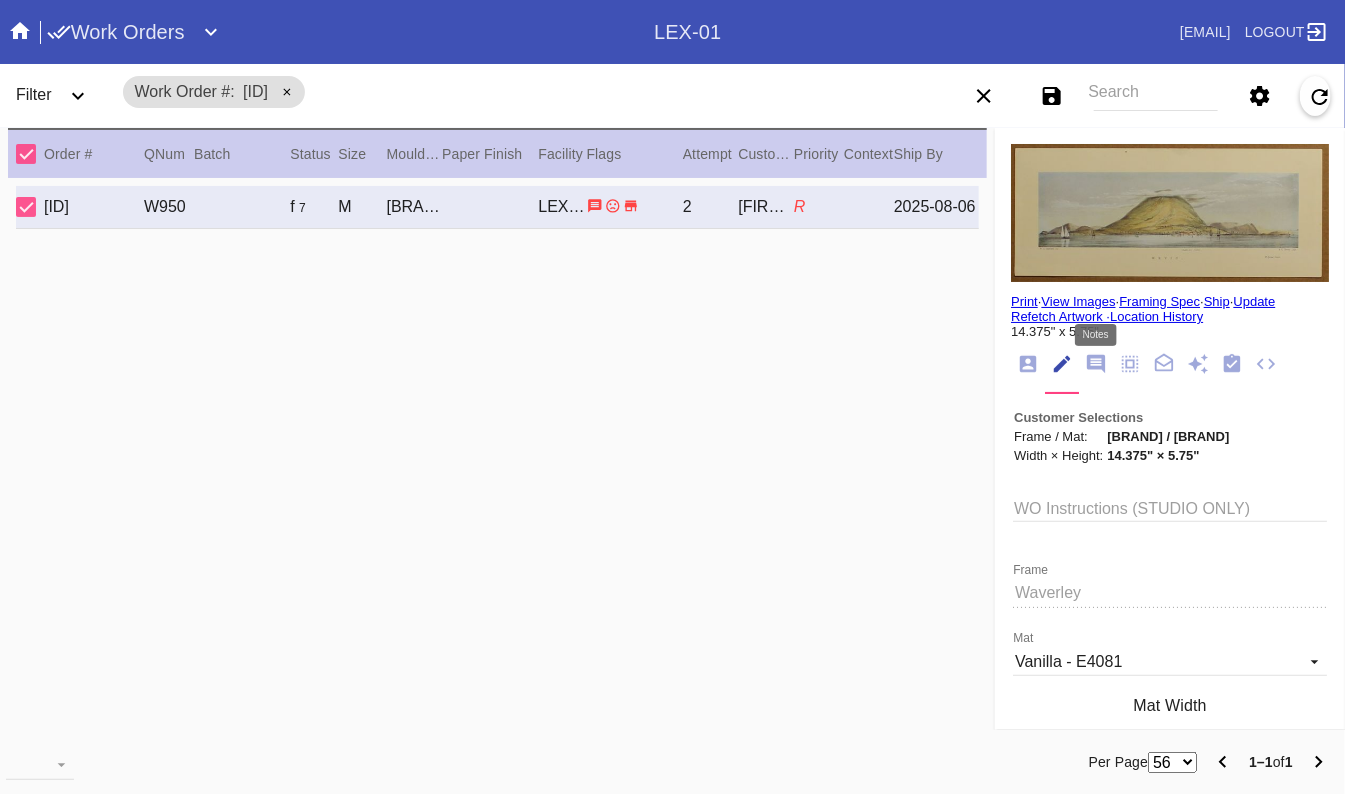 click 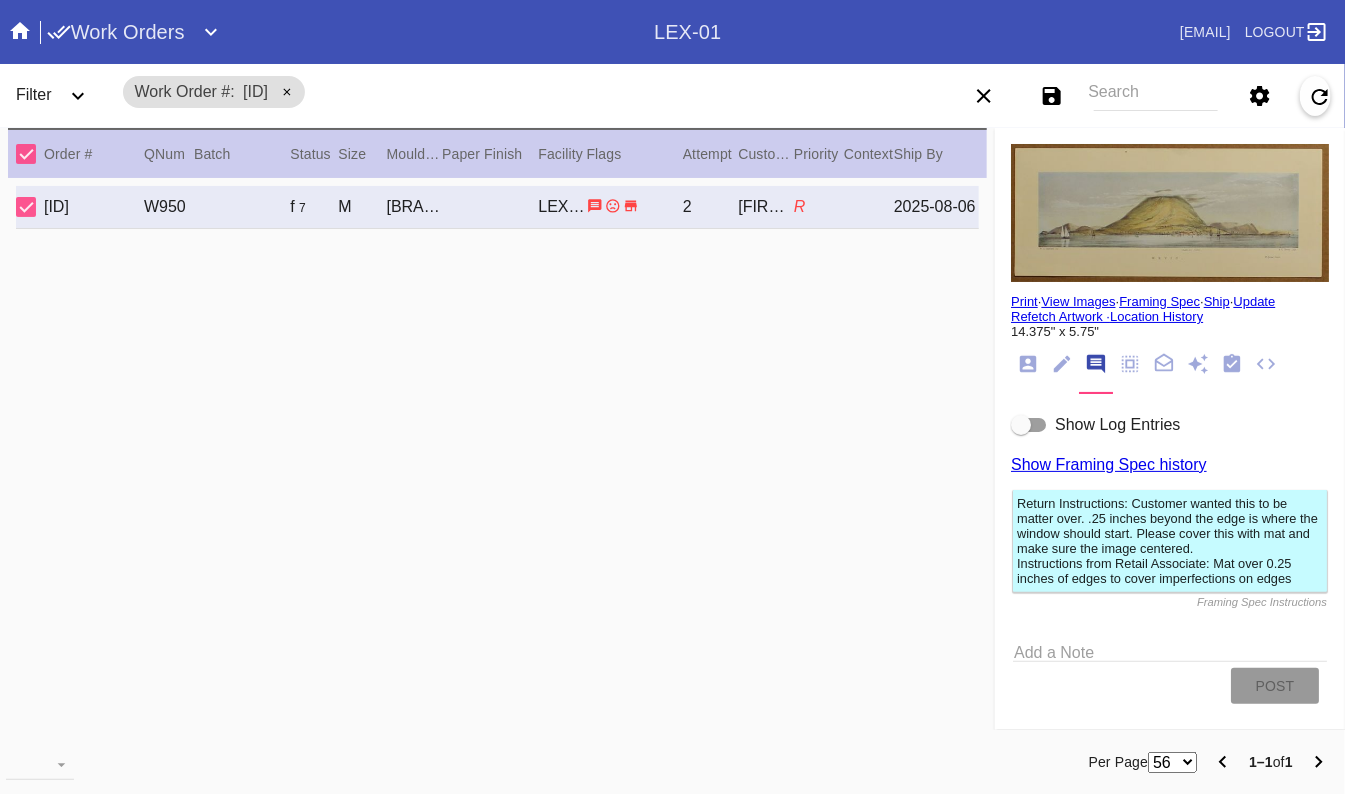 click at bounding box center [1029, 425] 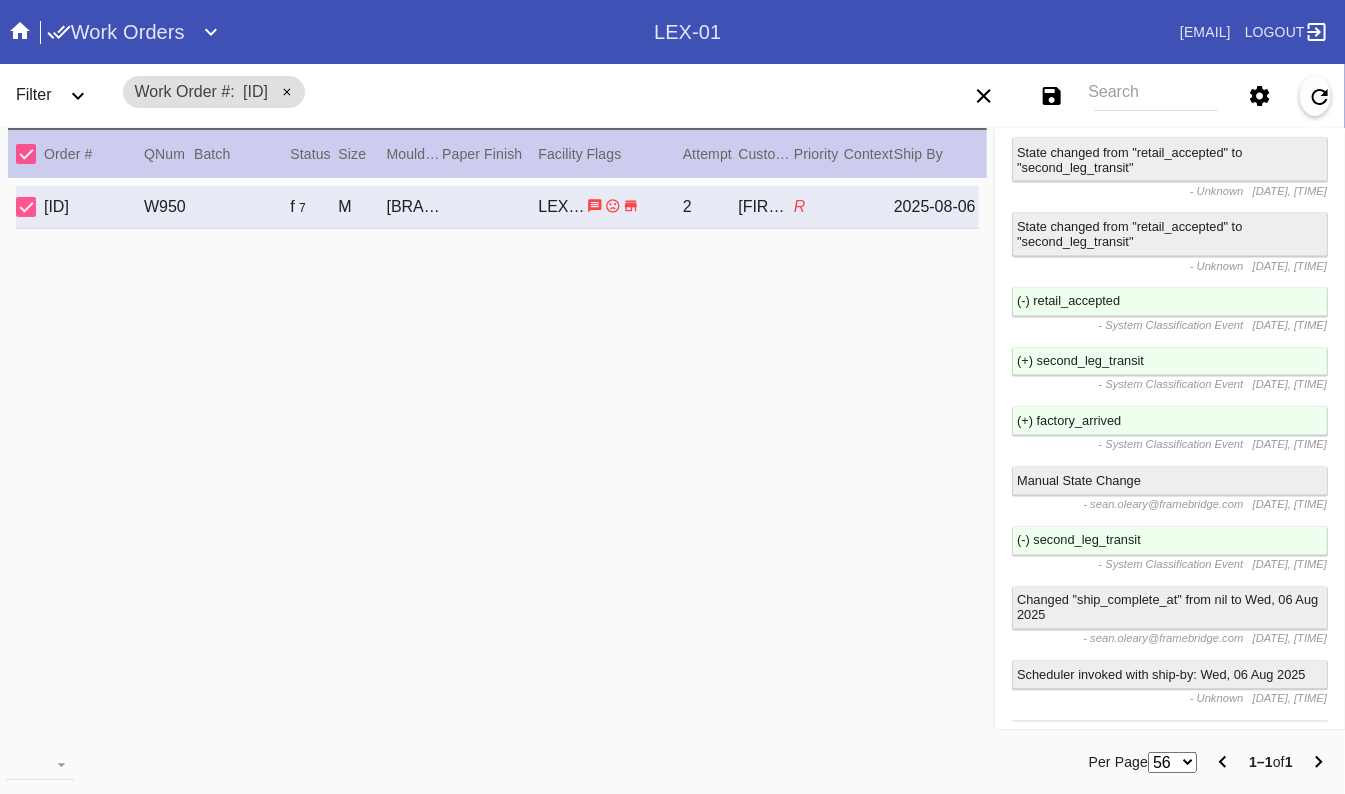 scroll, scrollTop: 1536, scrollLeft: 0, axis: vertical 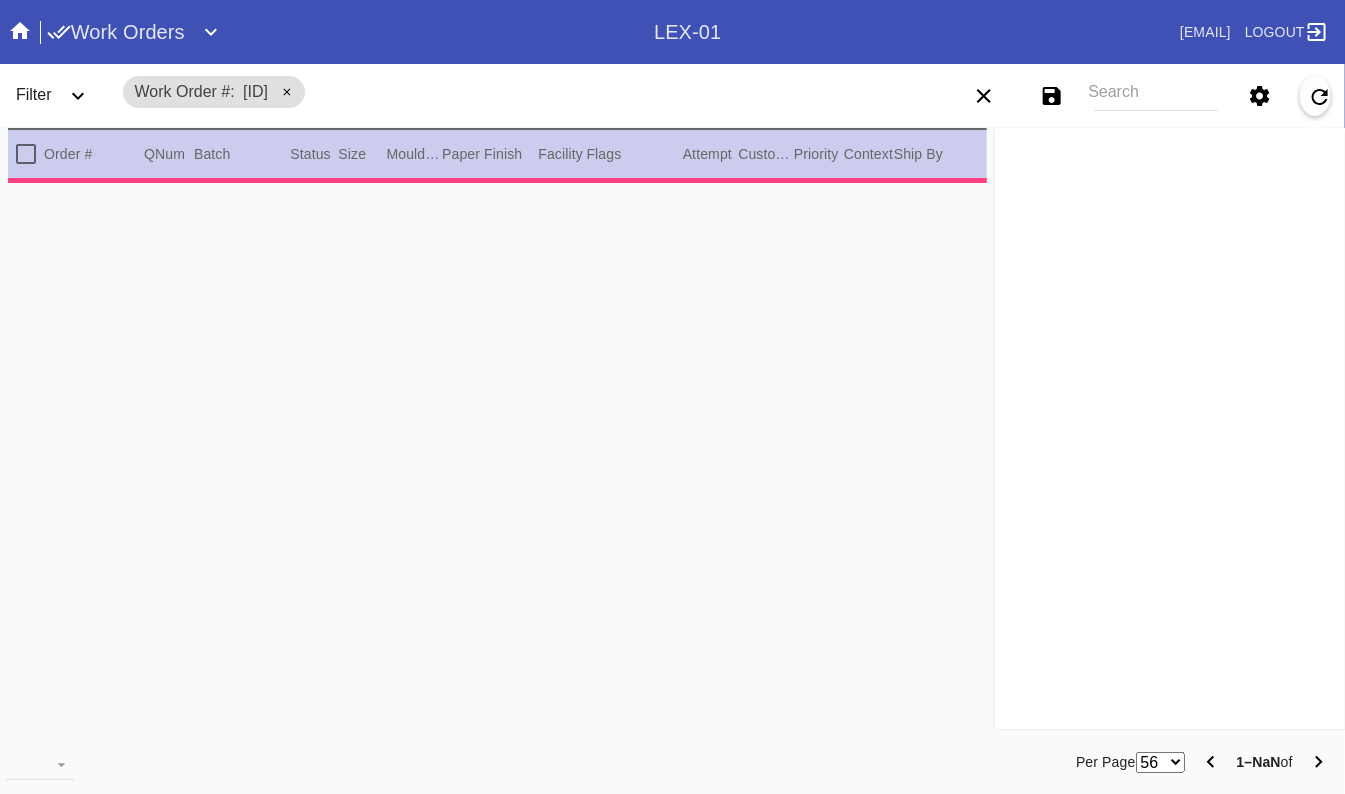type on "2.0" 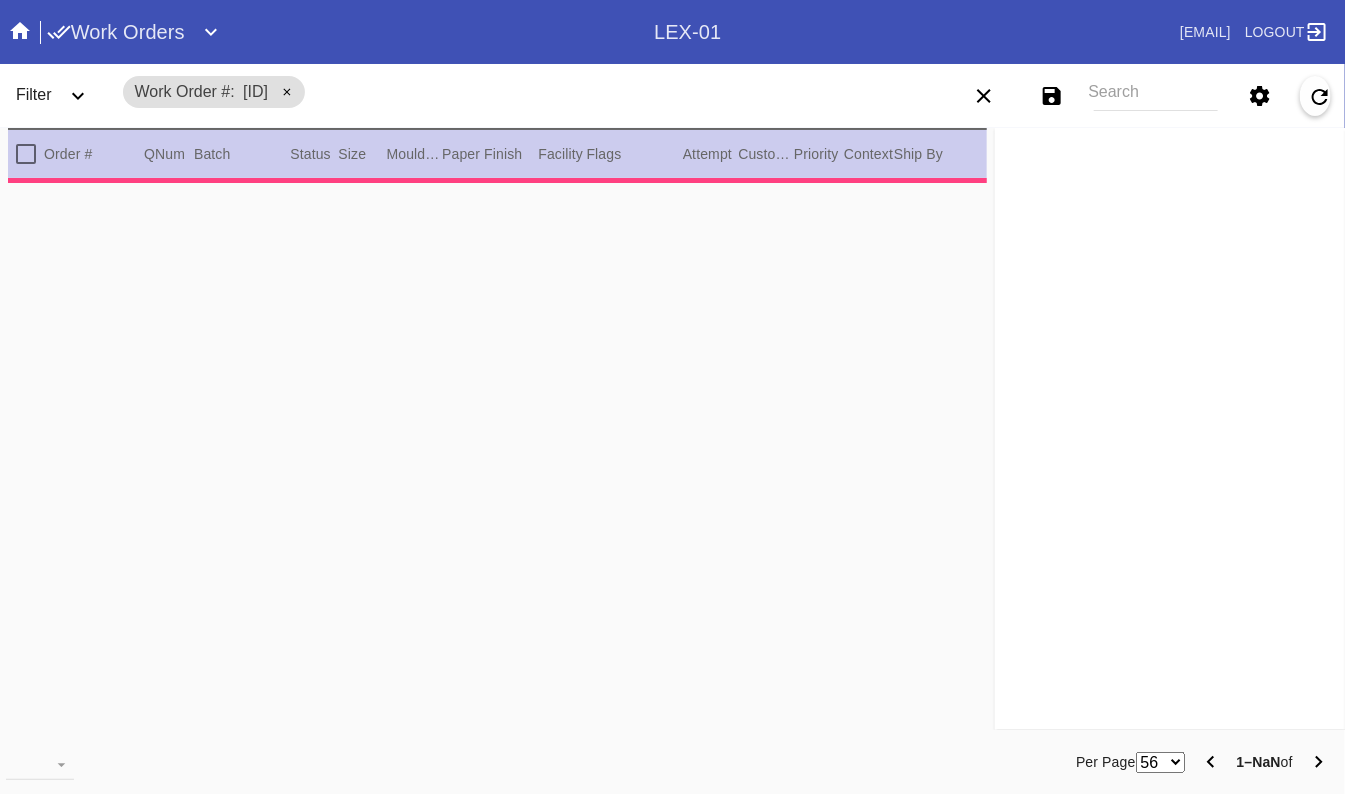 type on "2.0" 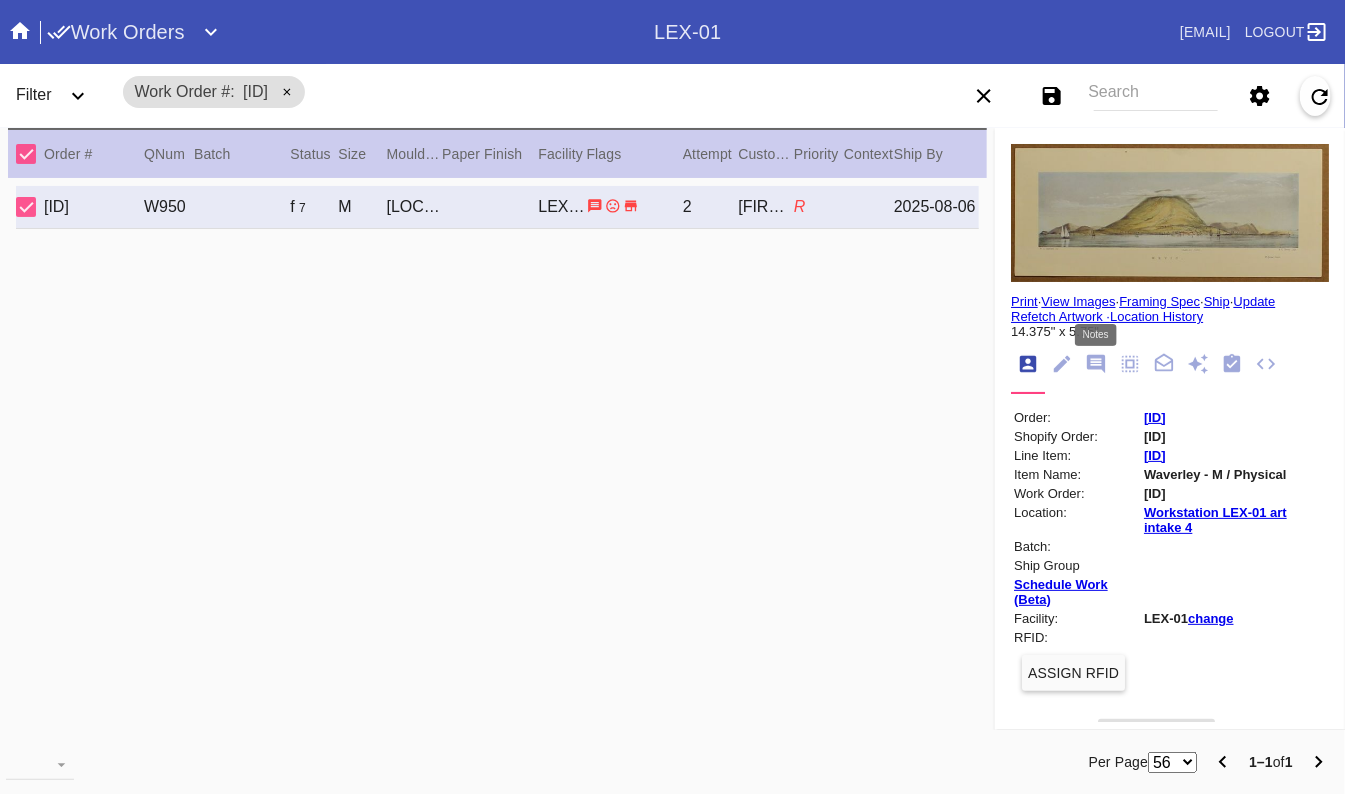 click 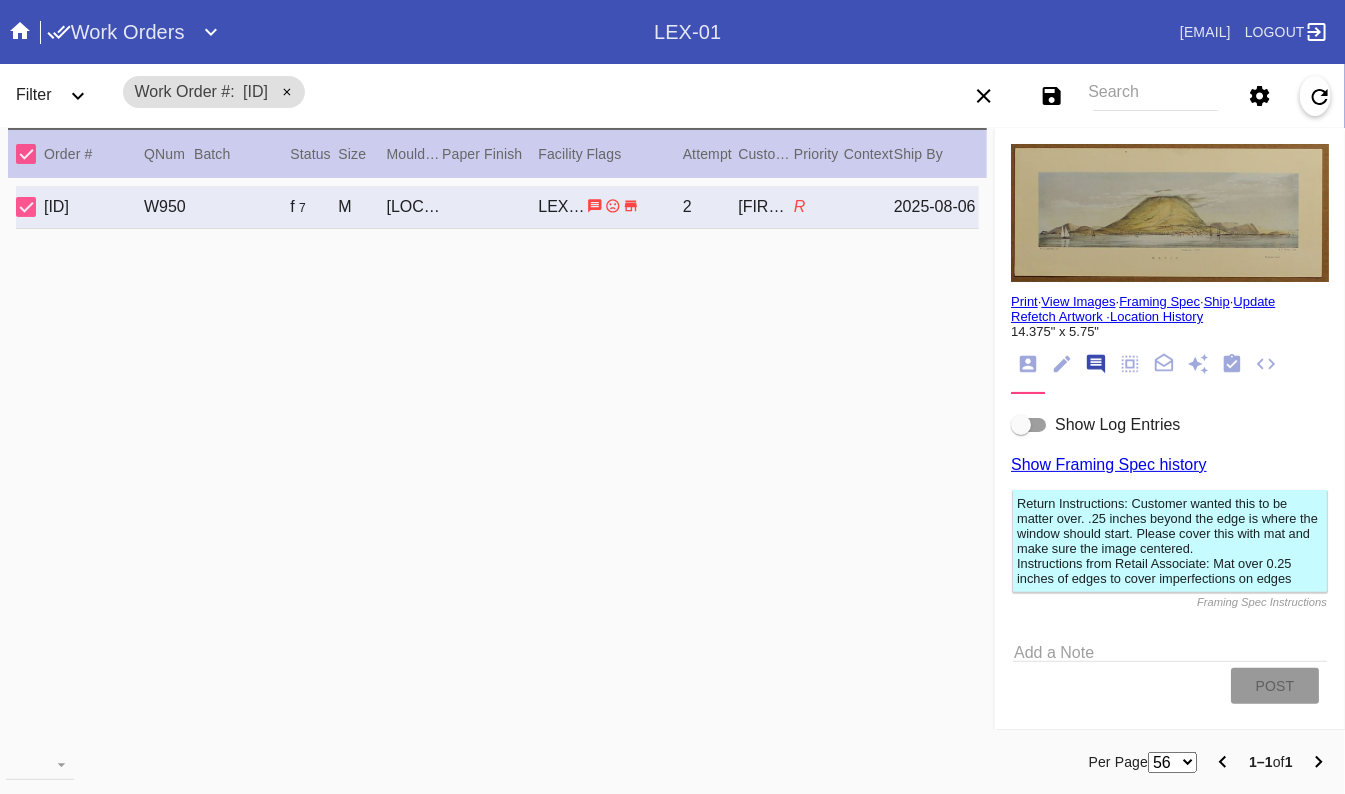 scroll, scrollTop: 123, scrollLeft: 0, axis: vertical 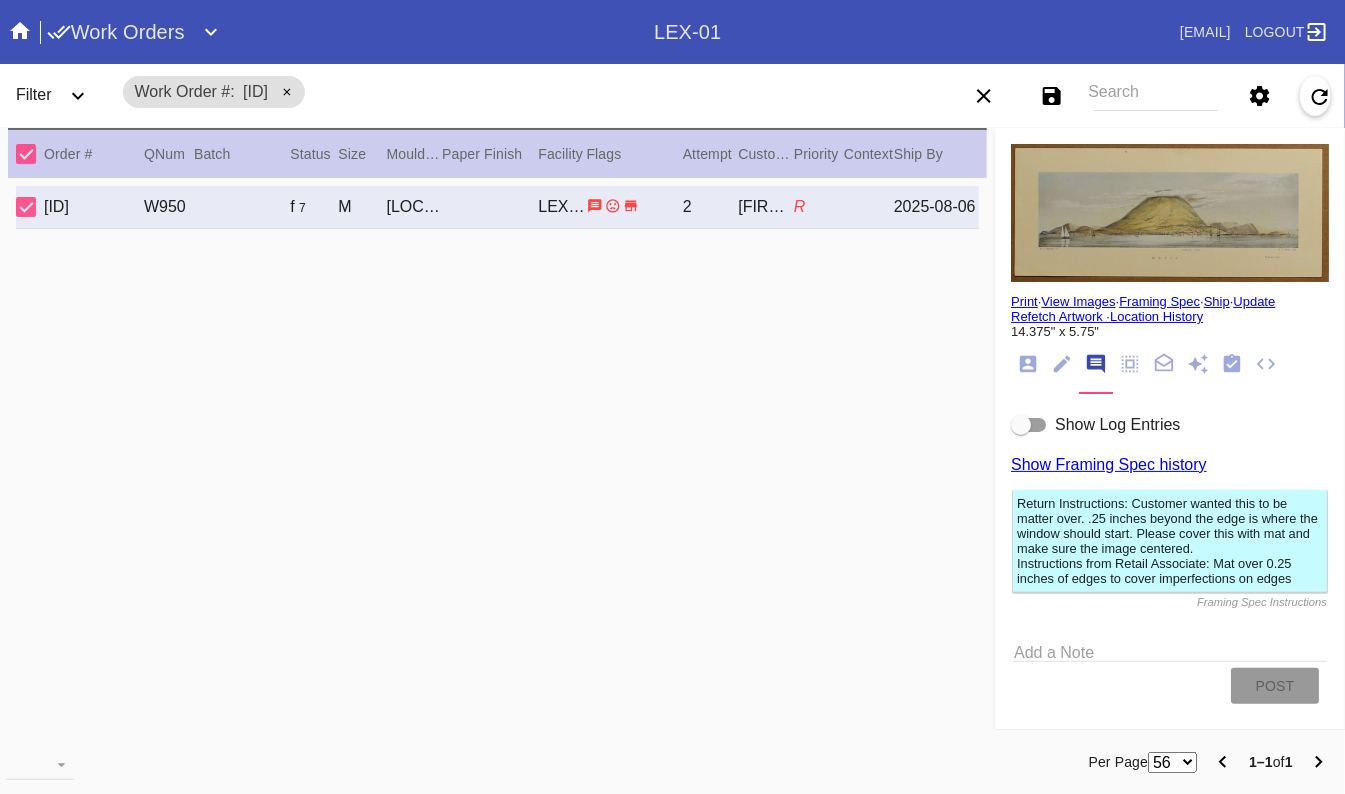 click at bounding box center [1029, 425] 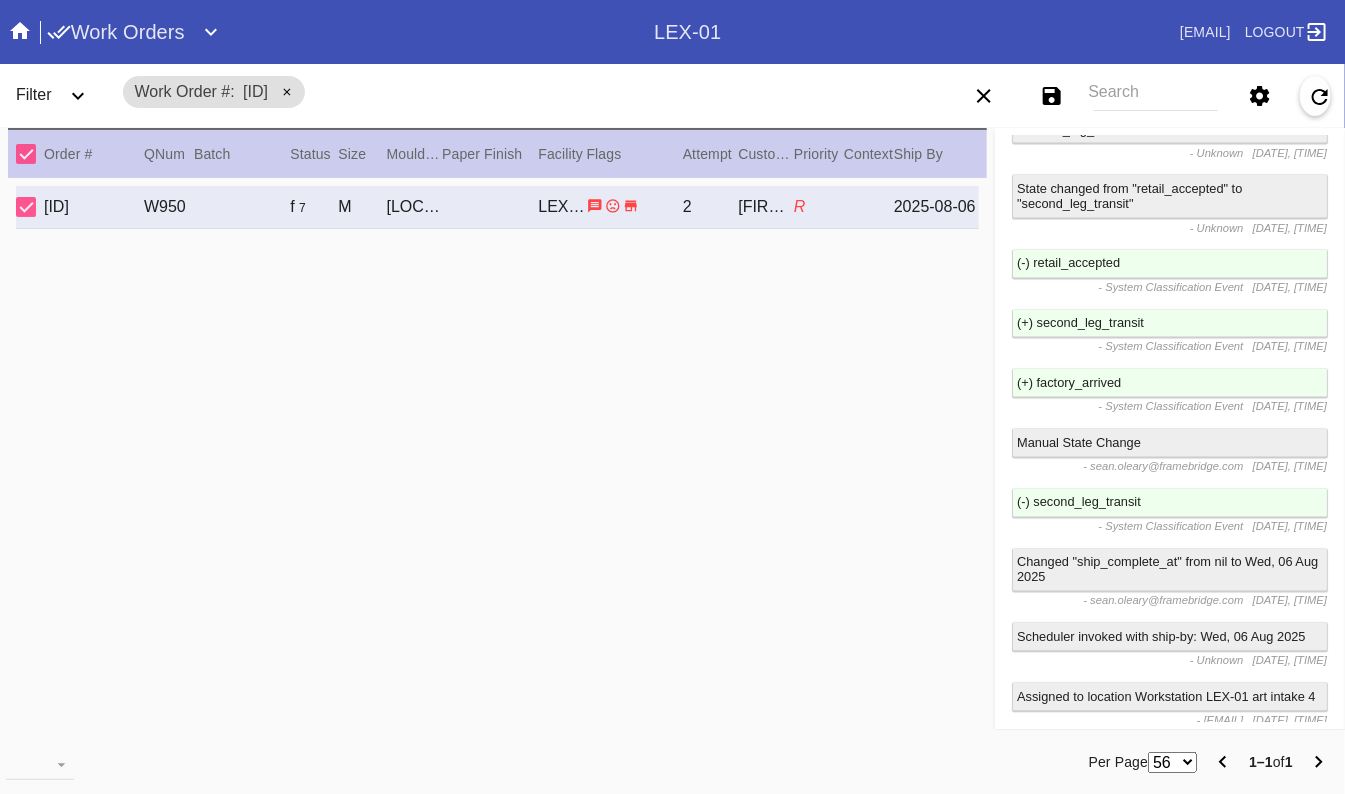 scroll, scrollTop: 1536, scrollLeft: 0, axis: vertical 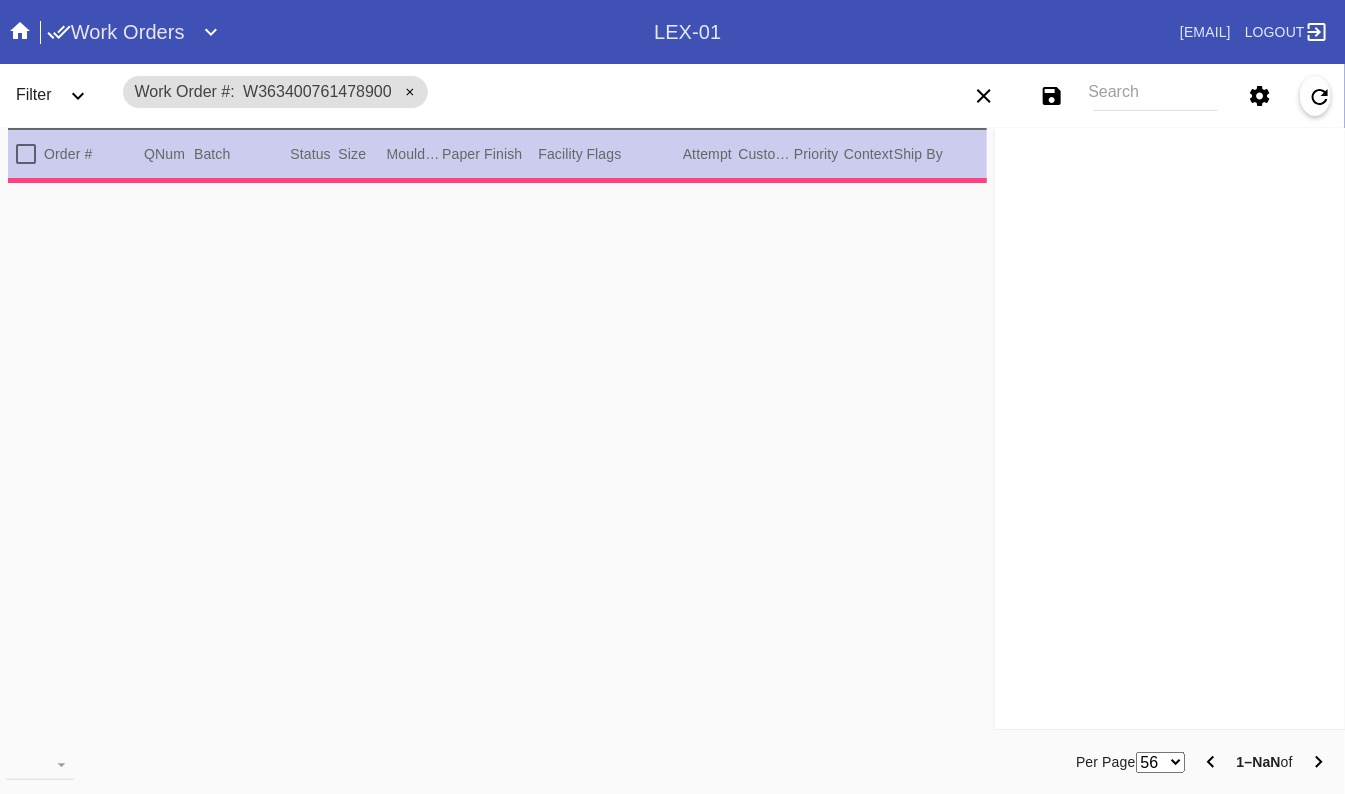 type on "2.5" 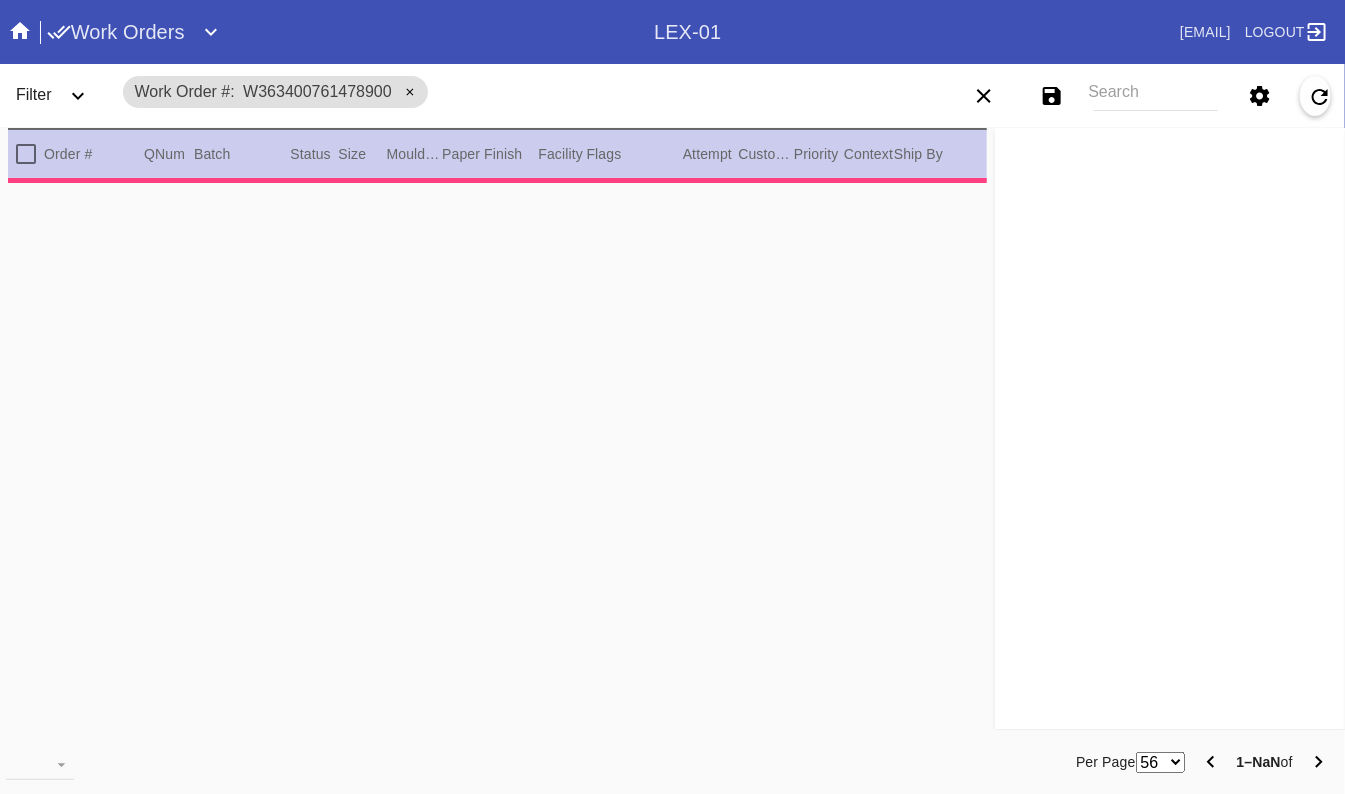 type on "2.5" 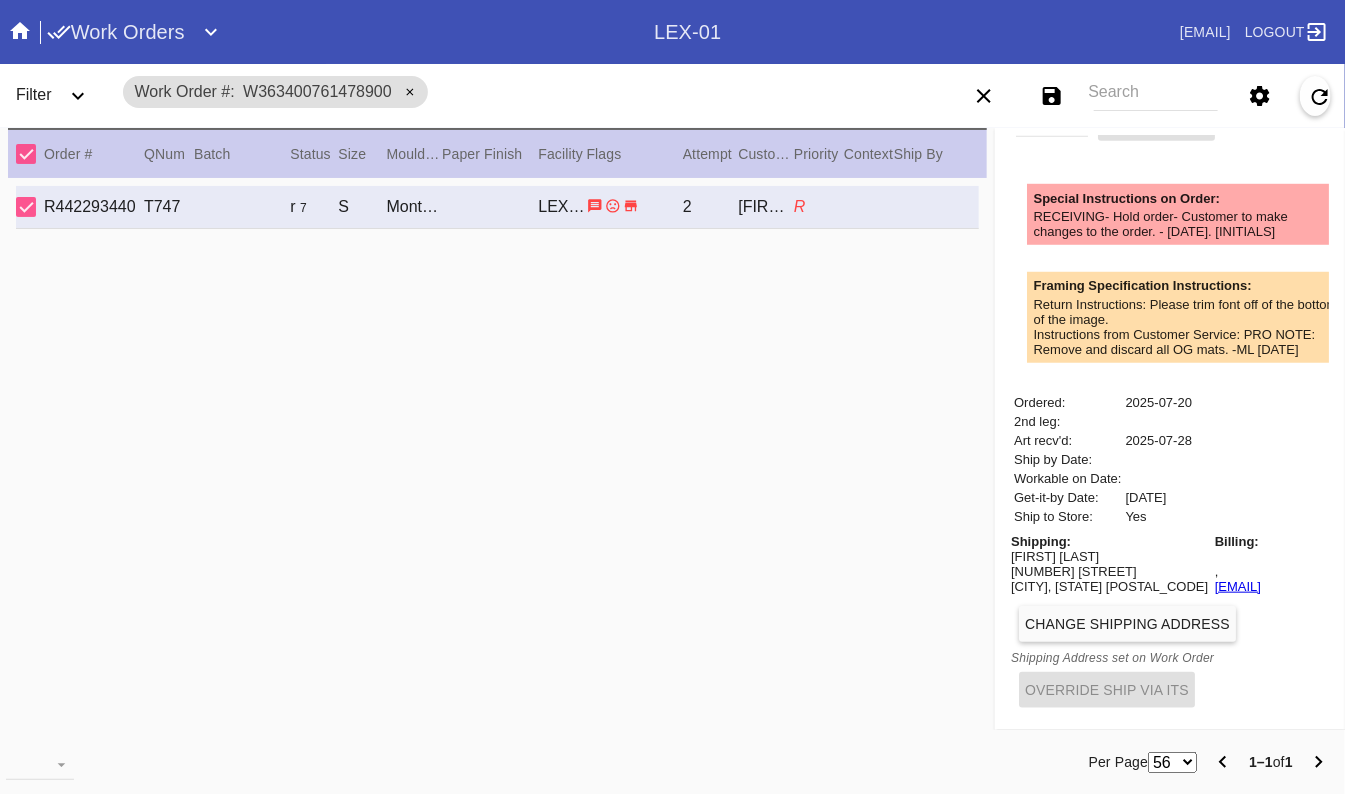 scroll, scrollTop: 0, scrollLeft: 0, axis: both 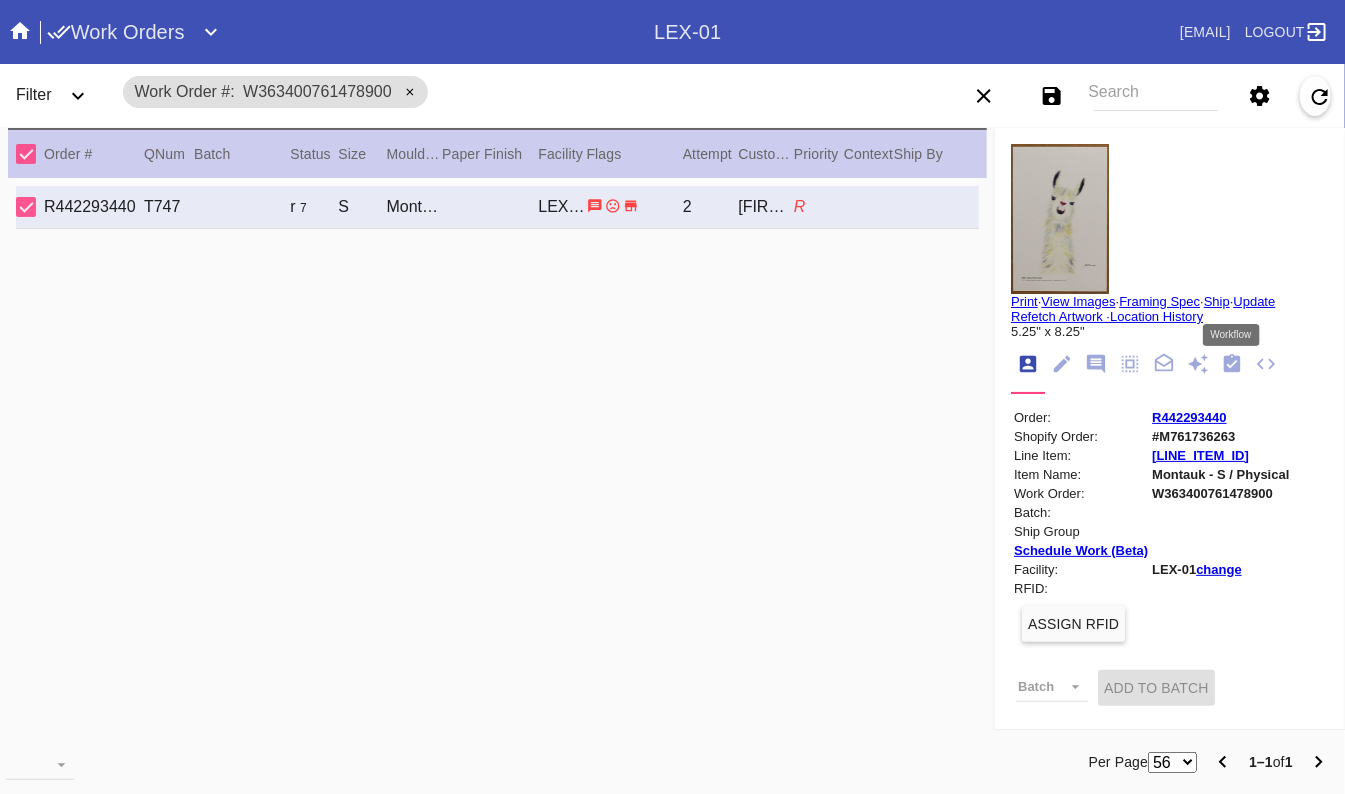 click 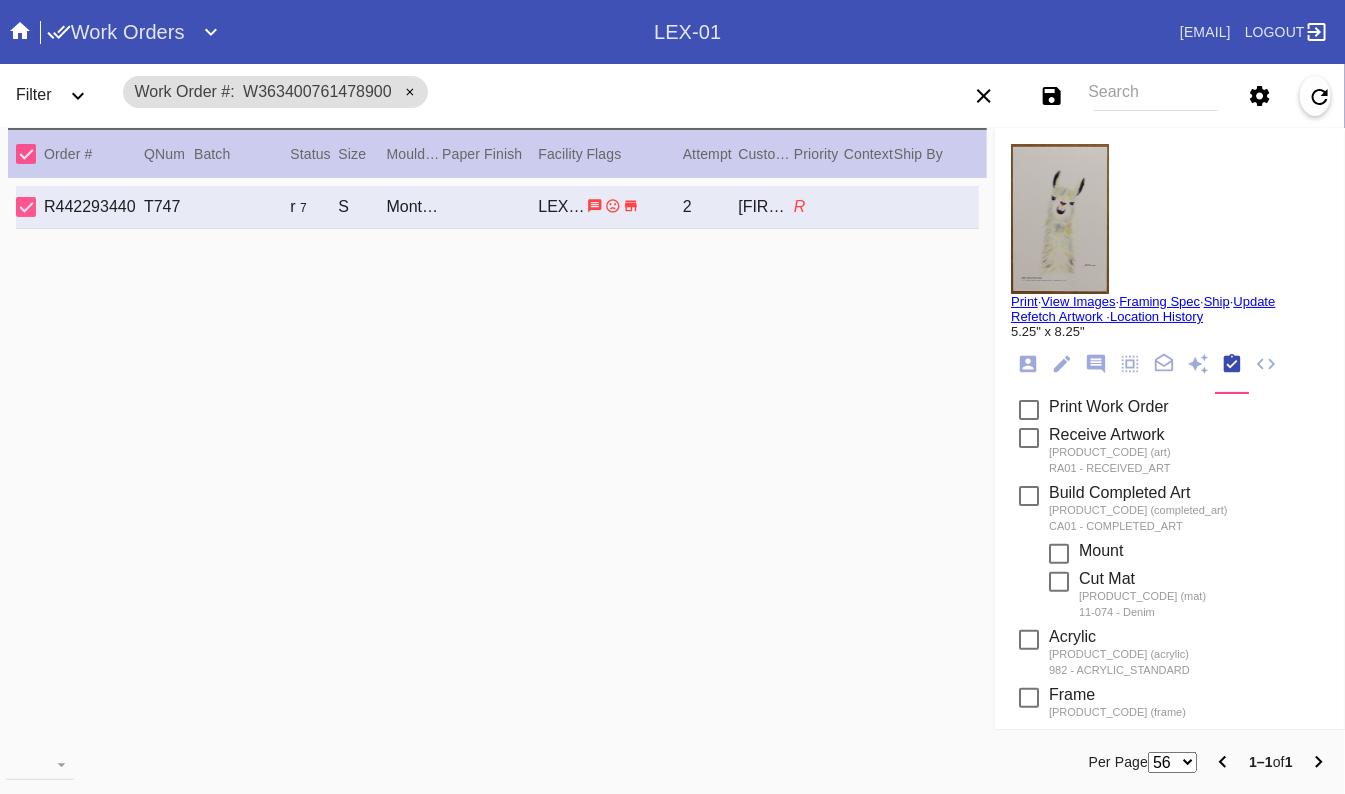 scroll, scrollTop: 207, scrollLeft: 0, axis: vertical 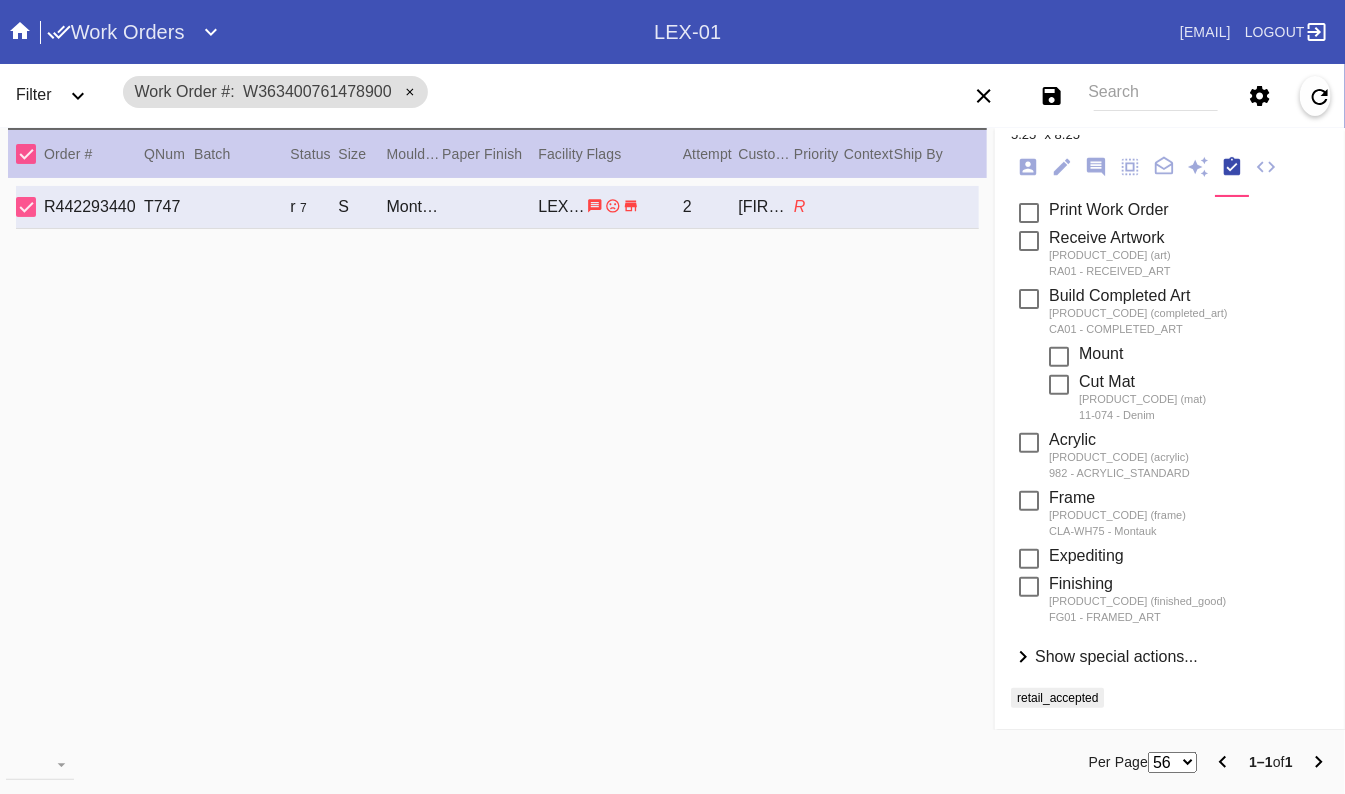 click on "Show special actions..." at bounding box center [1116, 656] 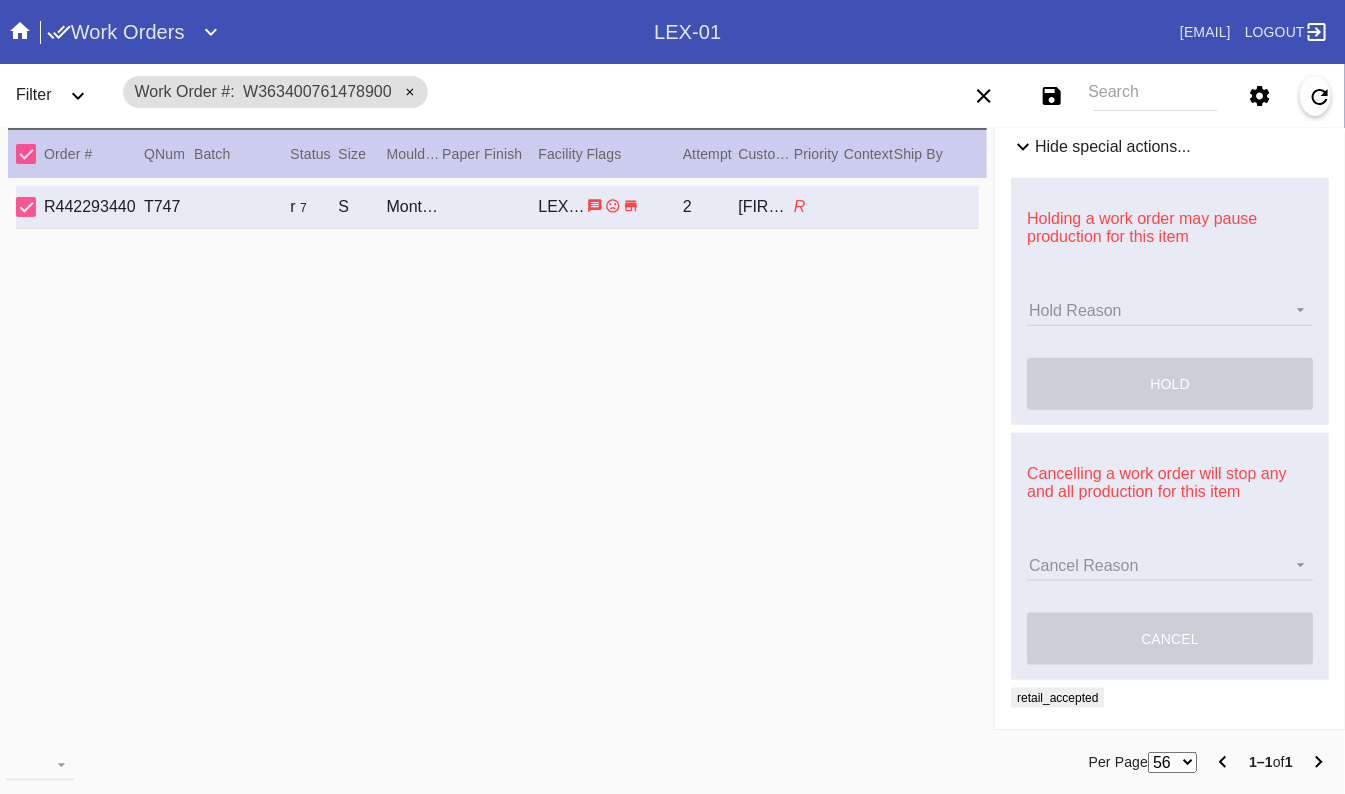 scroll, scrollTop: 0, scrollLeft: 0, axis: both 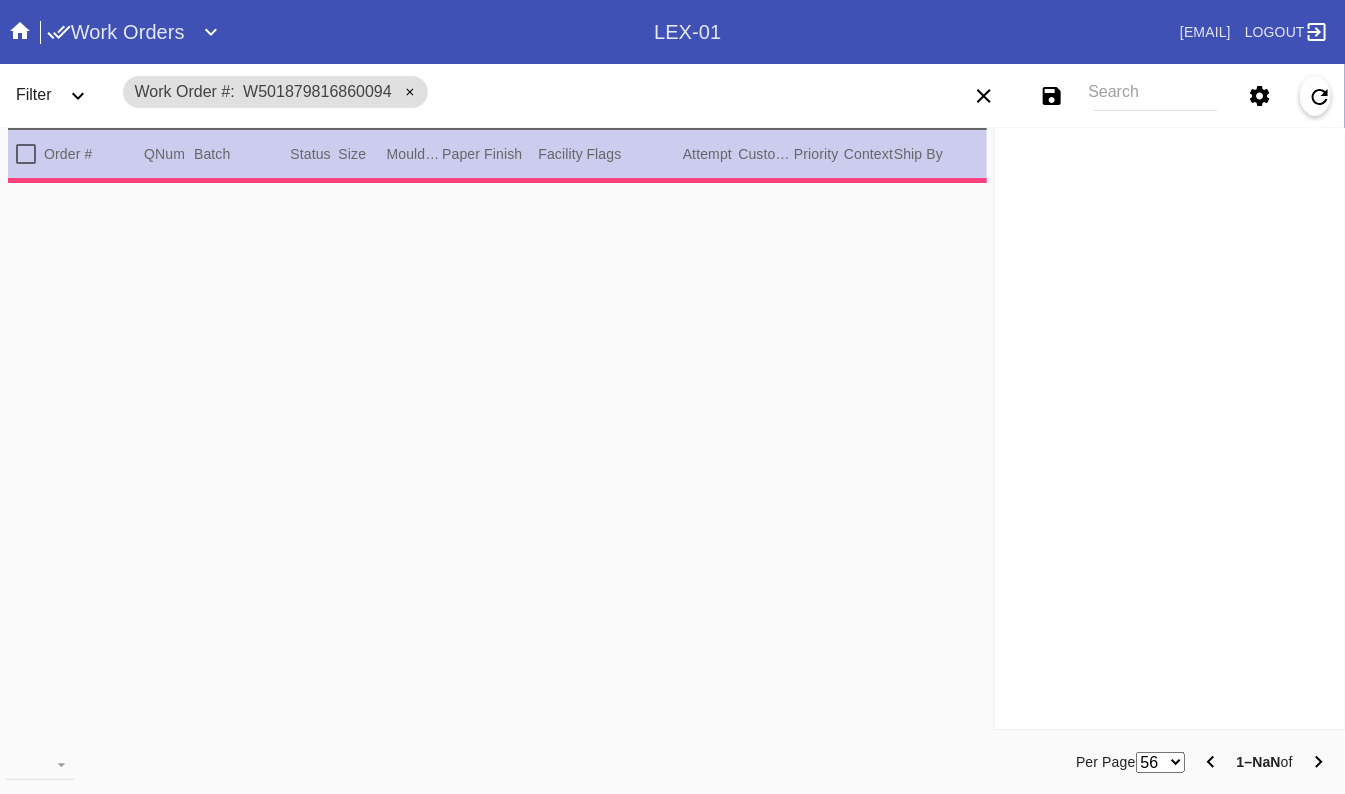 type on "1.0" 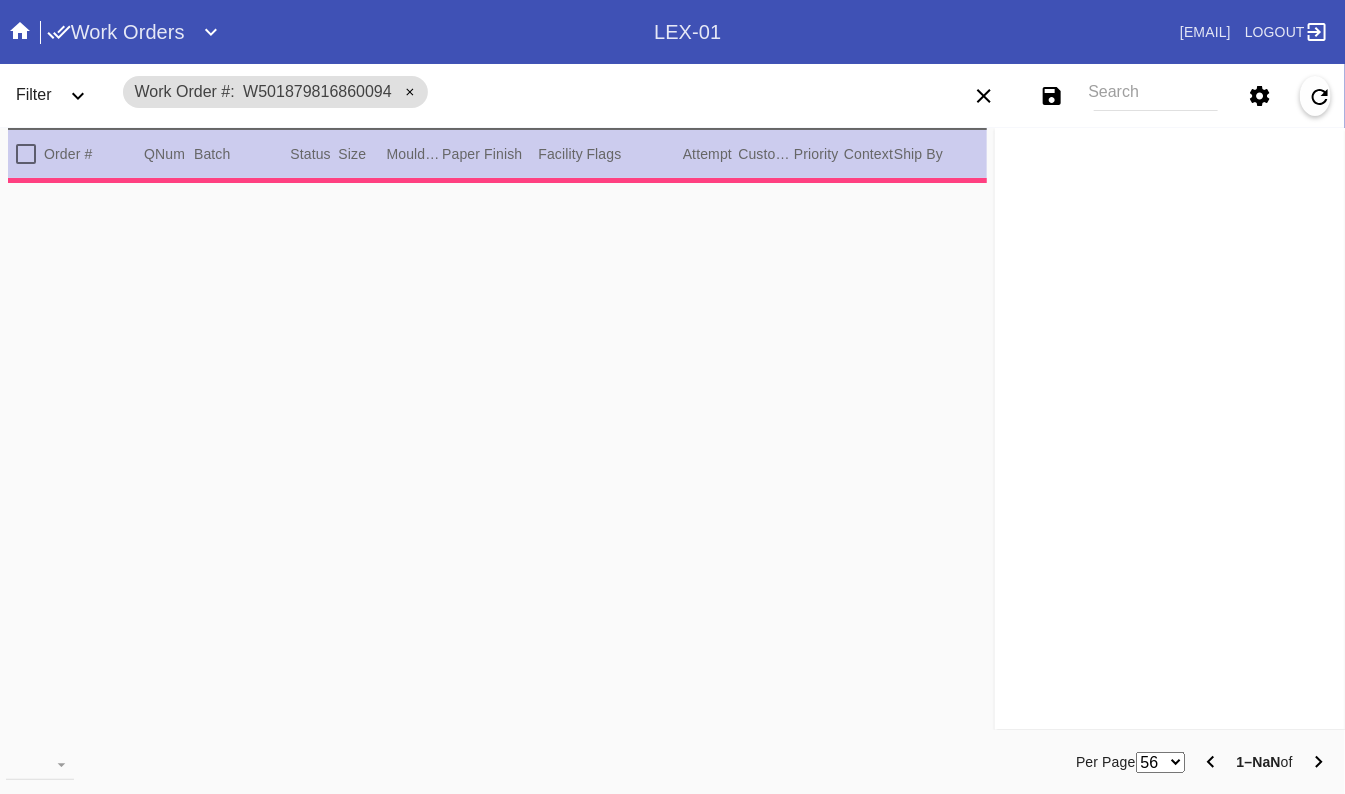 type on "1.0" 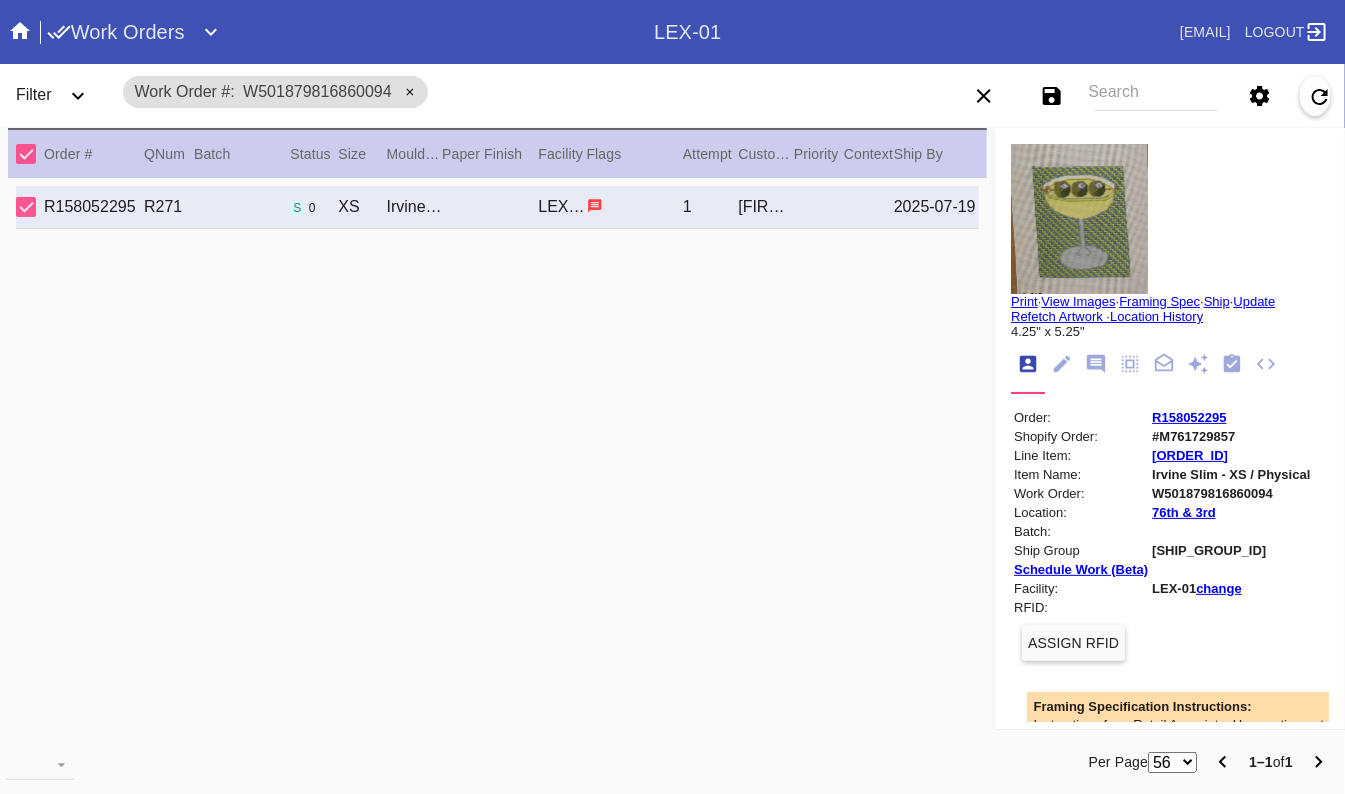 click at bounding box center [1079, 219] 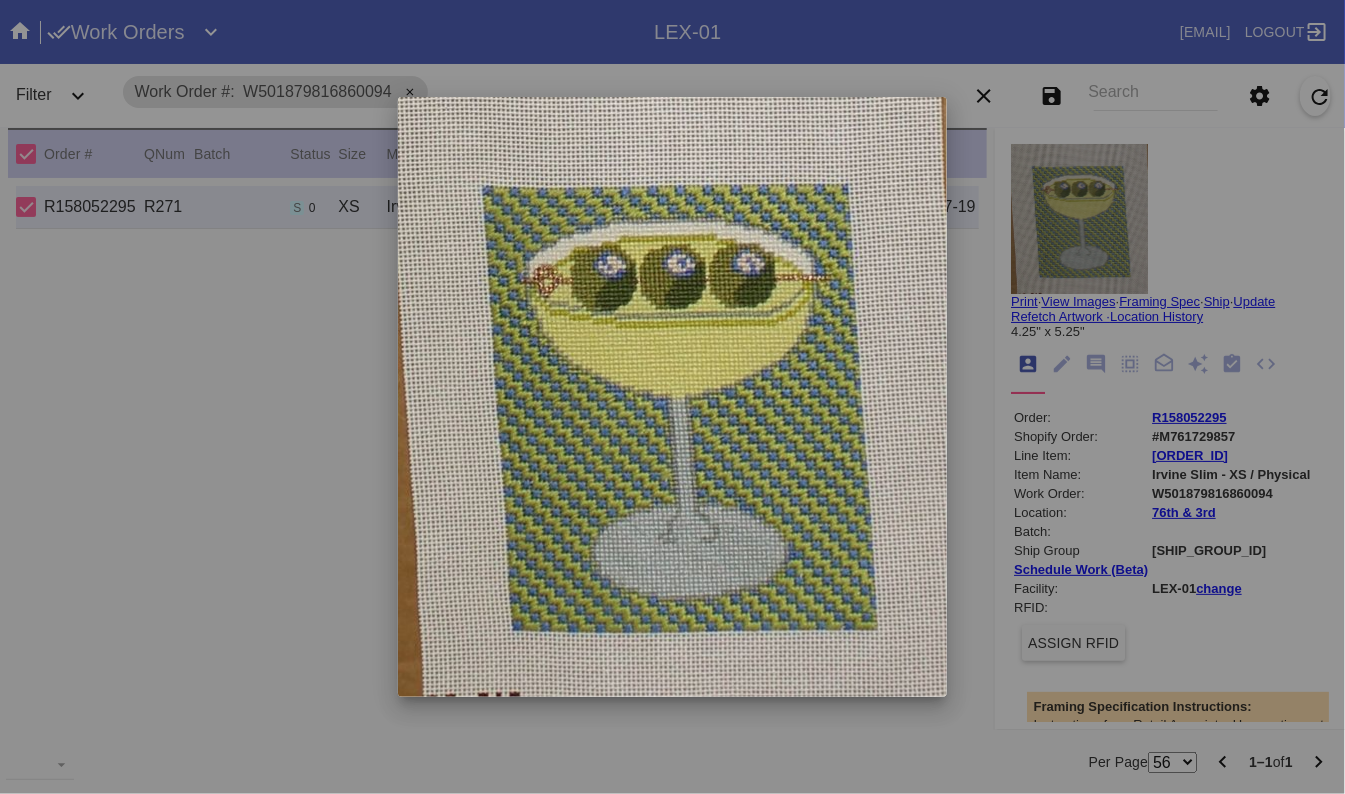 click at bounding box center [672, 396] 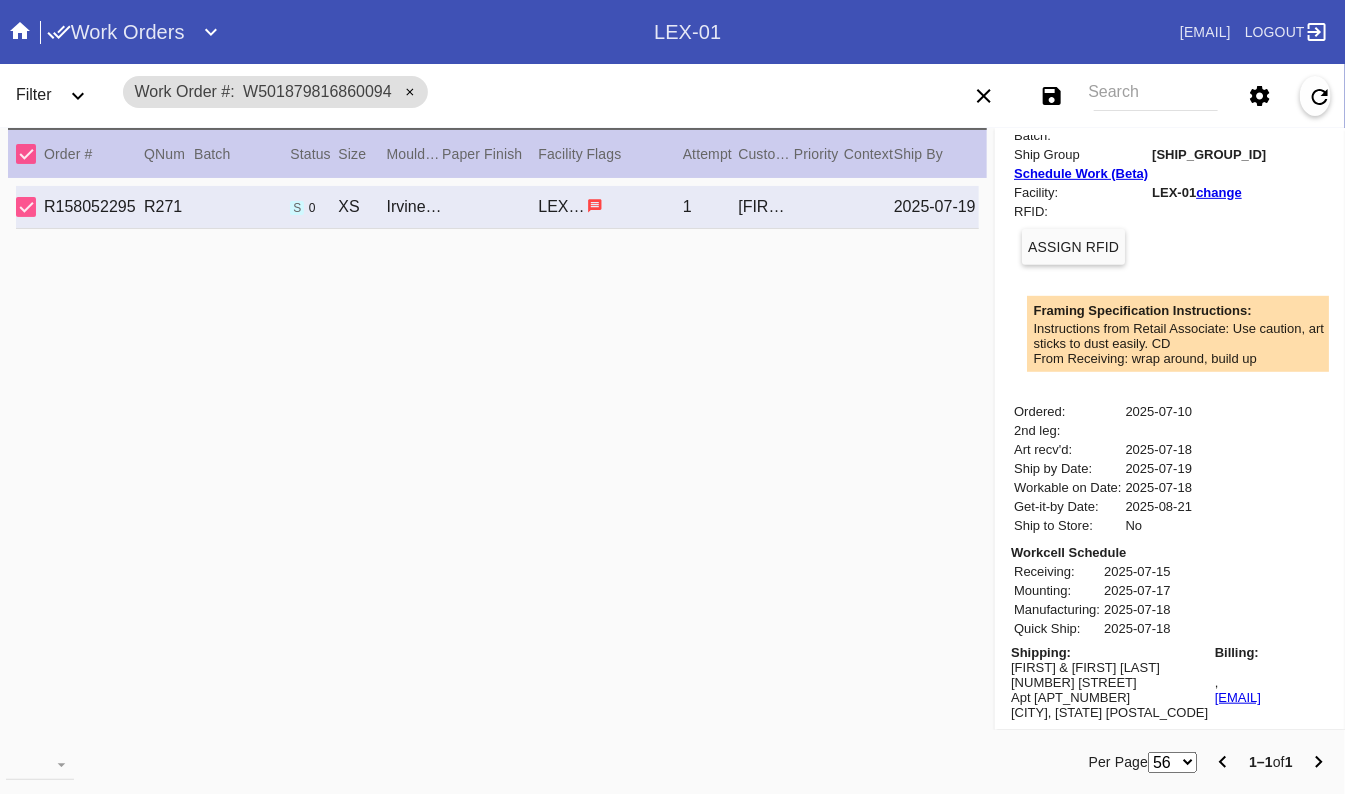scroll, scrollTop: 0, scrollLeft: 0, axis: both 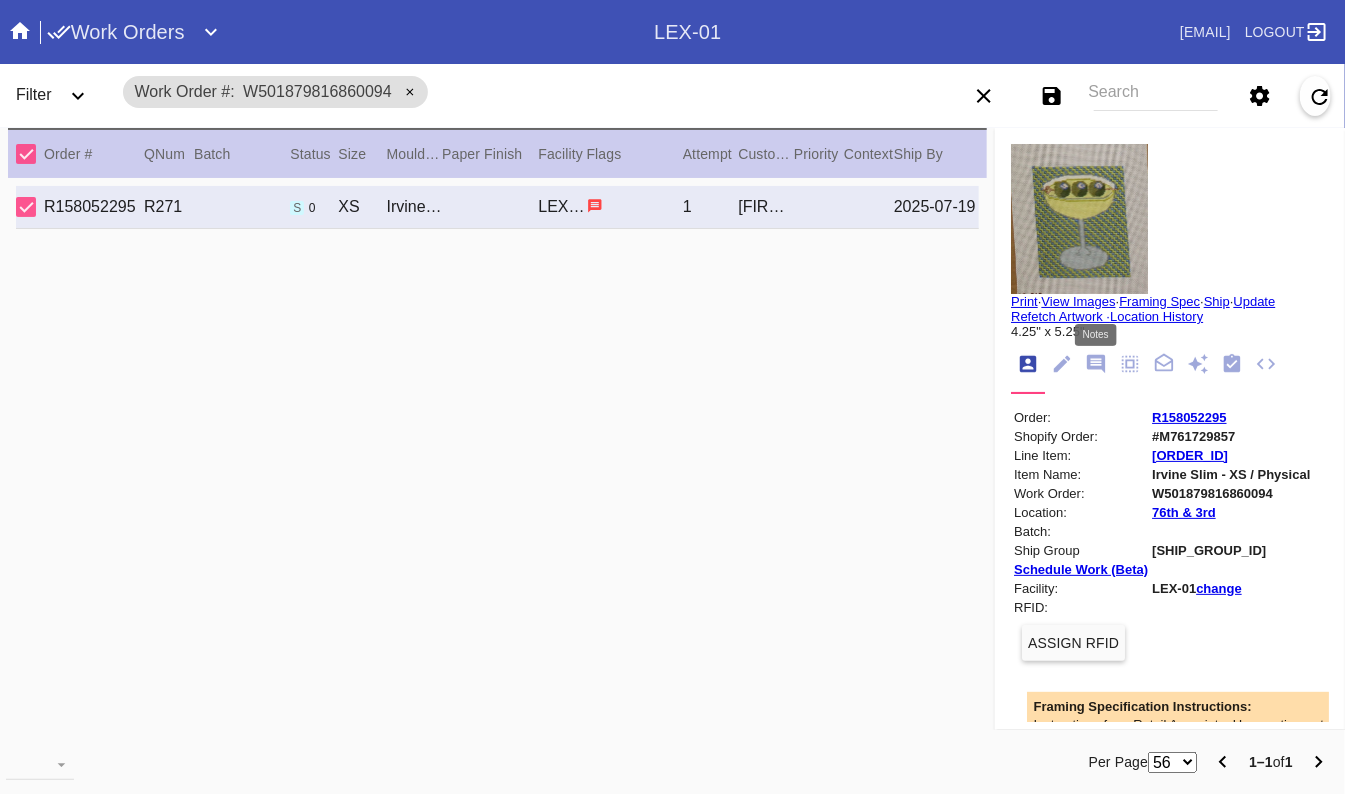 click 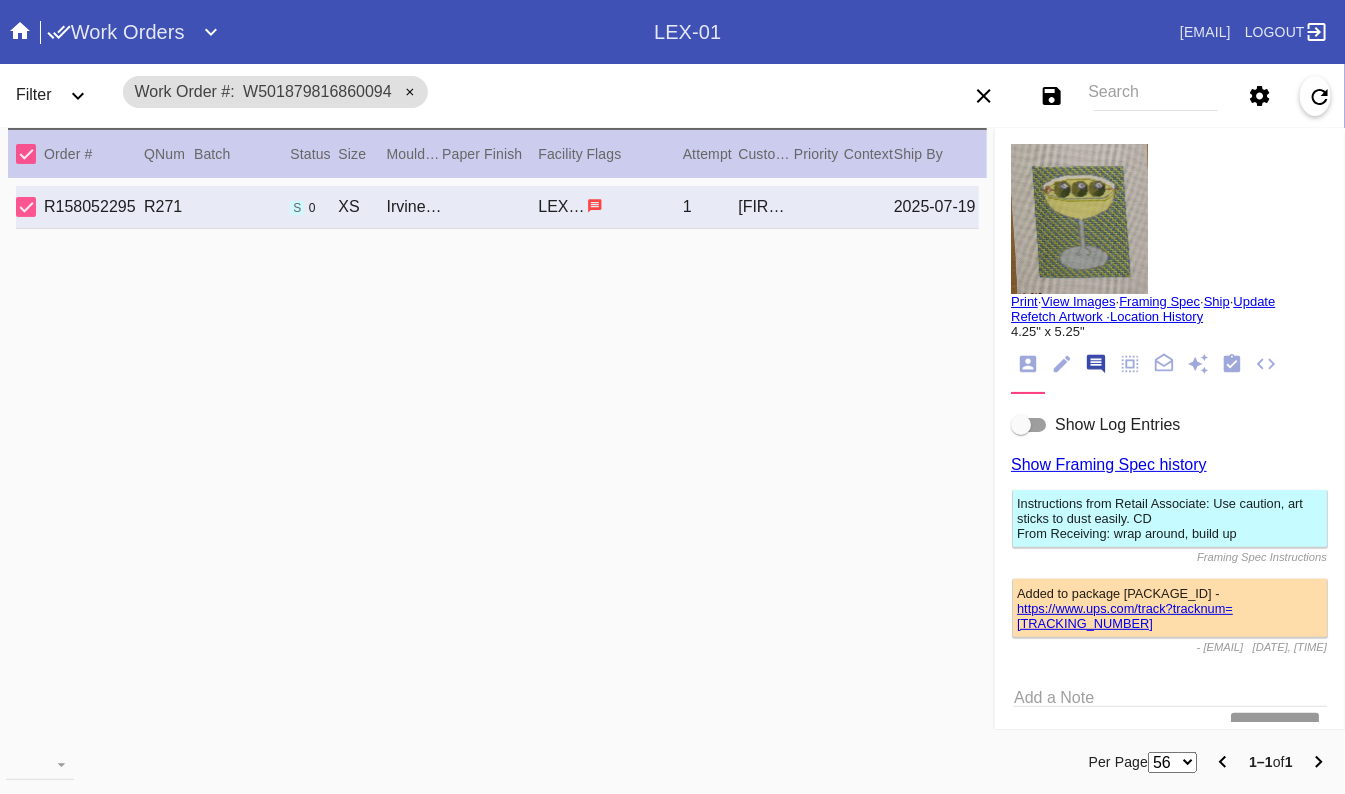 scroll, scrollTop: 123, scrollLeft: 0, axis: vertical 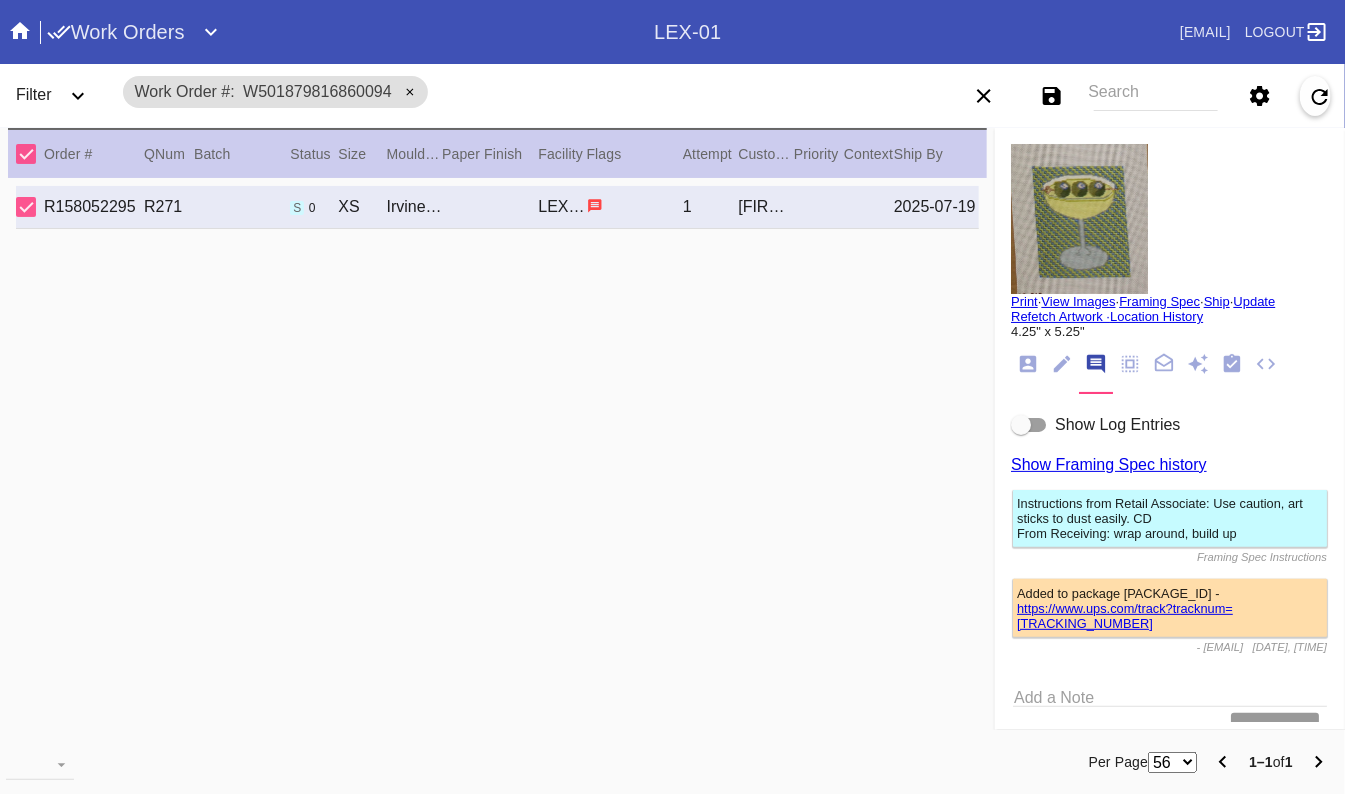 click at bounding box center (1029, 425) 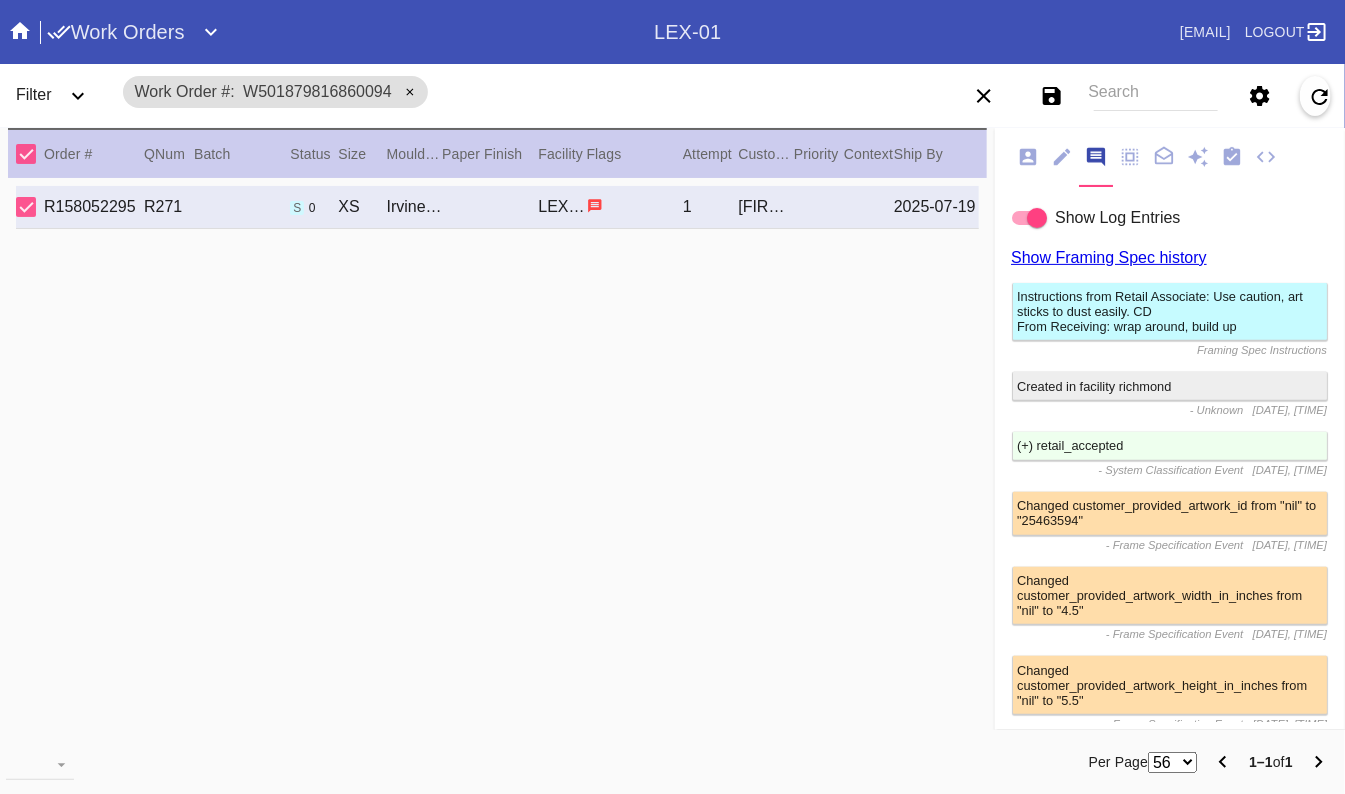 scroll, scrollTop: 131, scrollLeft: 0, axis: vertical 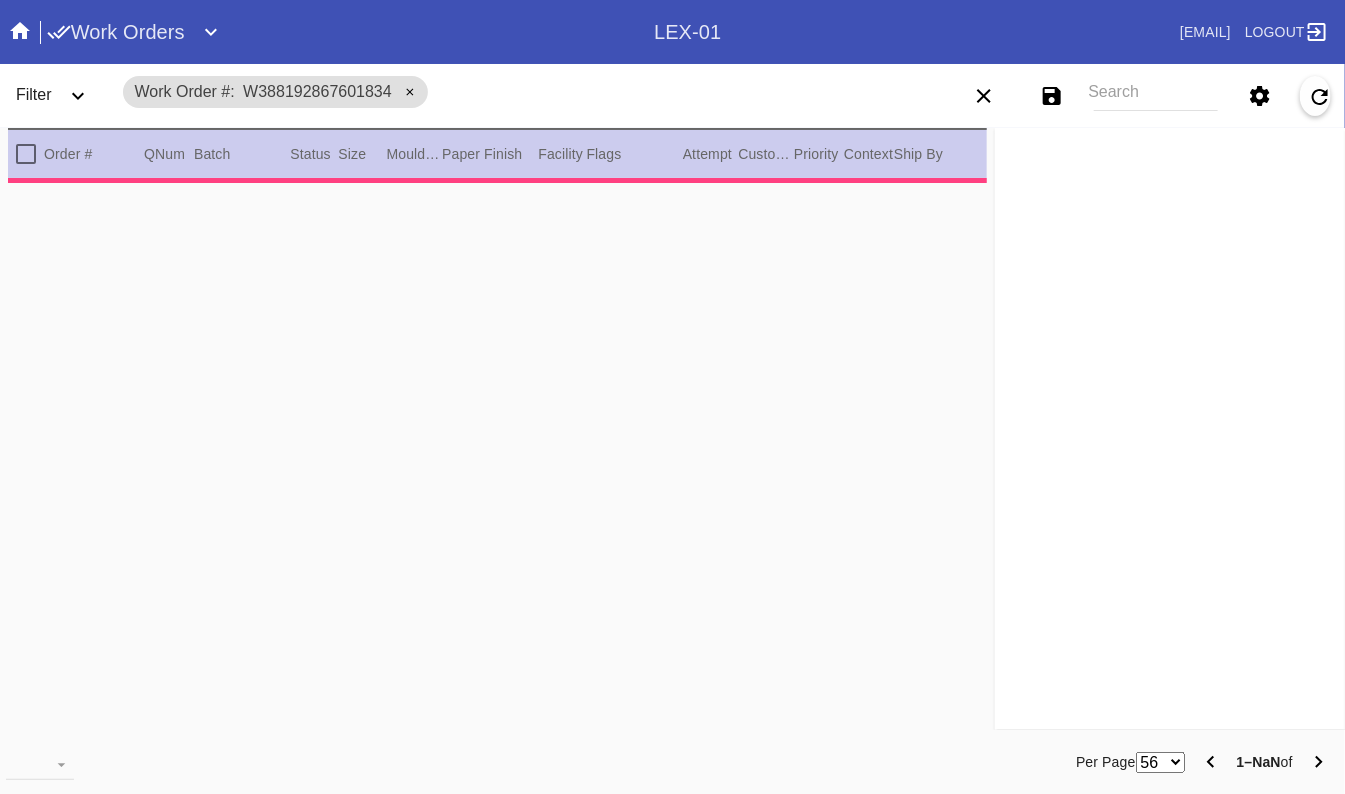 type on "1.0" 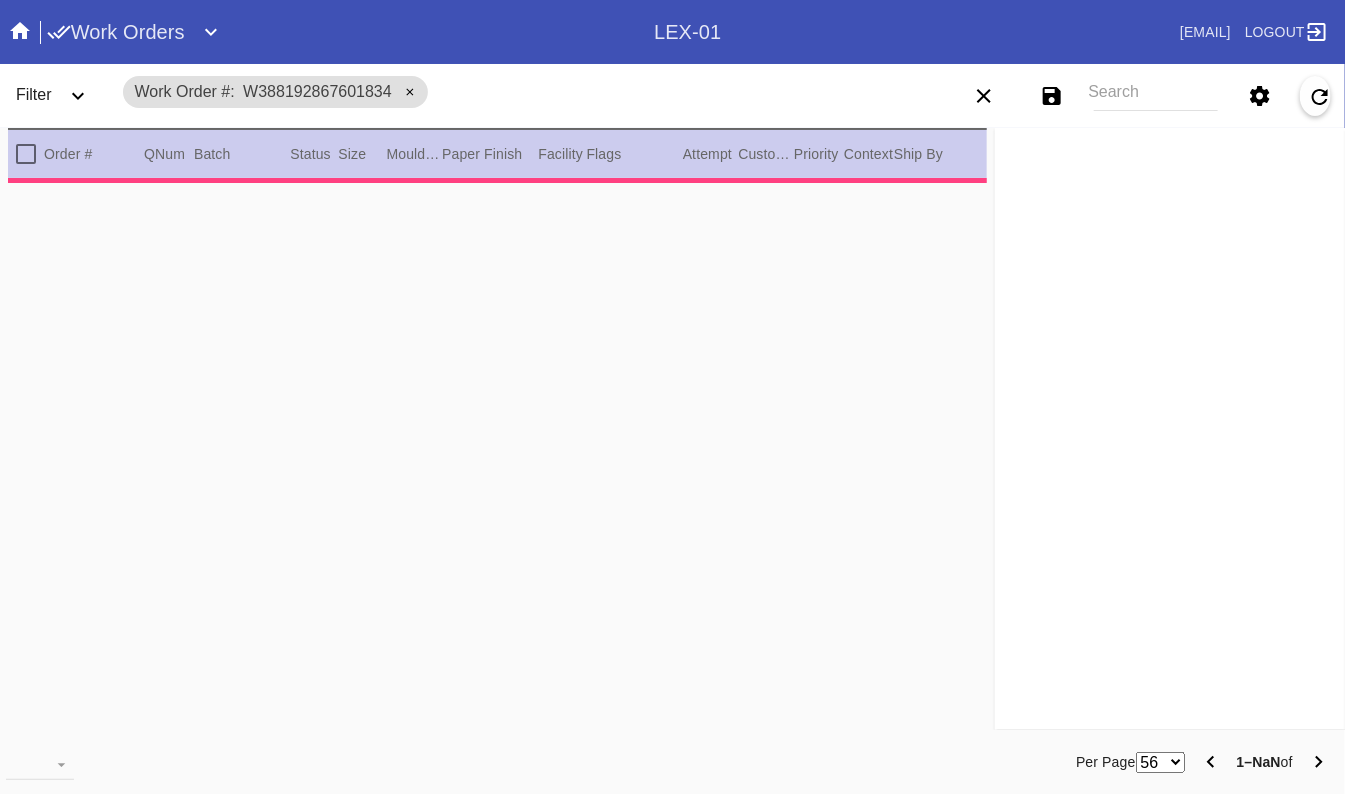 type on "1.0" 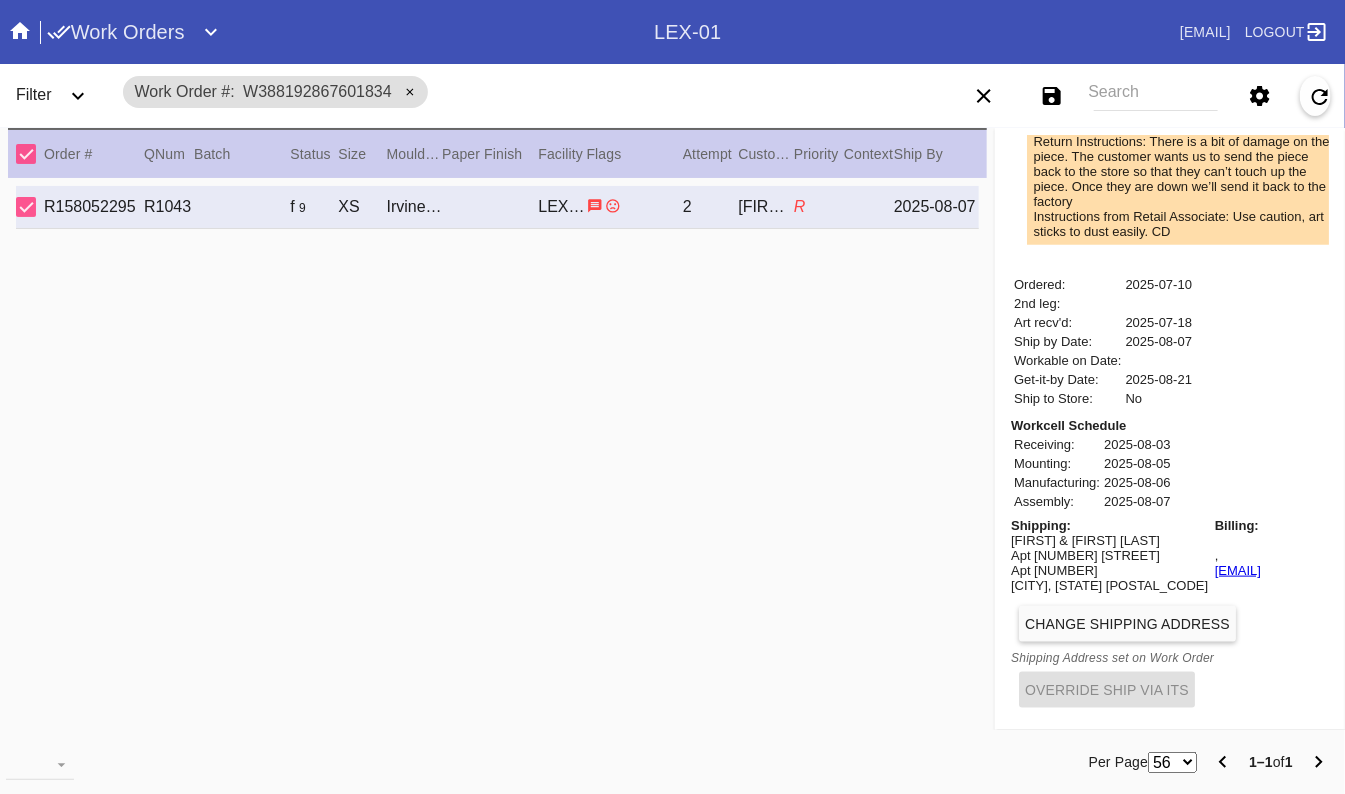 scroll, scrollTop: 703, scrollLeft: 0, axis: vertical 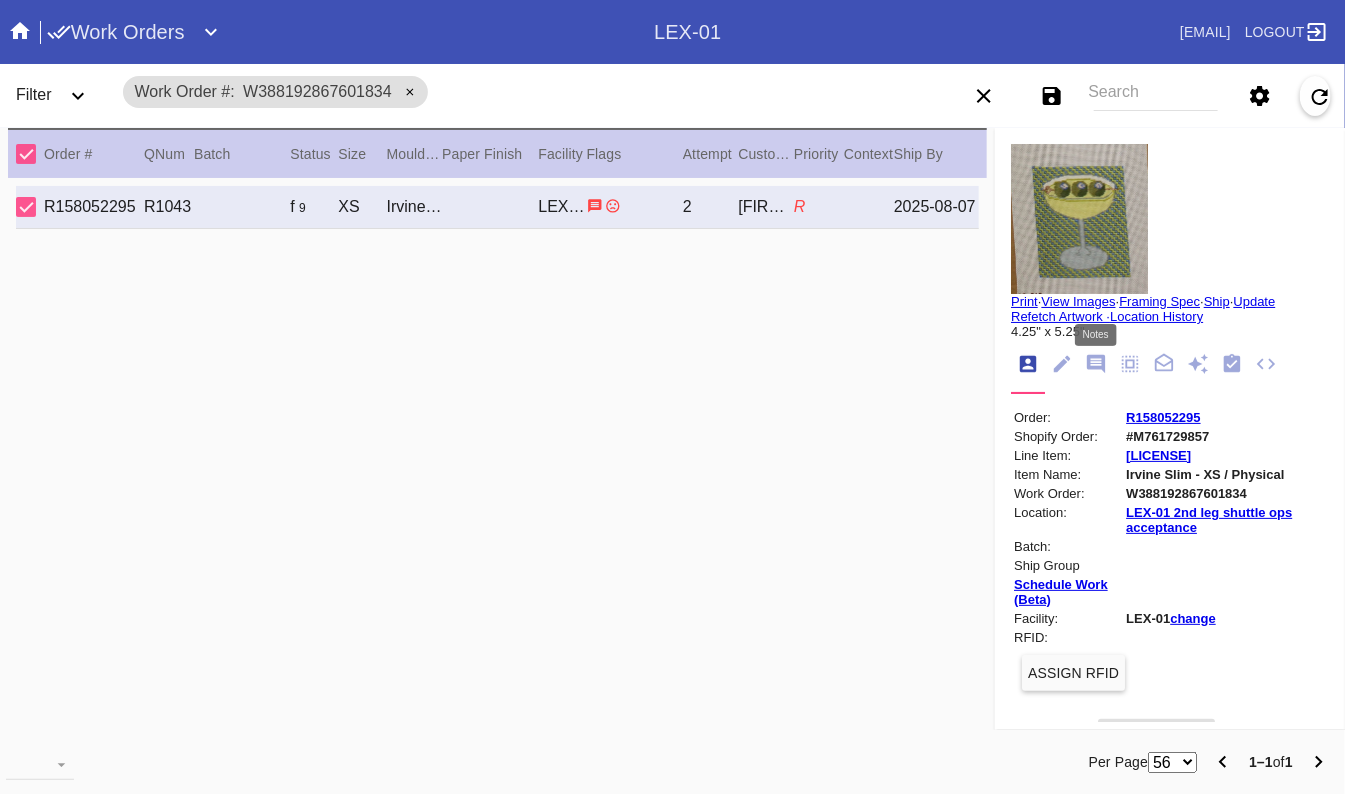click 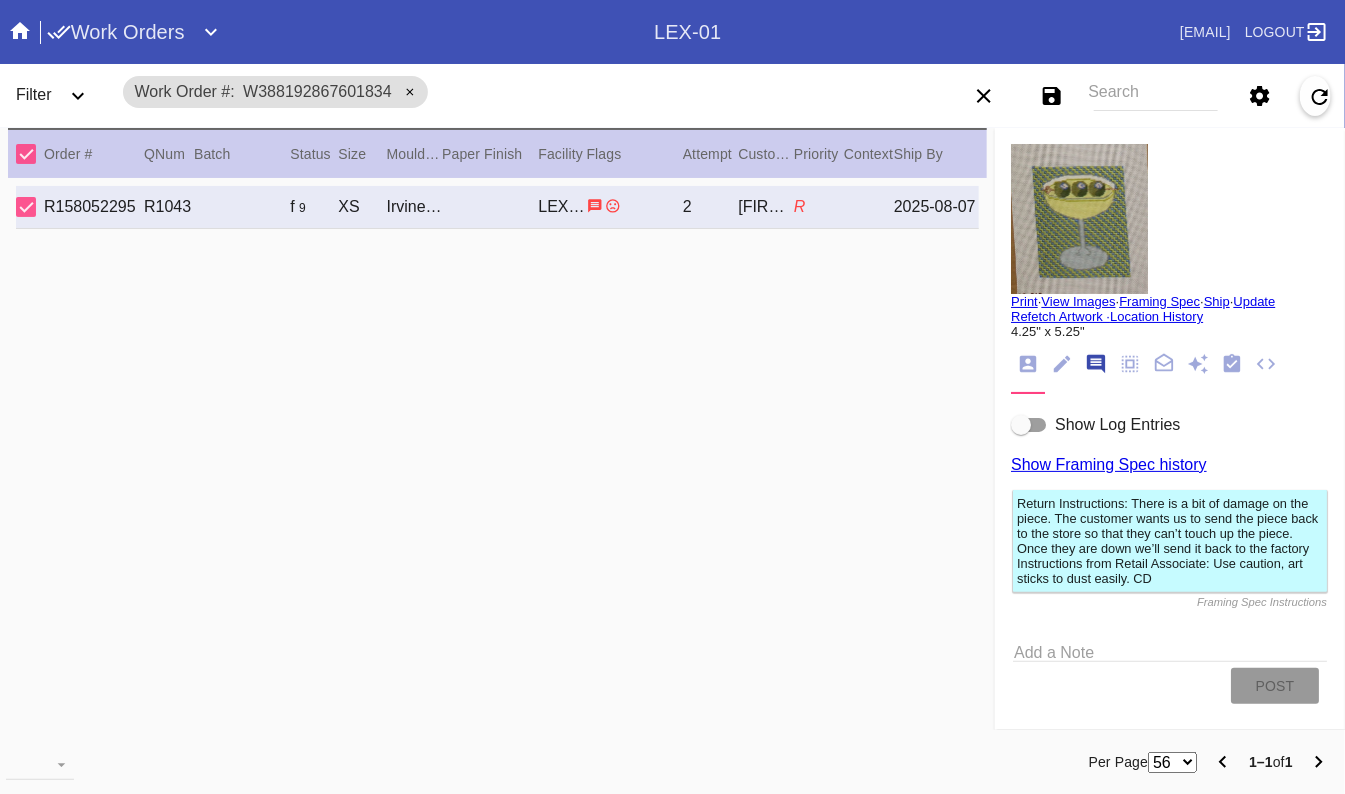 scroll, scrollTop: 123, scrollLeft: 0, axis: vertical 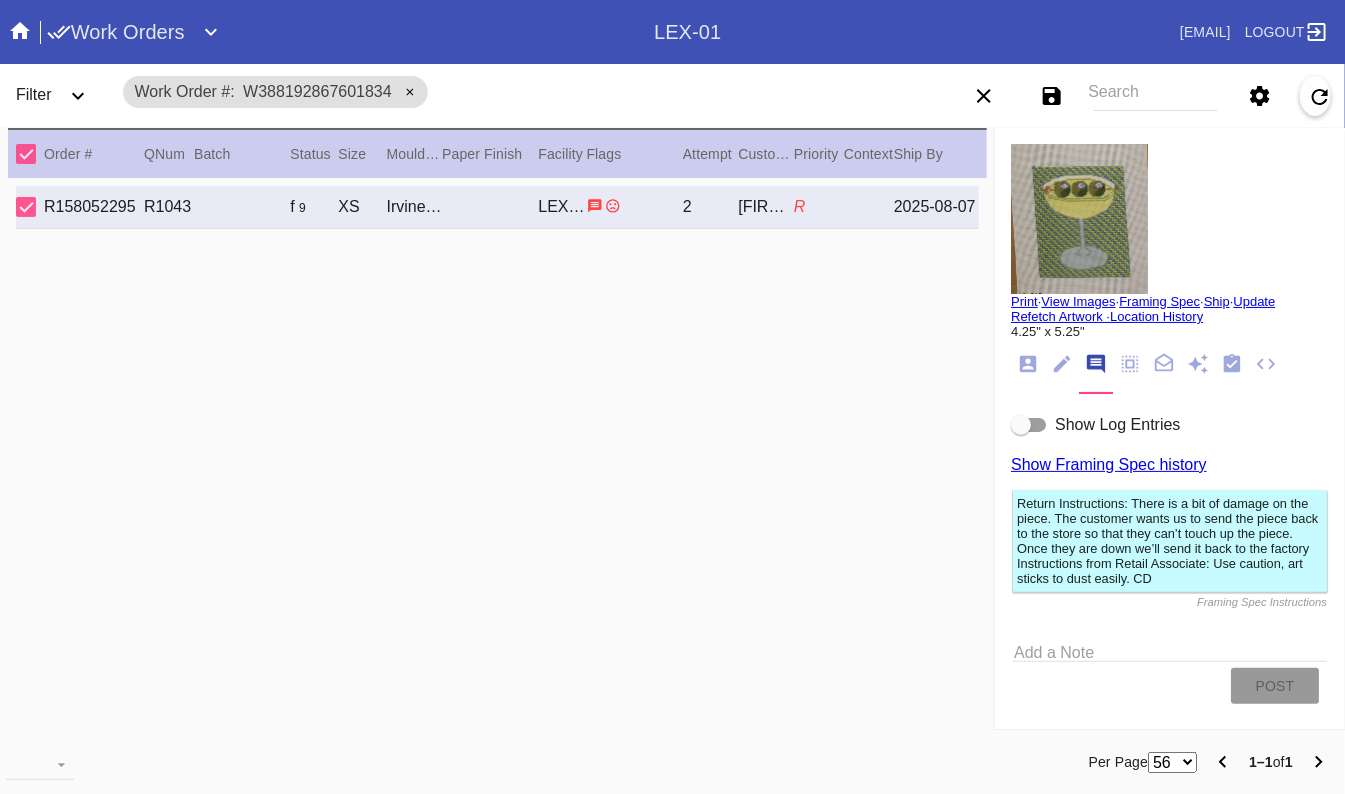 click at bounding box center (1029, 425) 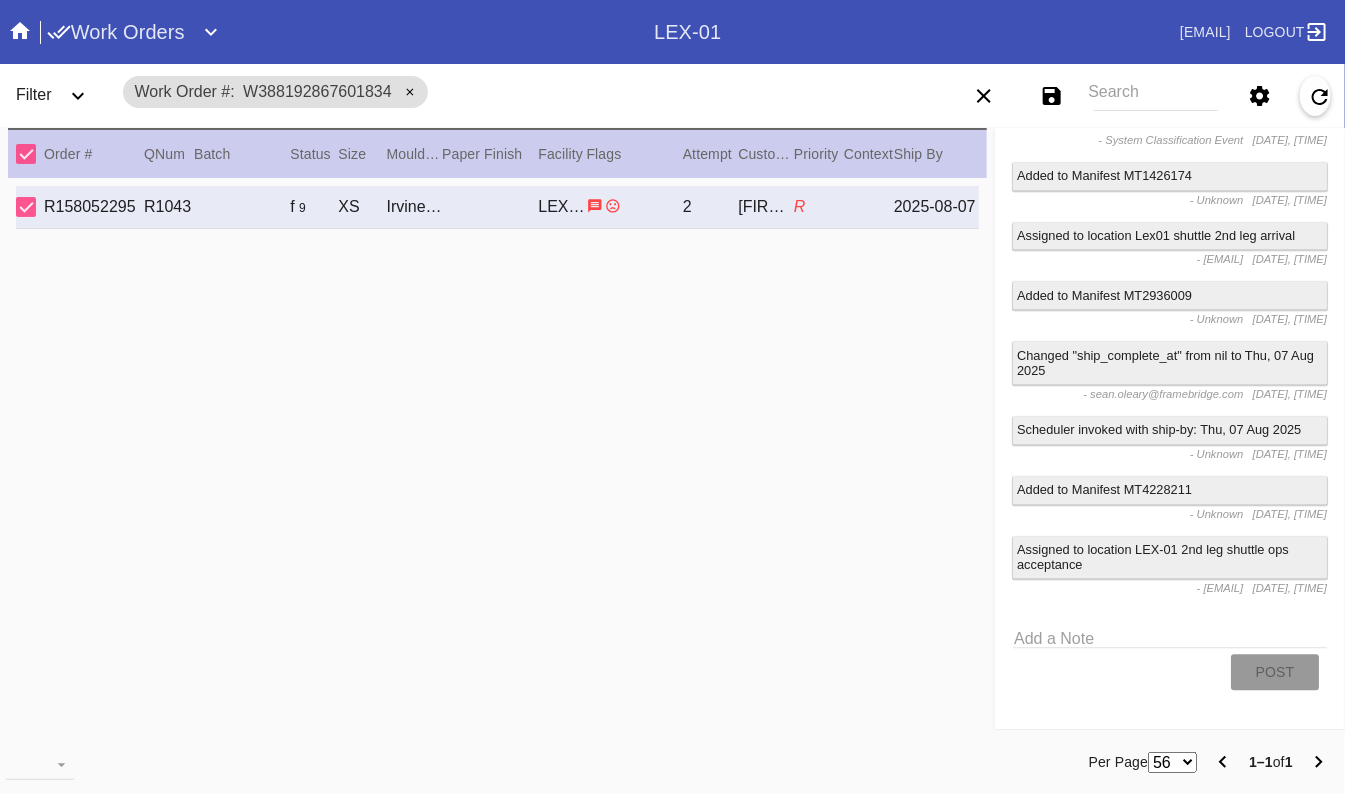 scroll, scrollTop: 0, scrollLeft: 0, axis: both 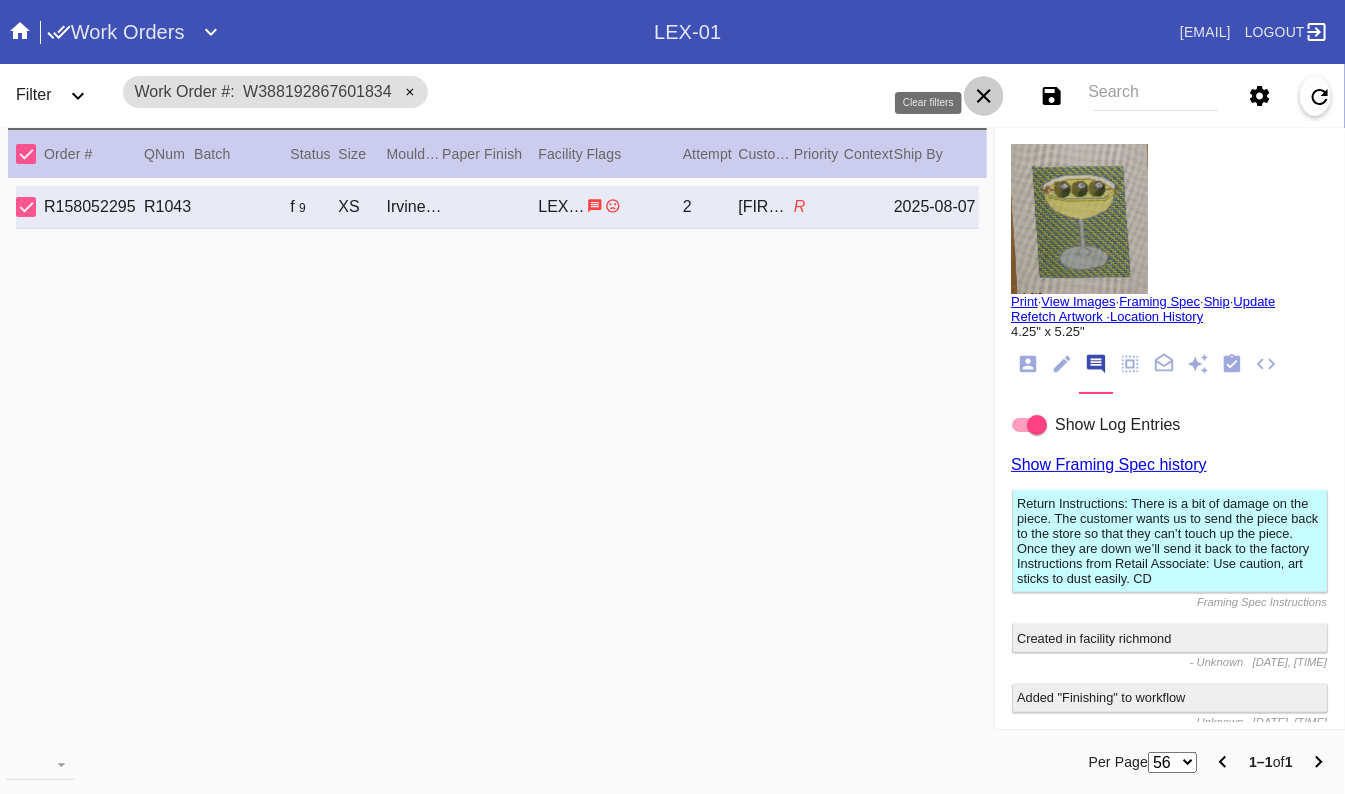 click 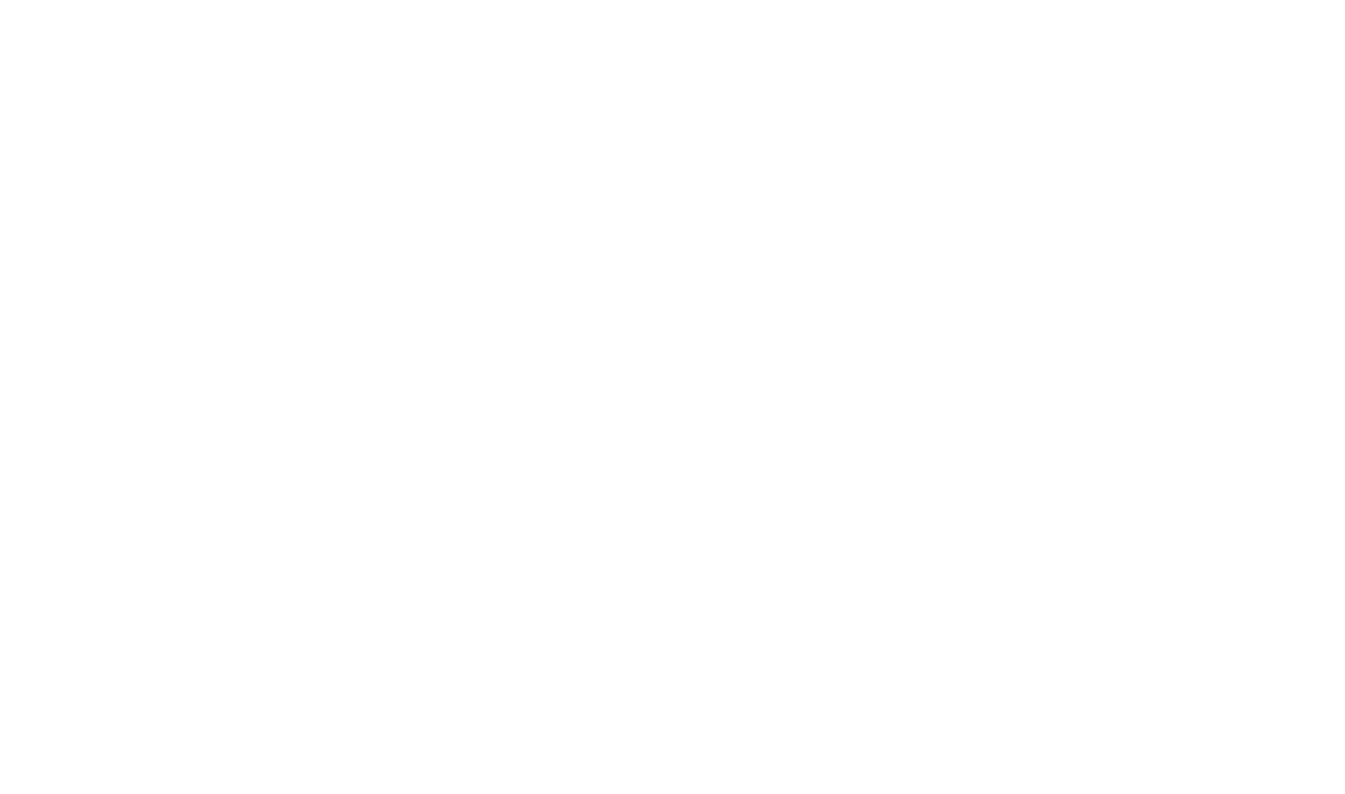 scroll, scrollTop: 0, scrollLeft: 0, axis: both 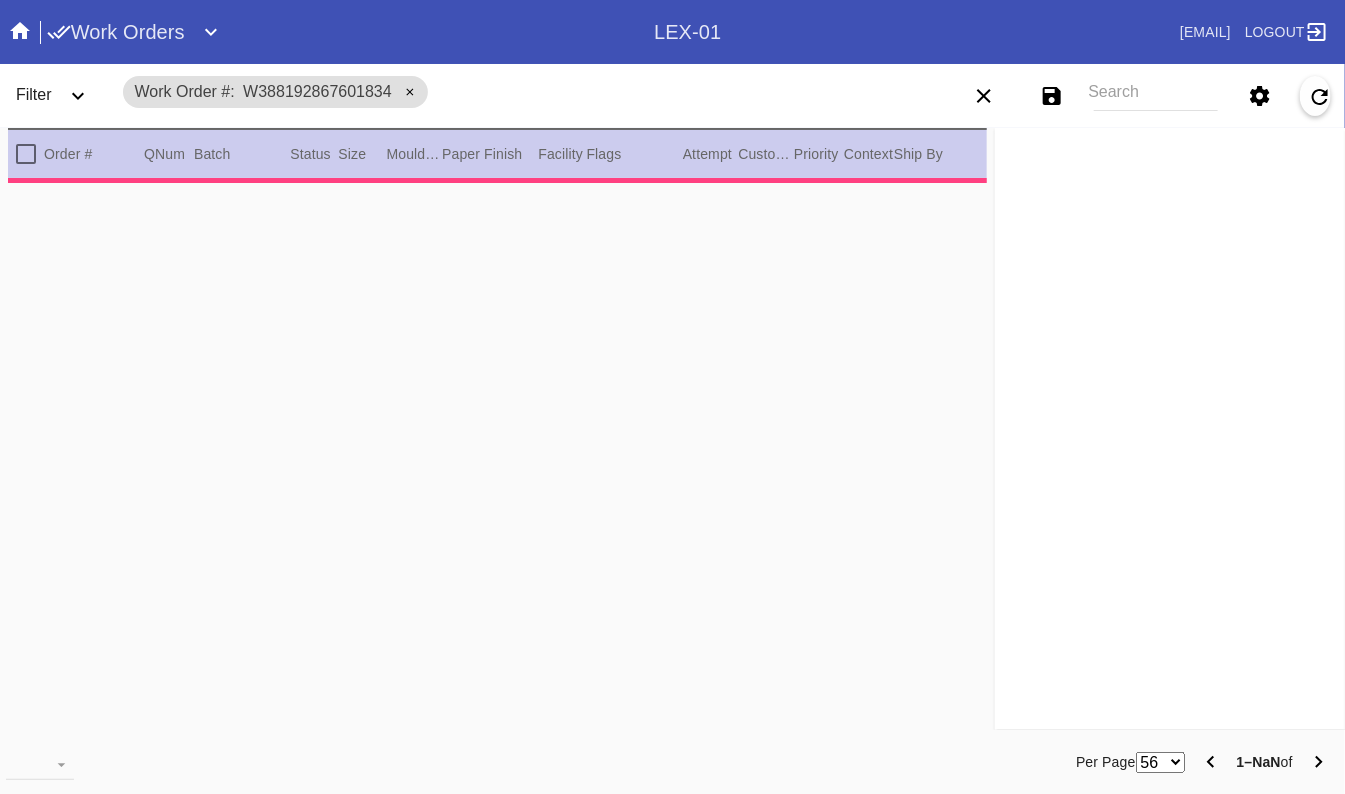 type on "1.0" 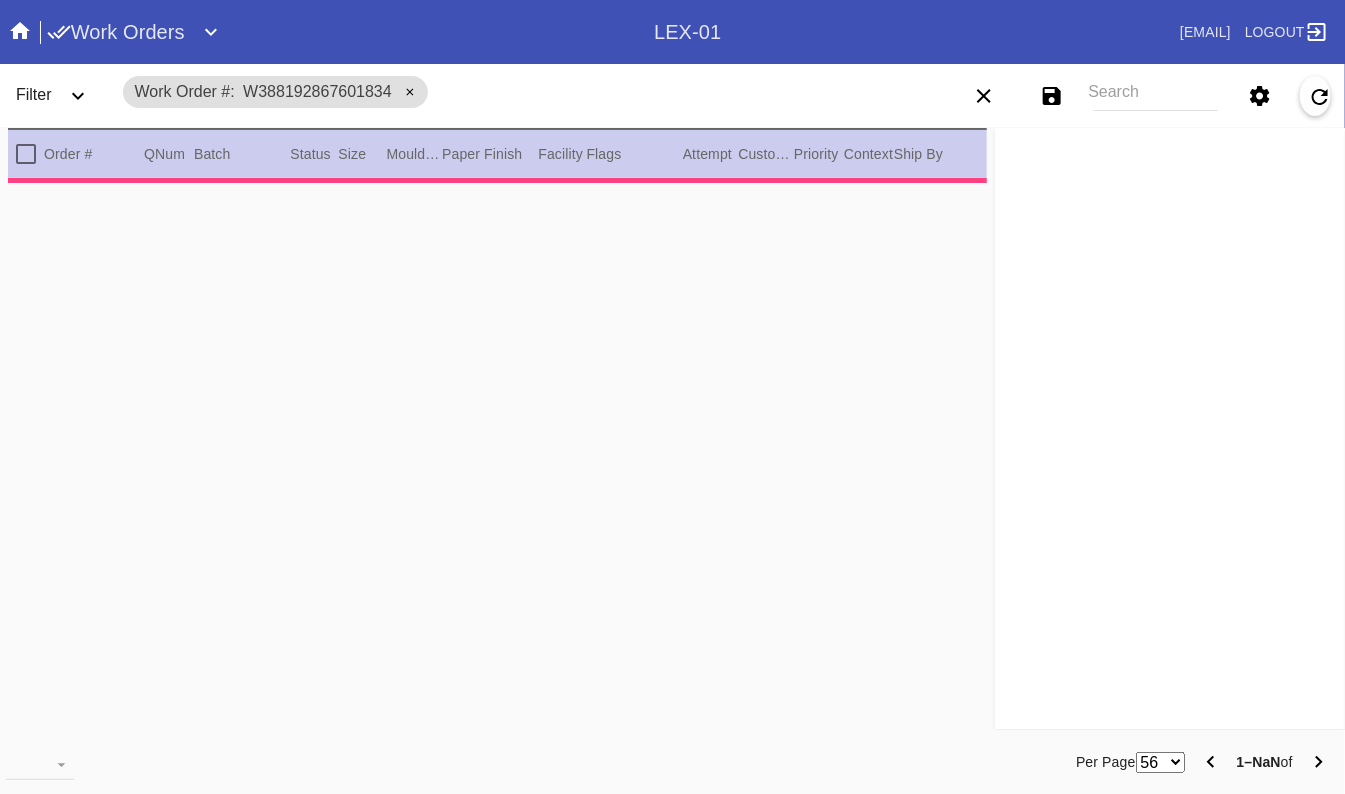 type on "1.0" 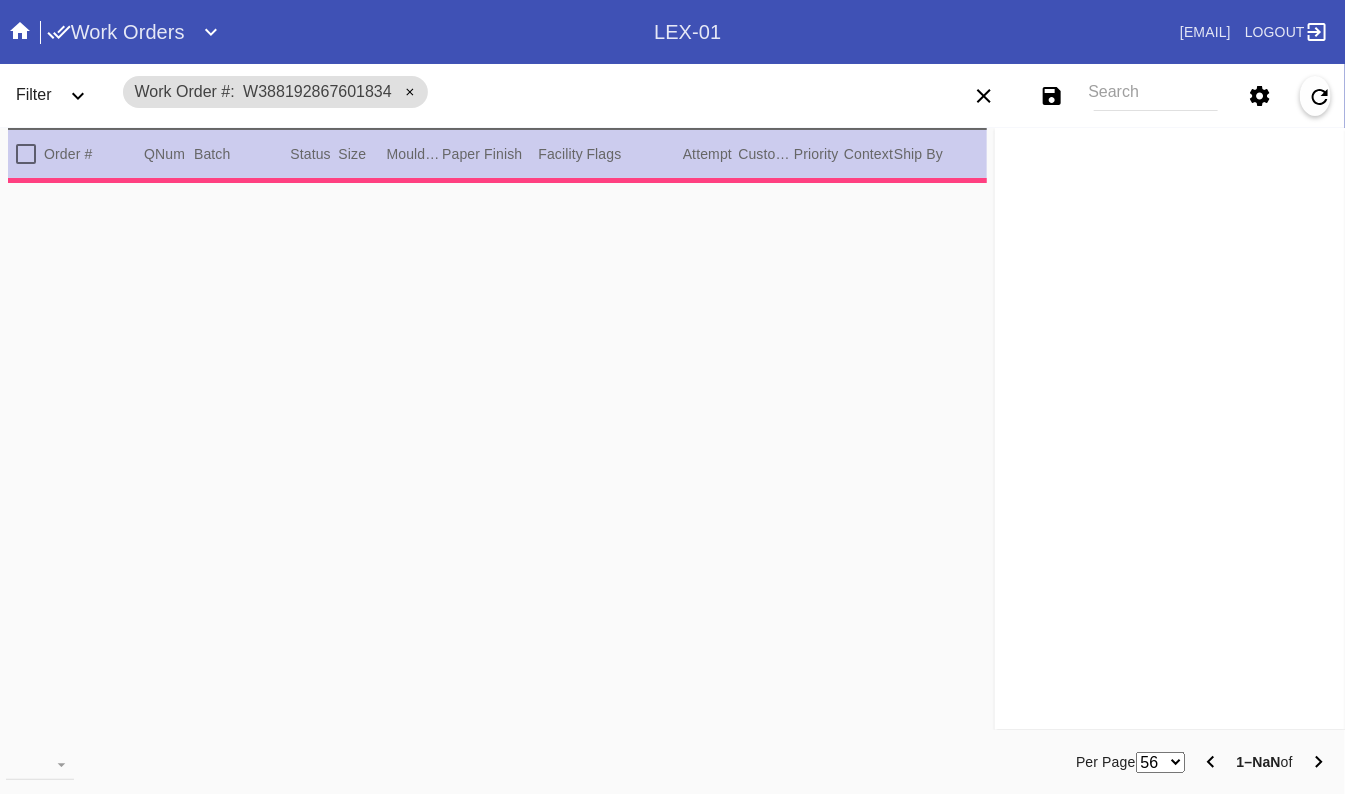 type on "1.0" 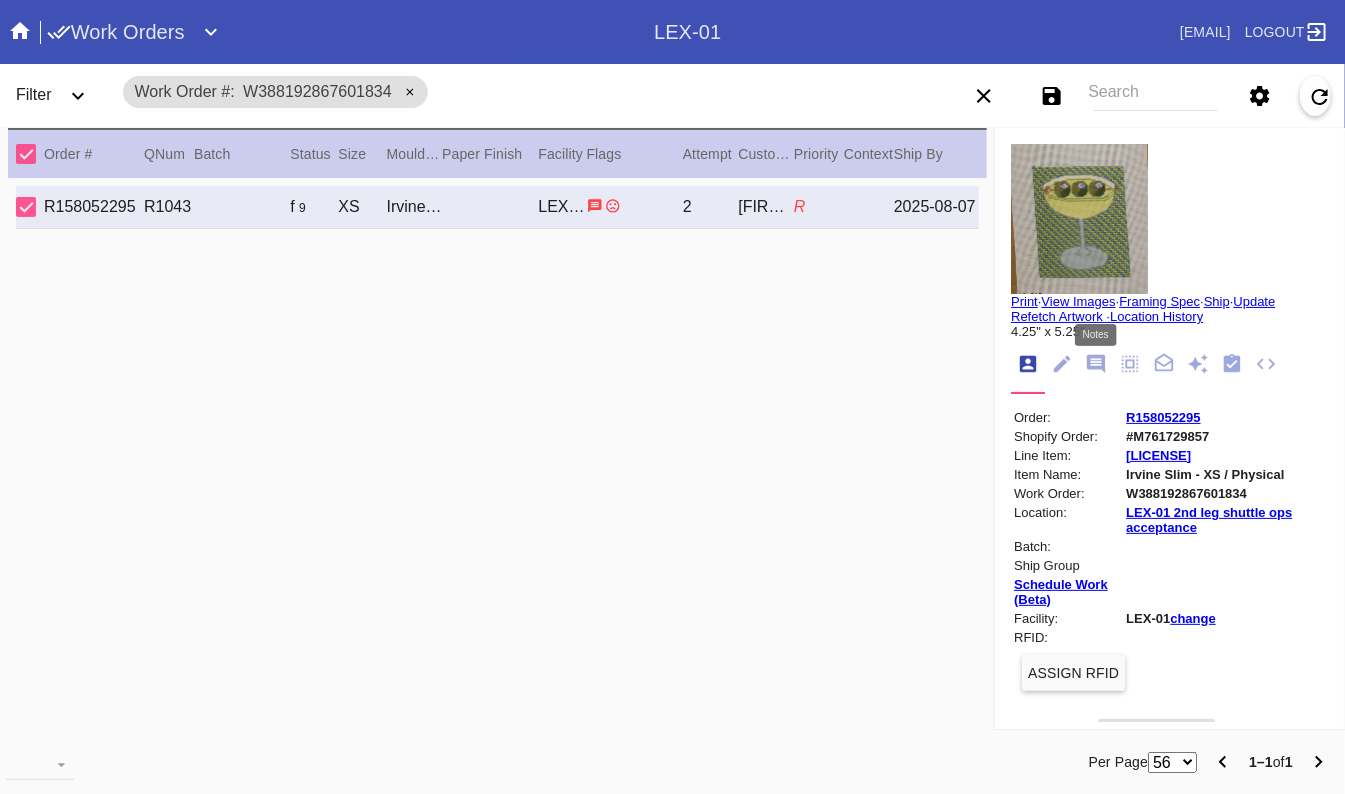 click 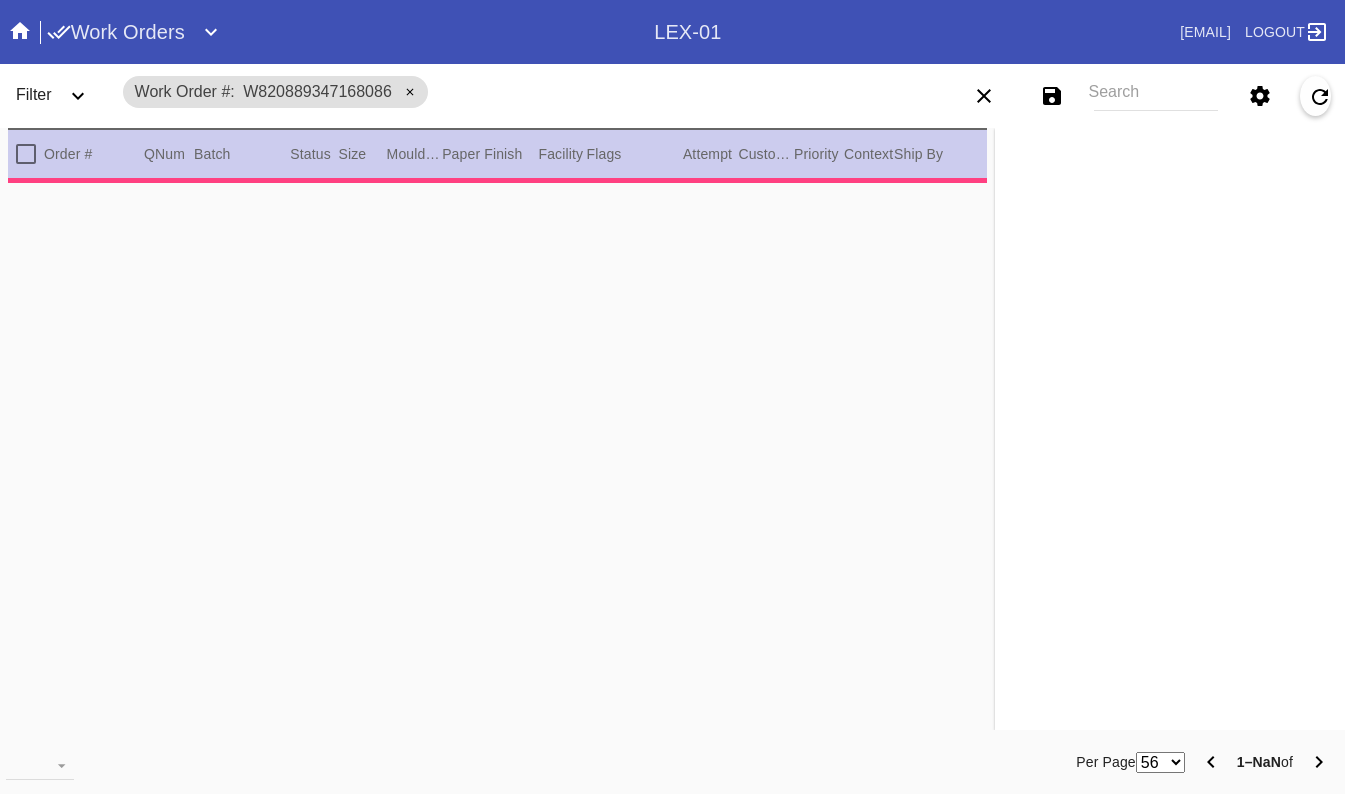 scroll, scrollTop: 0, scrollLeft: 0, axis: both 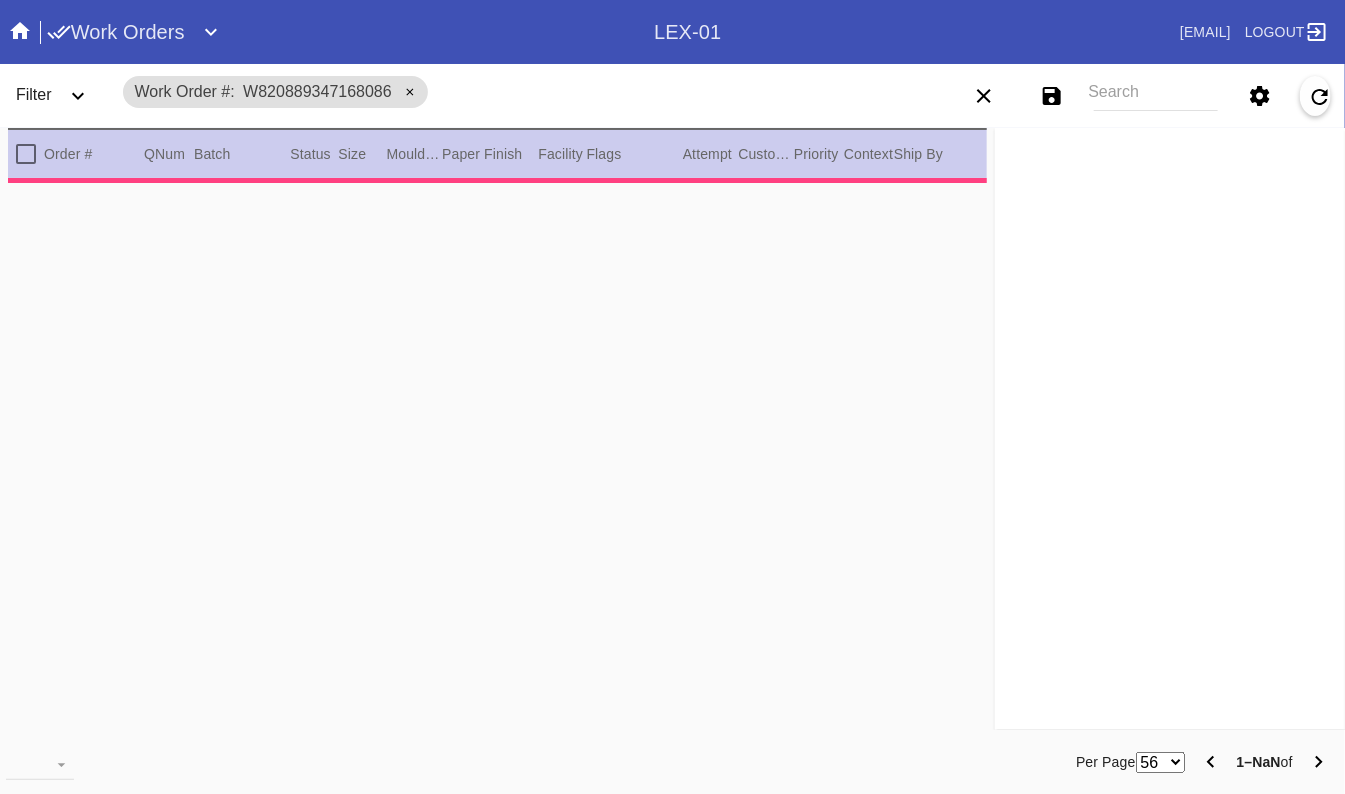 type on "3.0" 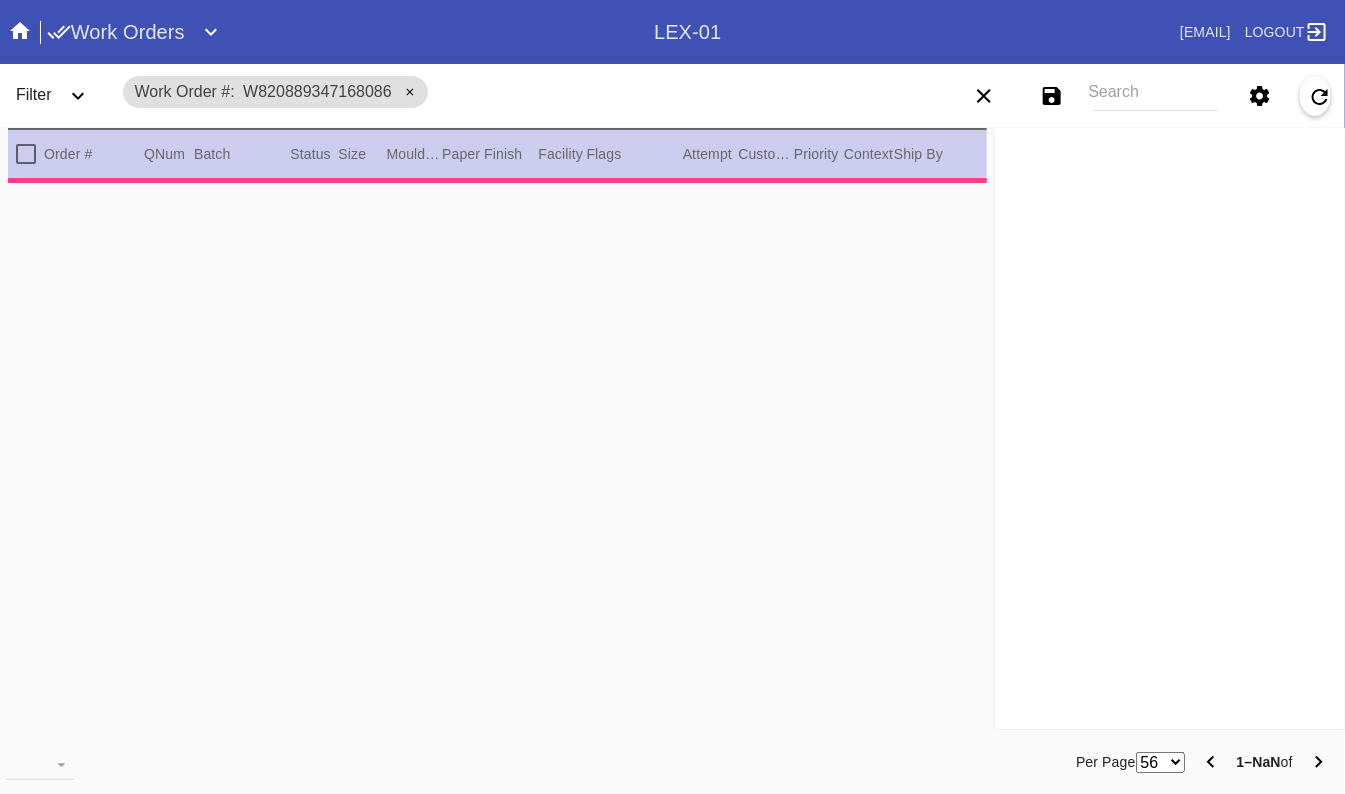 type on "3.0" 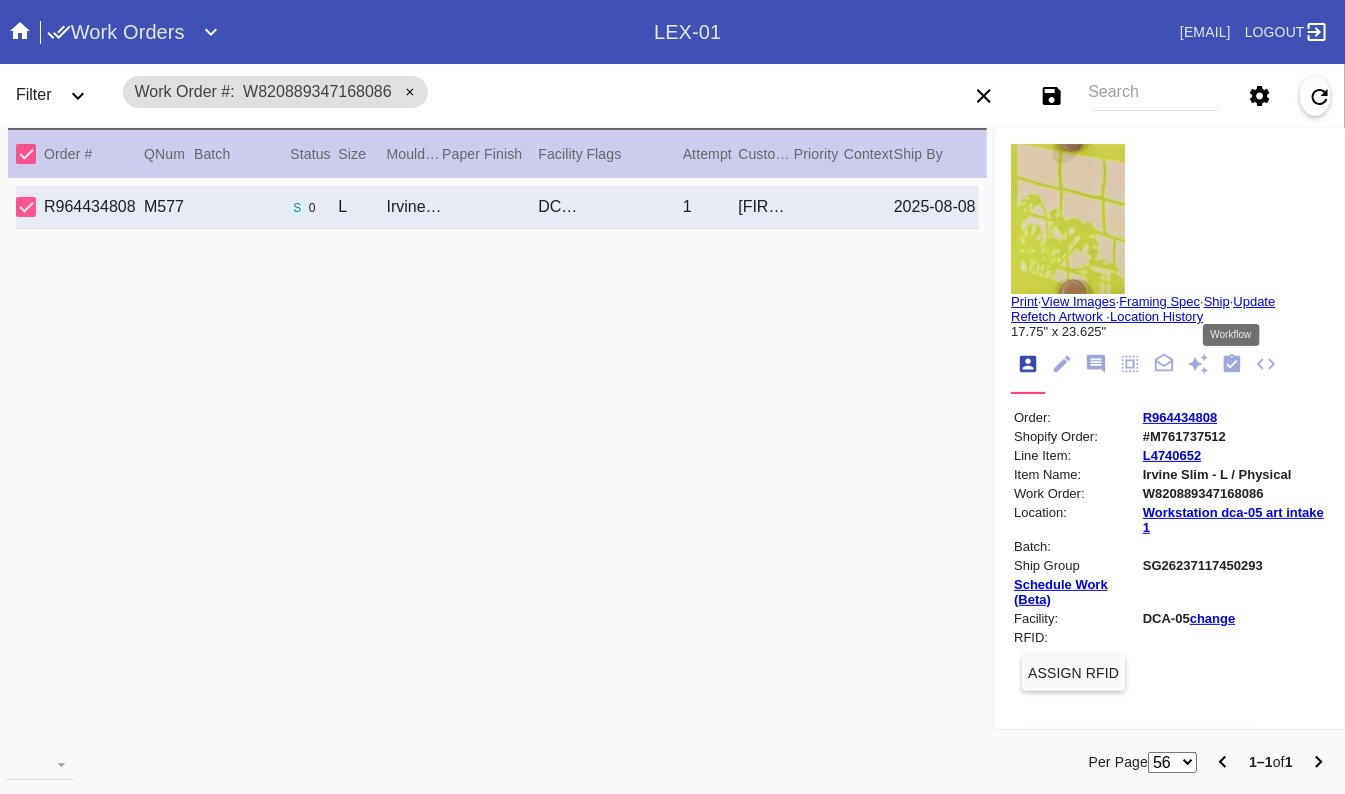 click 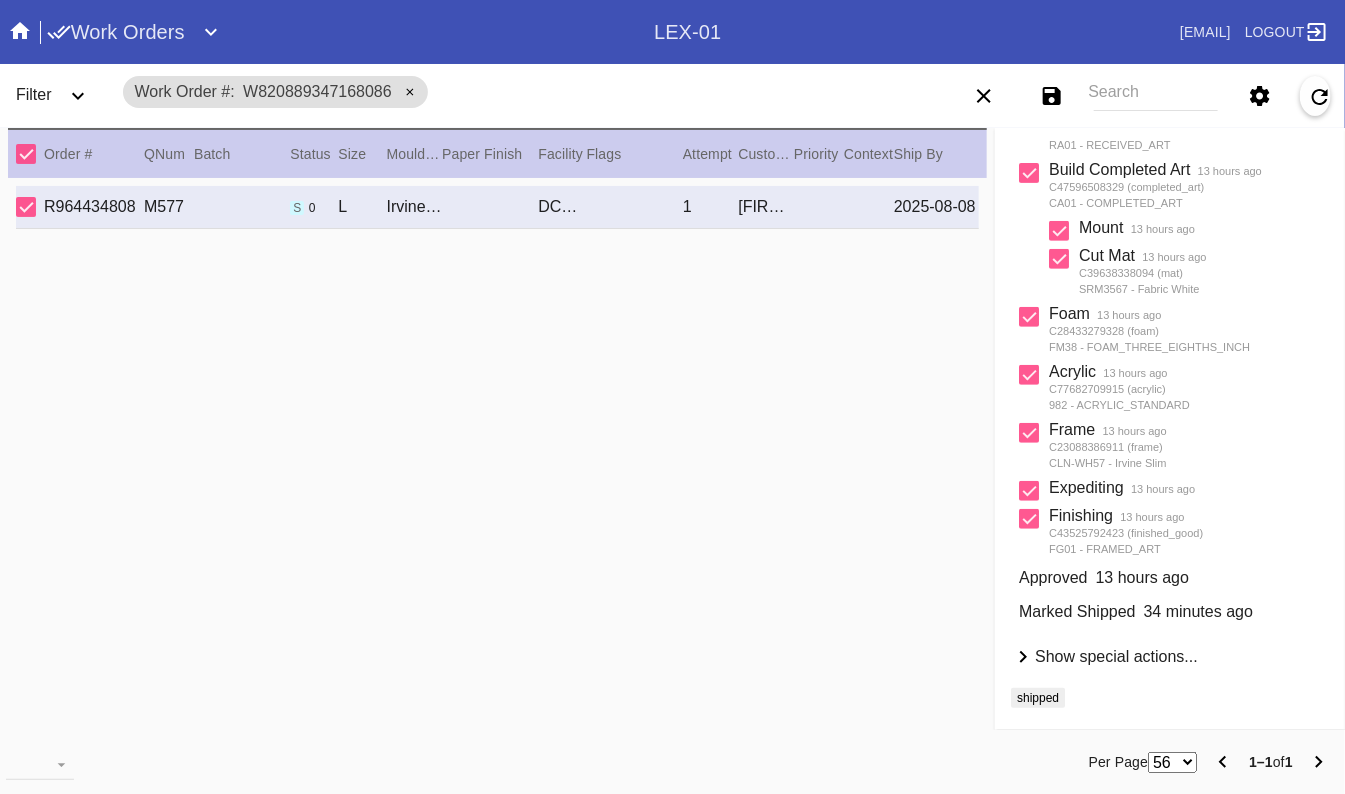 scroll, scrollTop: 0, scrollLeft: 0, axis: both 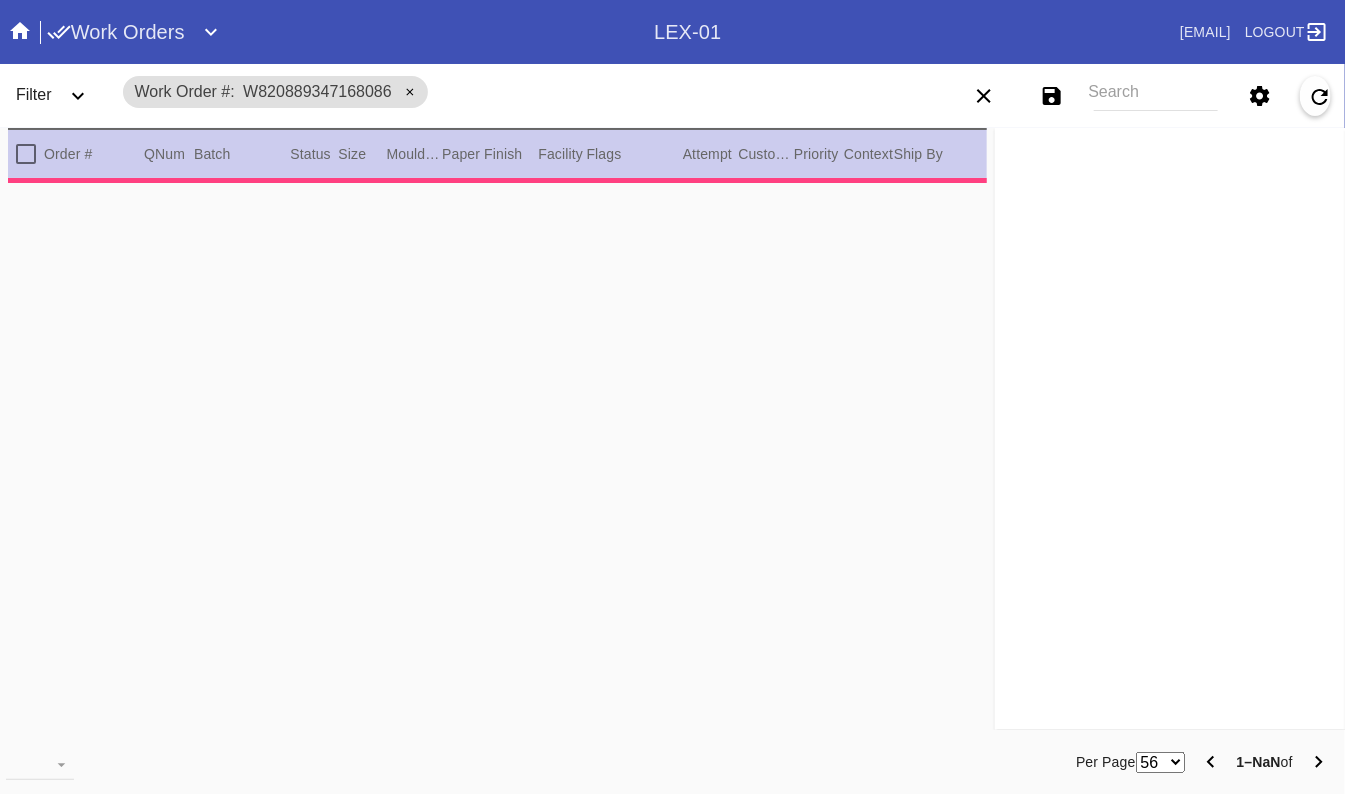 type on "3.0" 